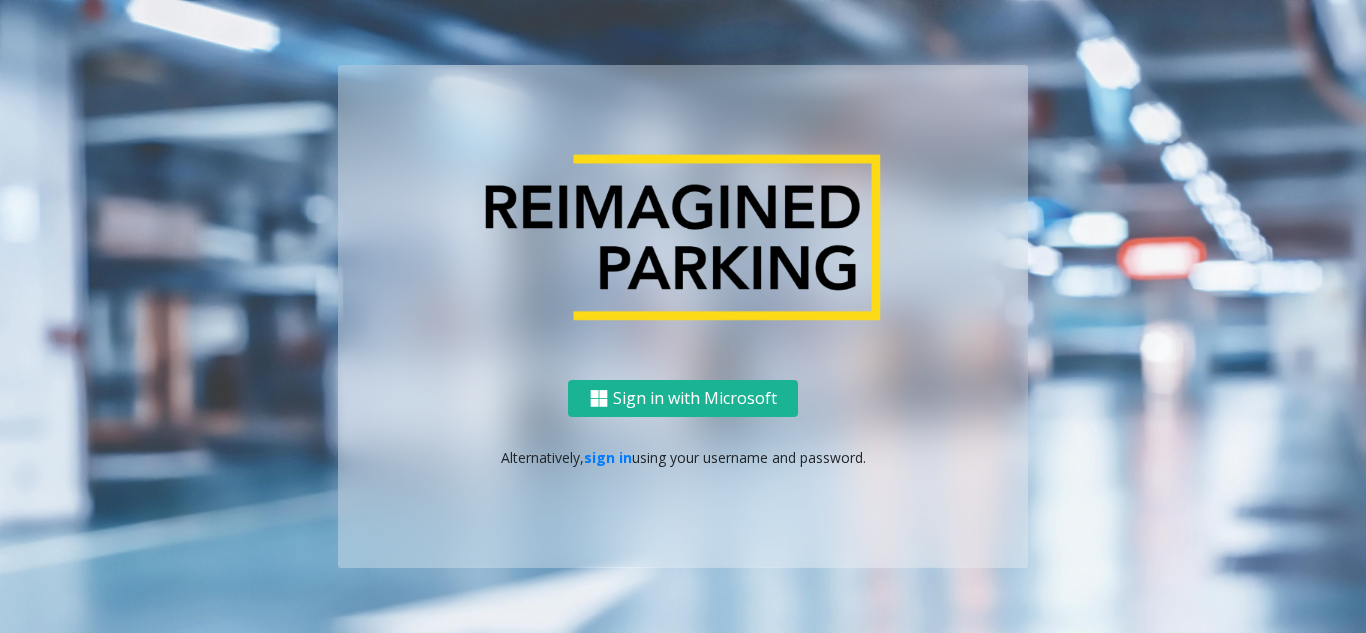 scroll, scrollTop: 0, scrollLeft: 0, axis: both 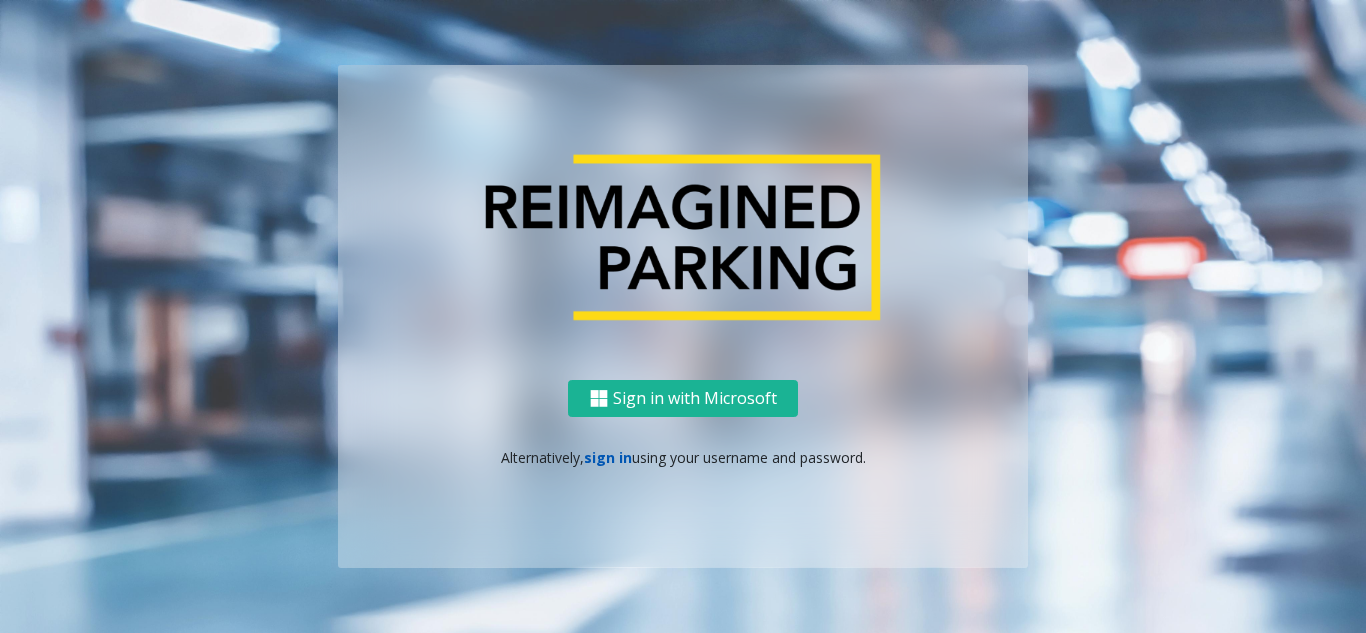click on "sign in" 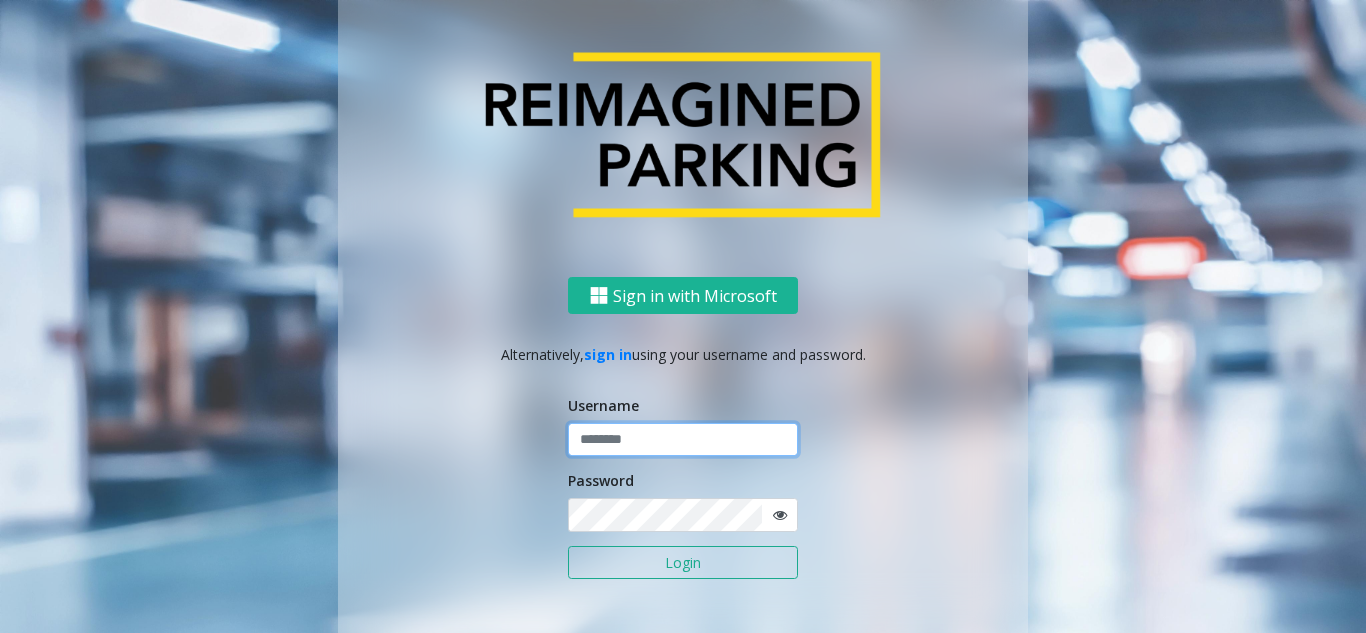 click 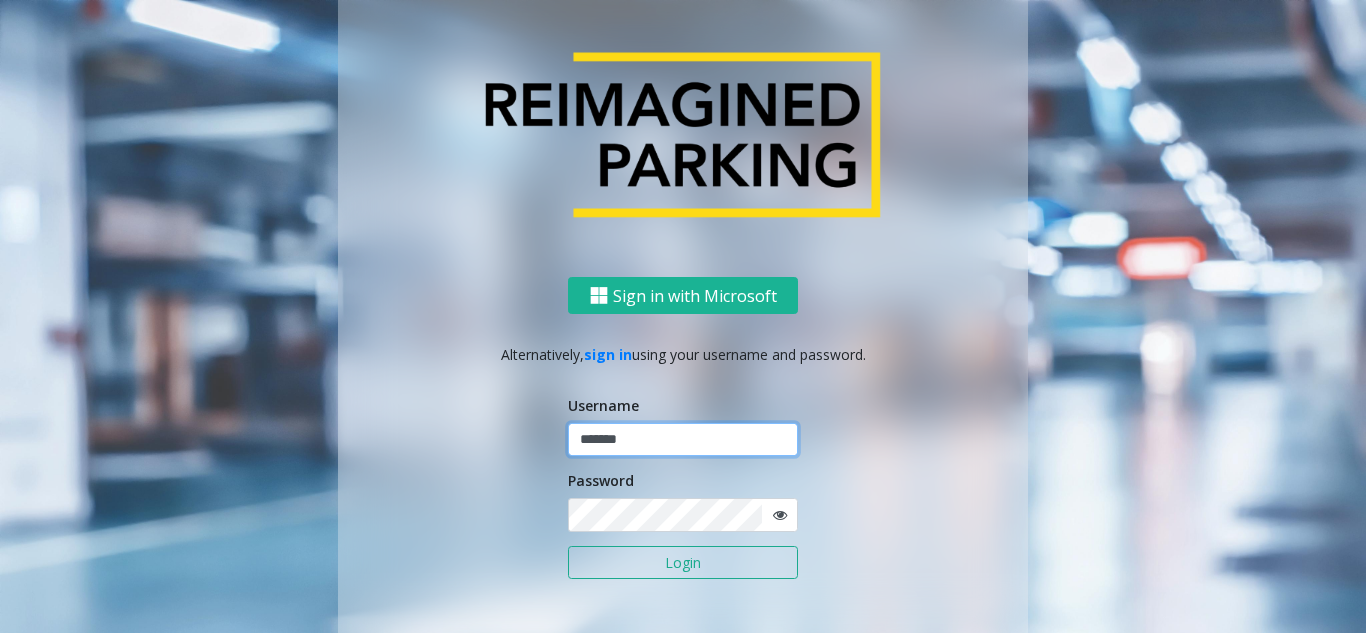 type on "*******" 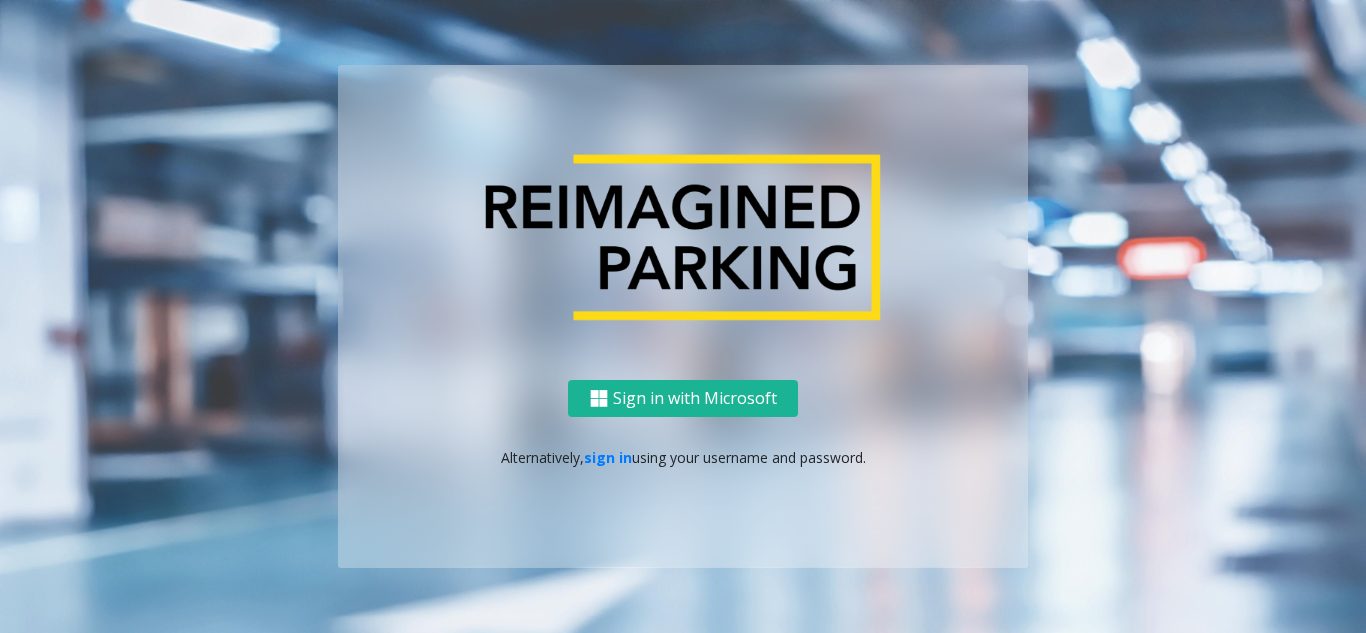 scroll, scrollTop: 0, scrollLeft: 0, axis: both 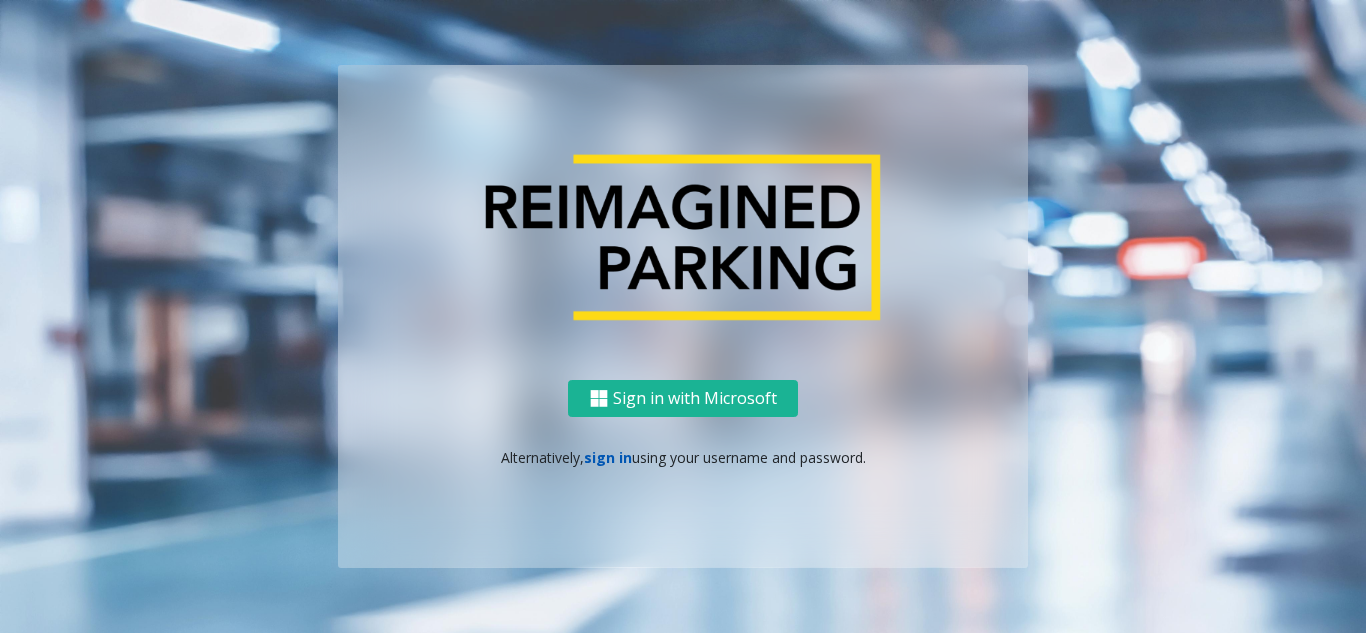 click on "sign in" 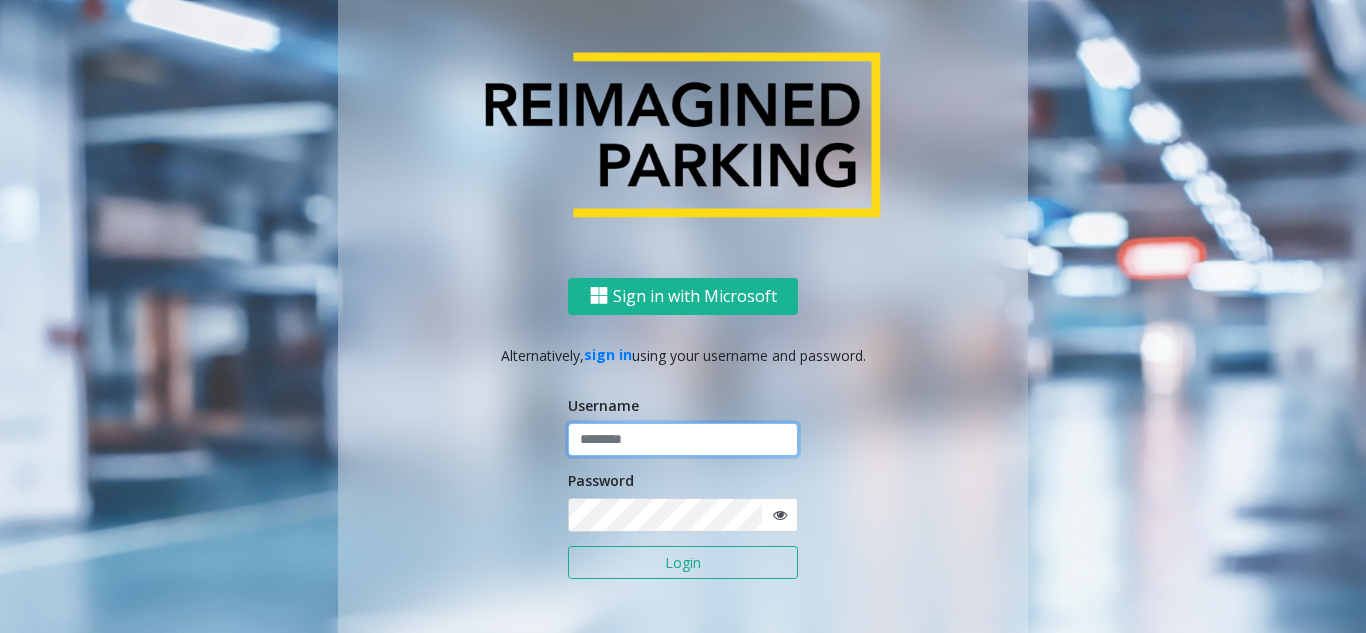 click 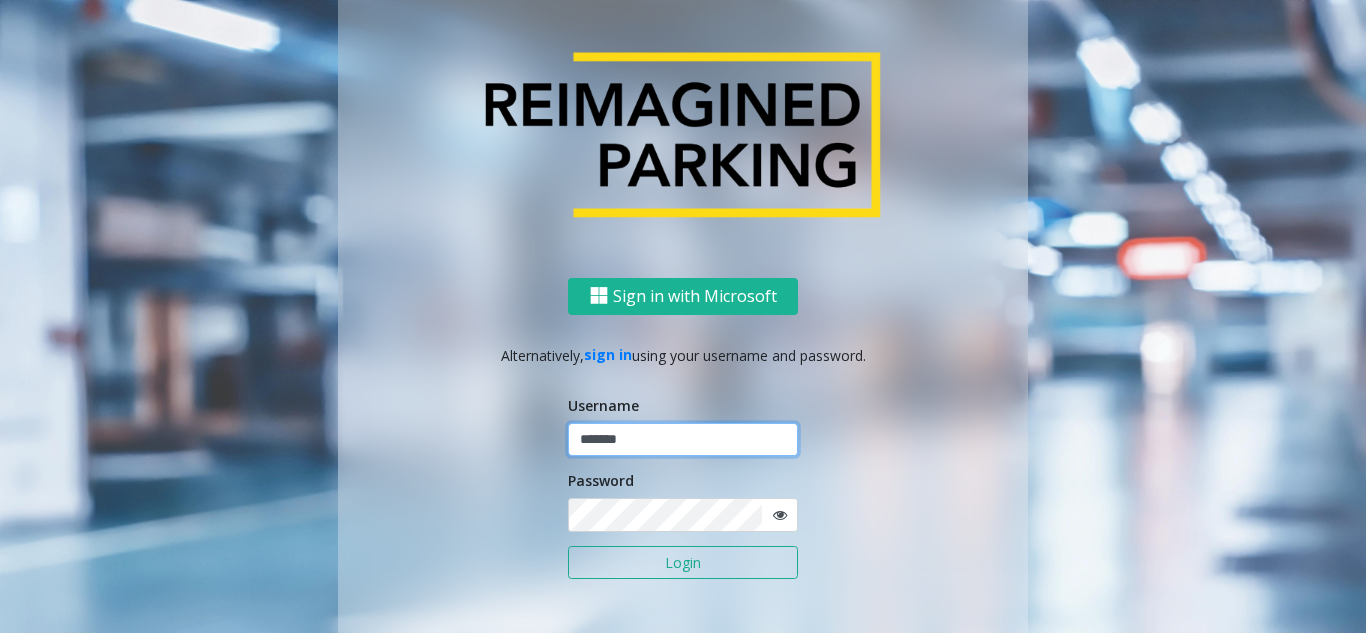 type on "*******" 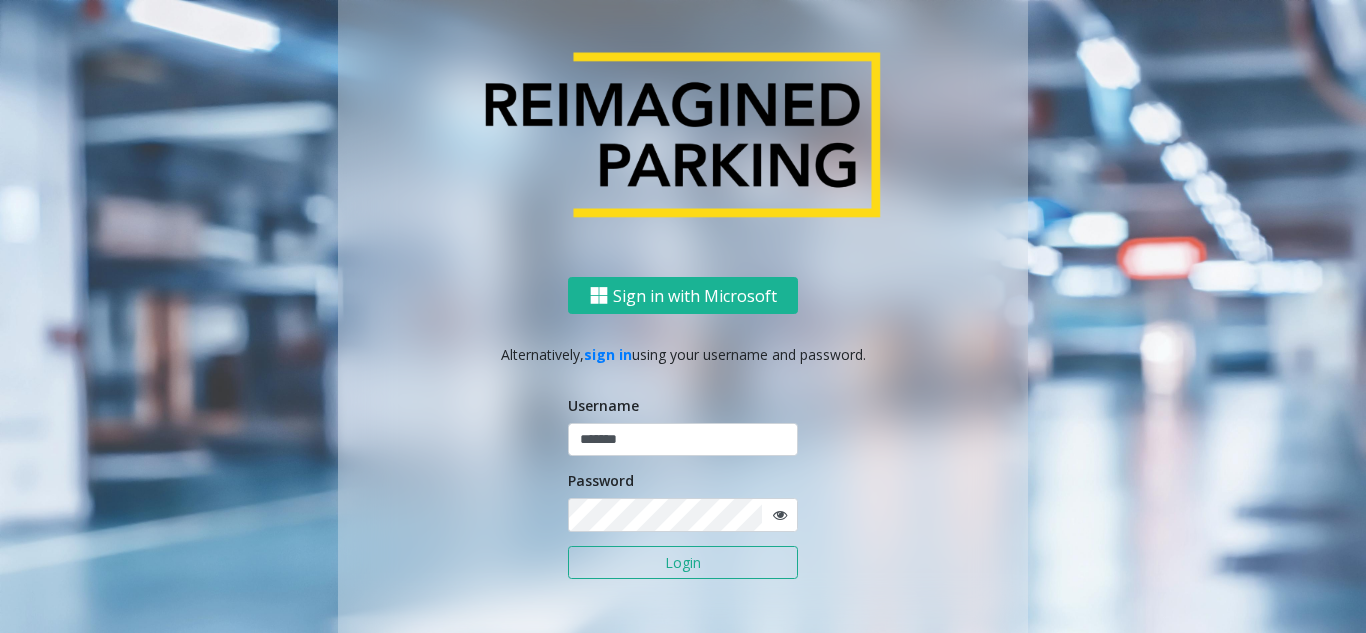 click on "Login" 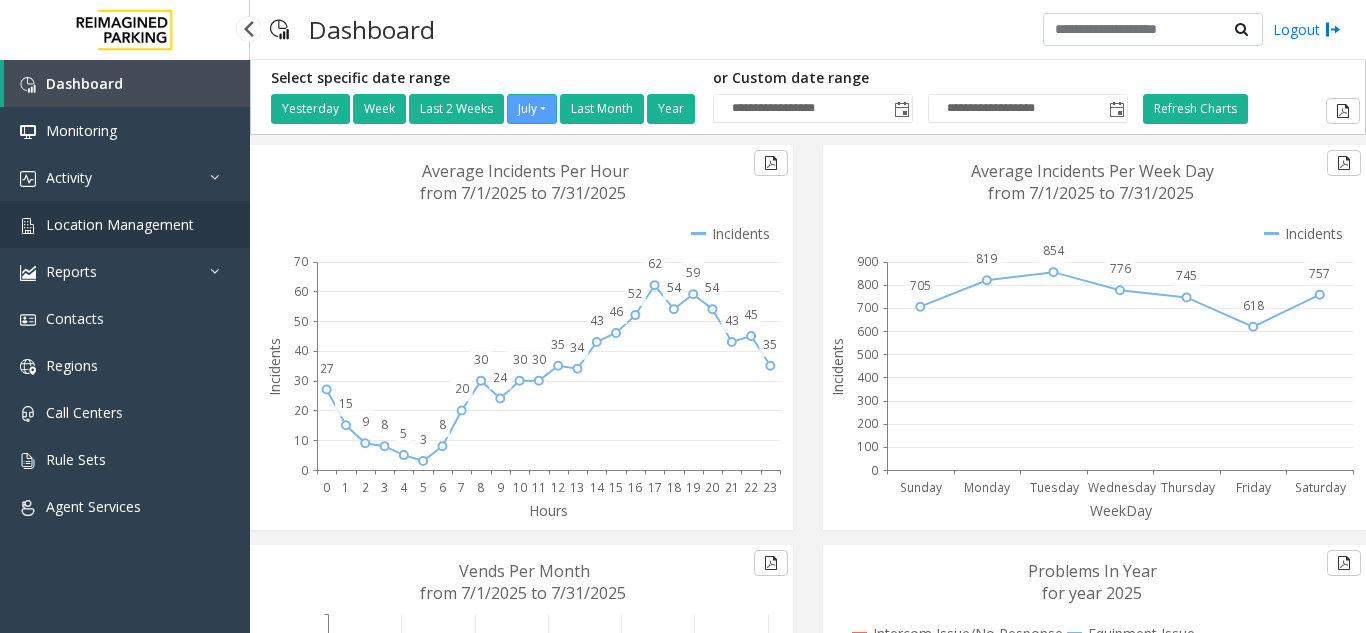 click on "Location Management" at bounding box center [120, 224] 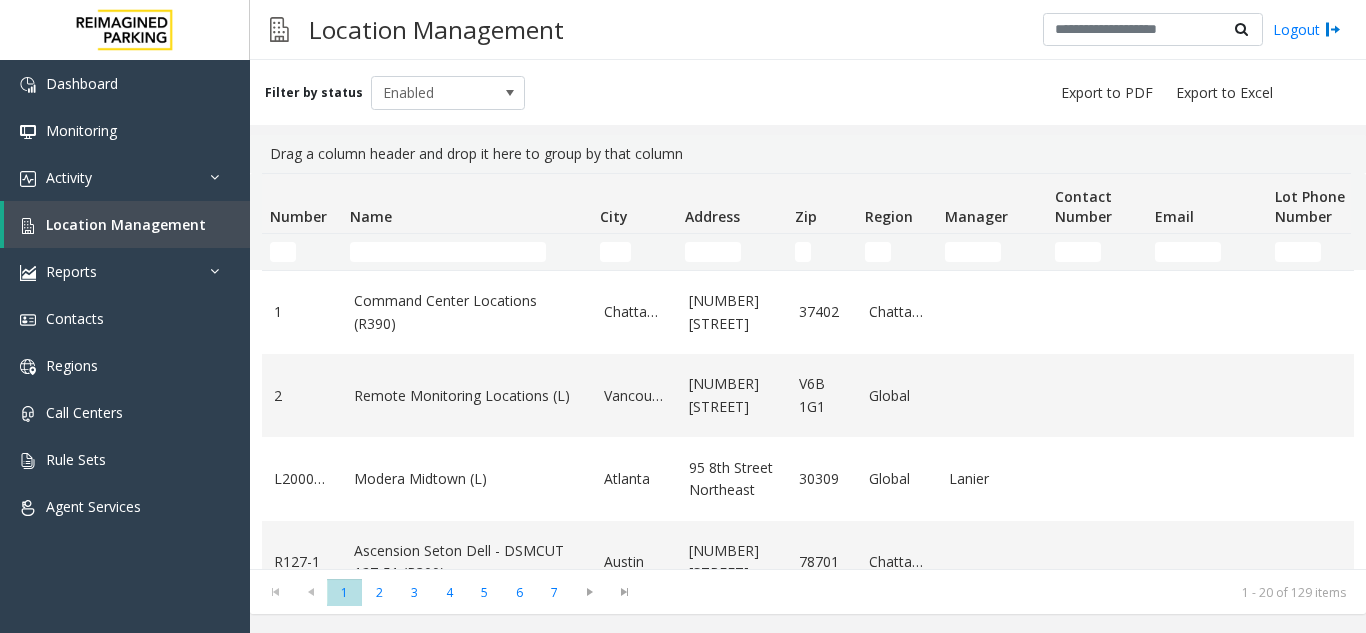 scroll, scrollTop: 0, scrollLeft: 0, axis: both 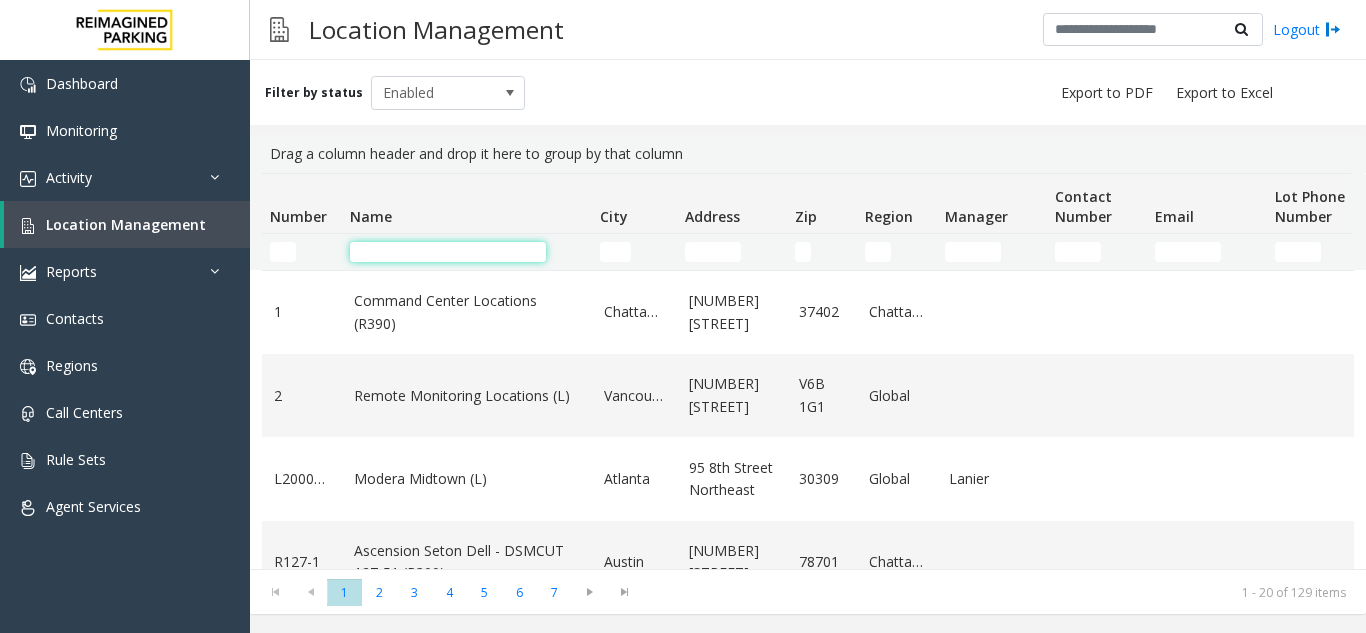 click 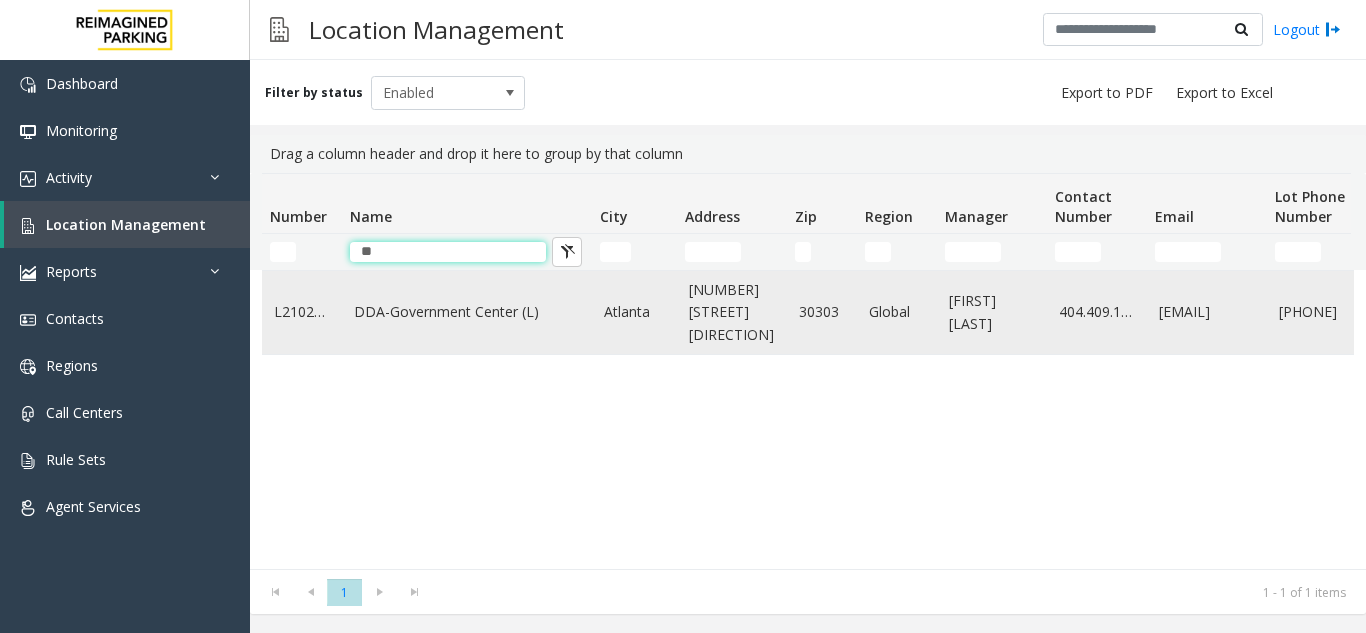 type on "**" 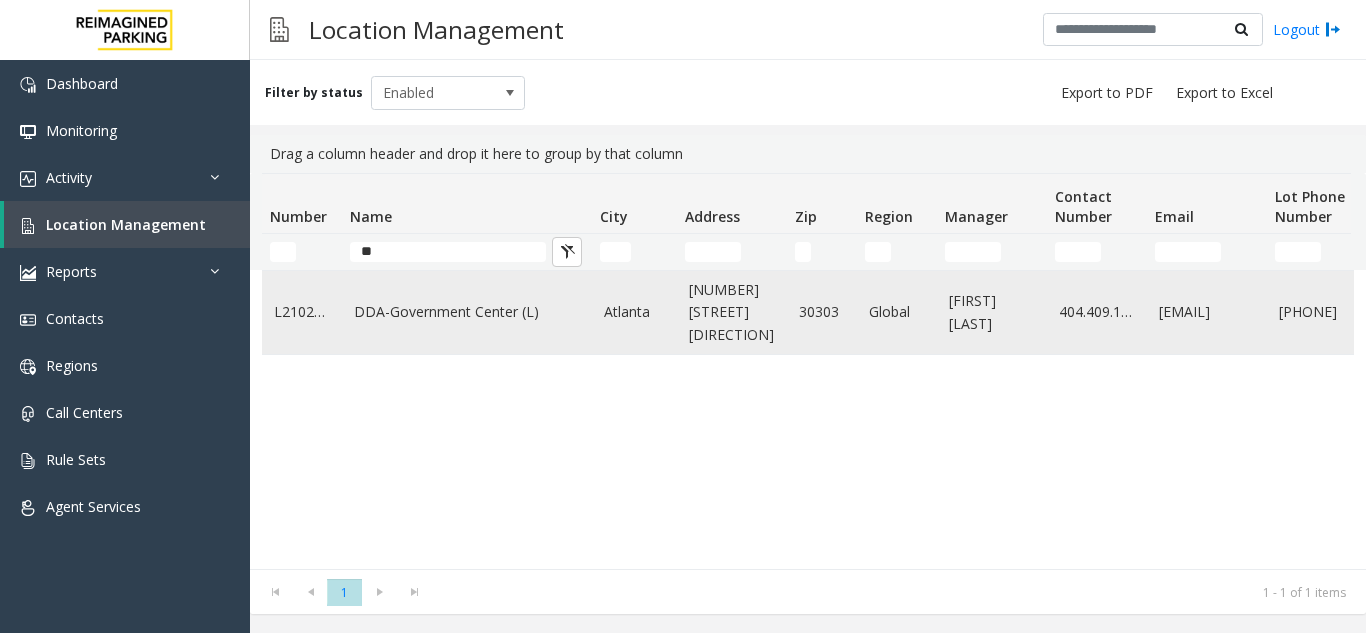 click on "DDA-Government Center (L)" 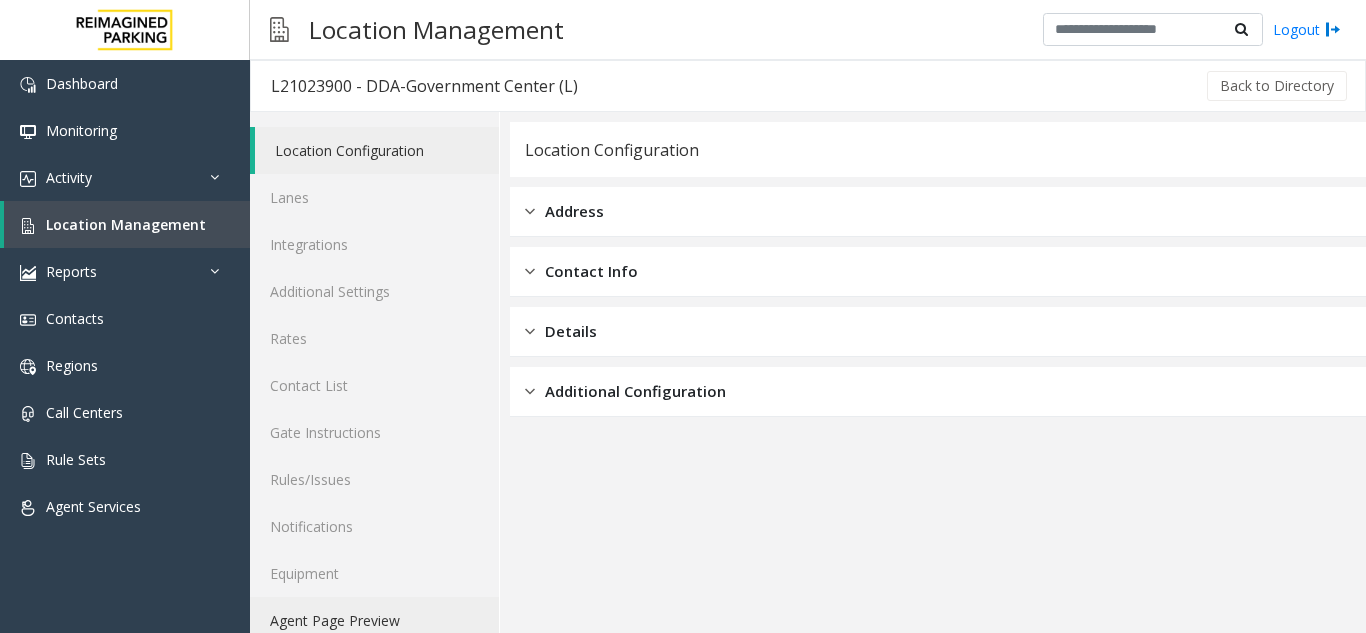 click on "Agent Page Preview" 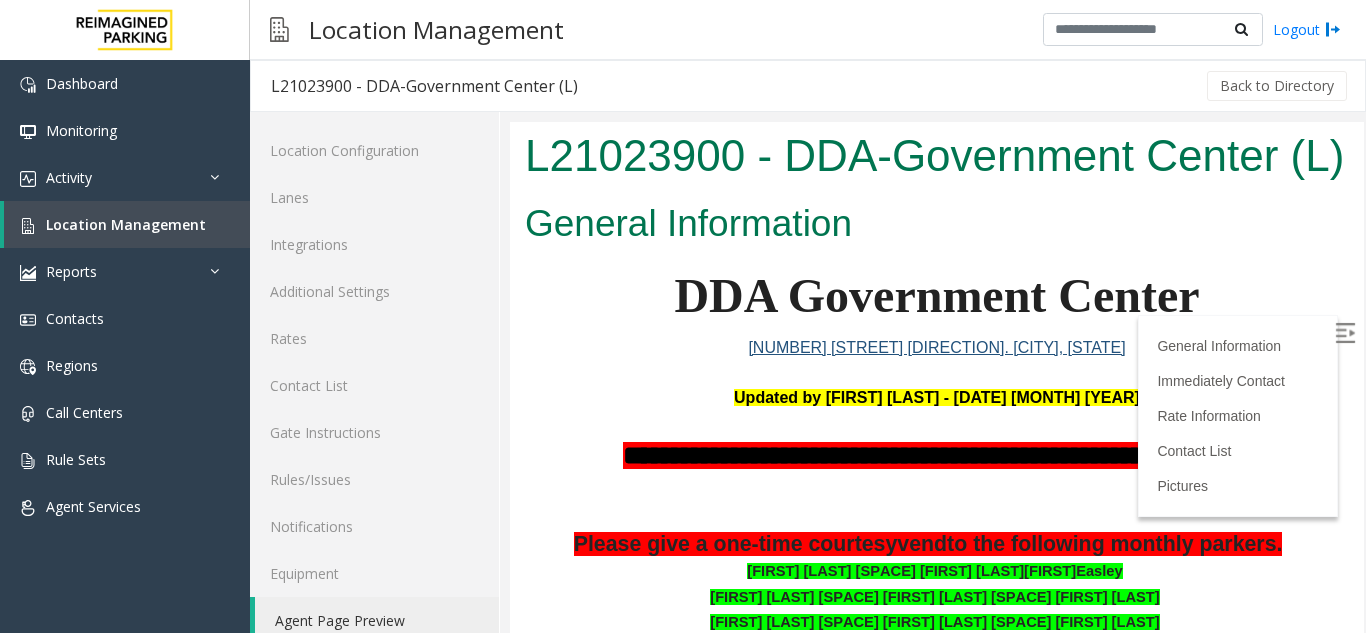 scroll, scrollTop: 0, scrollLeft: 0, axis: both 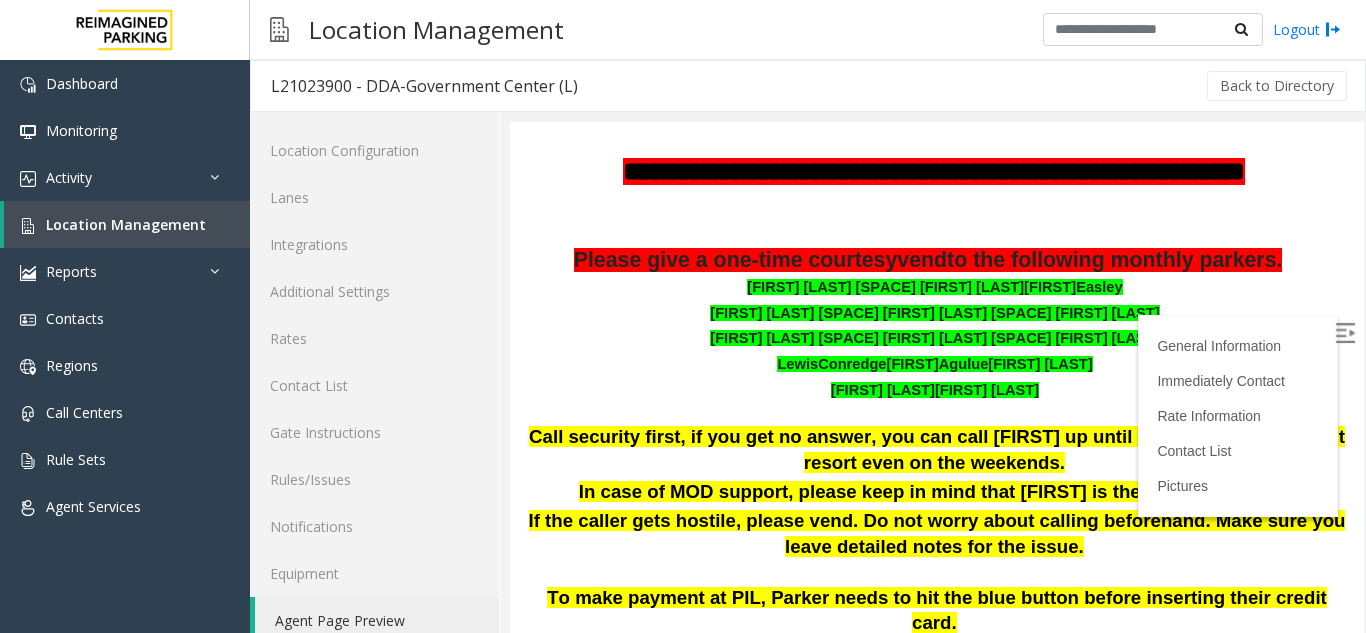 click at bounding box center (937, 89) 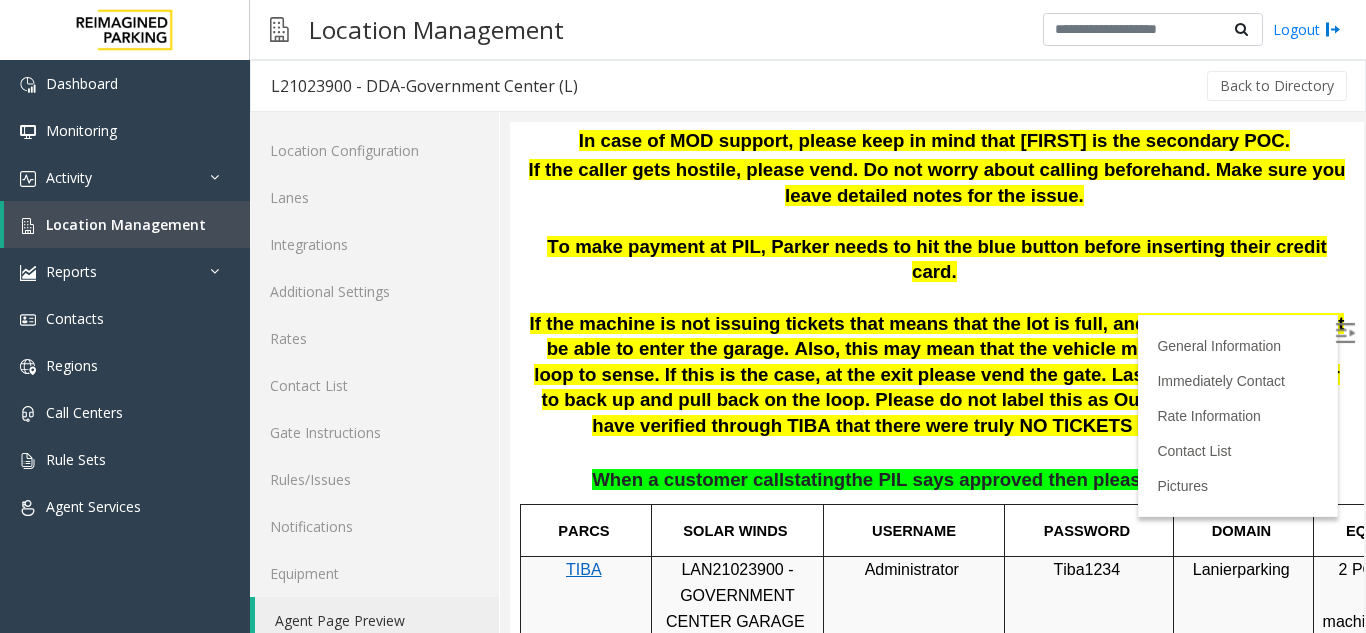 scroll, scrollTop: 711, scrollLeft: 0, axis: vertical 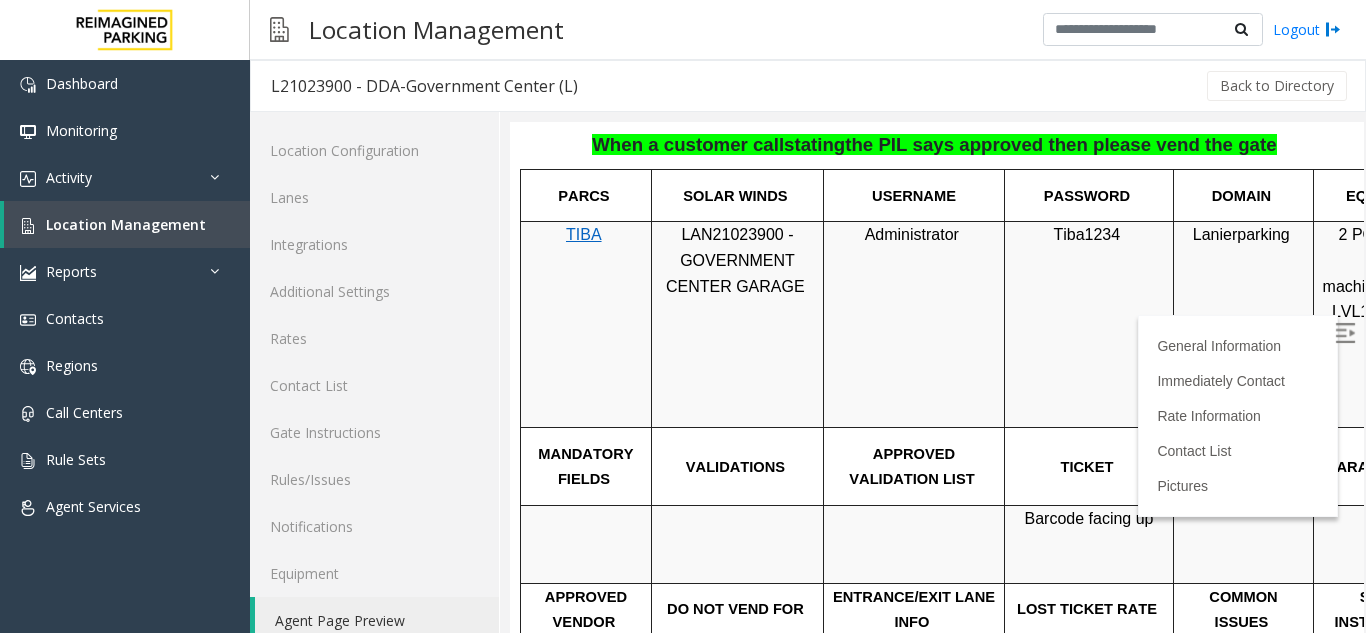 click at bounding box center (1345, 333) 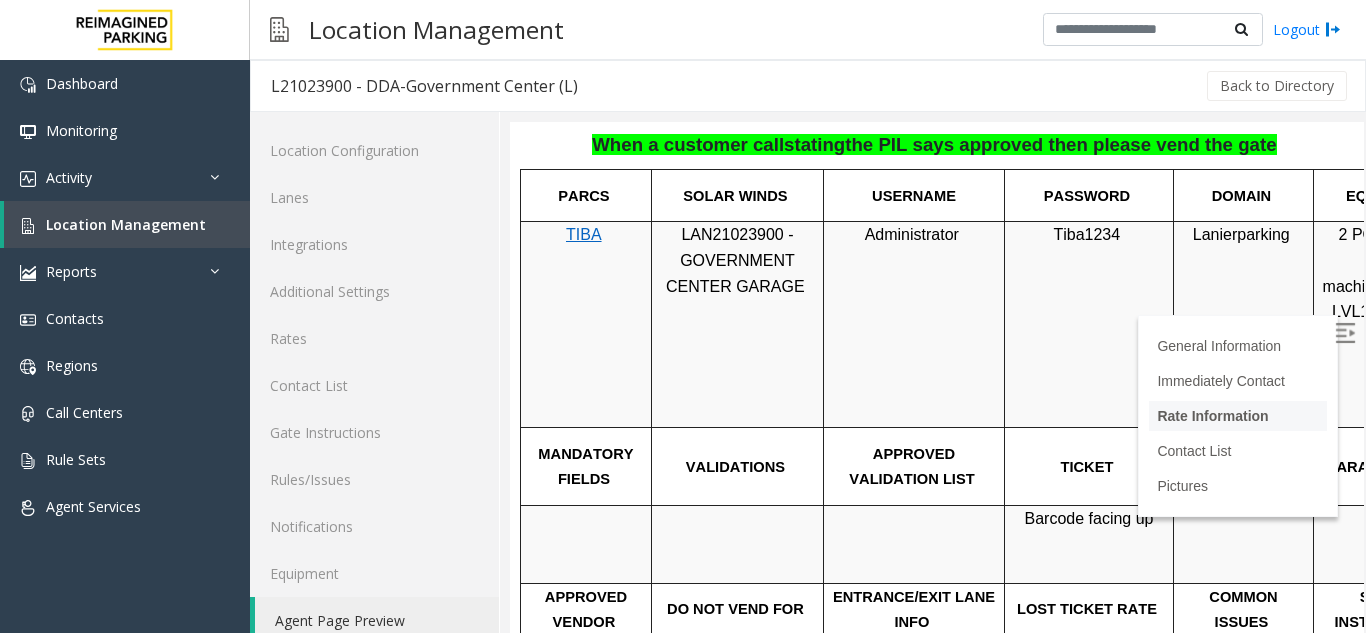 click on "Rate Information" at bounding box center (1212, 416) 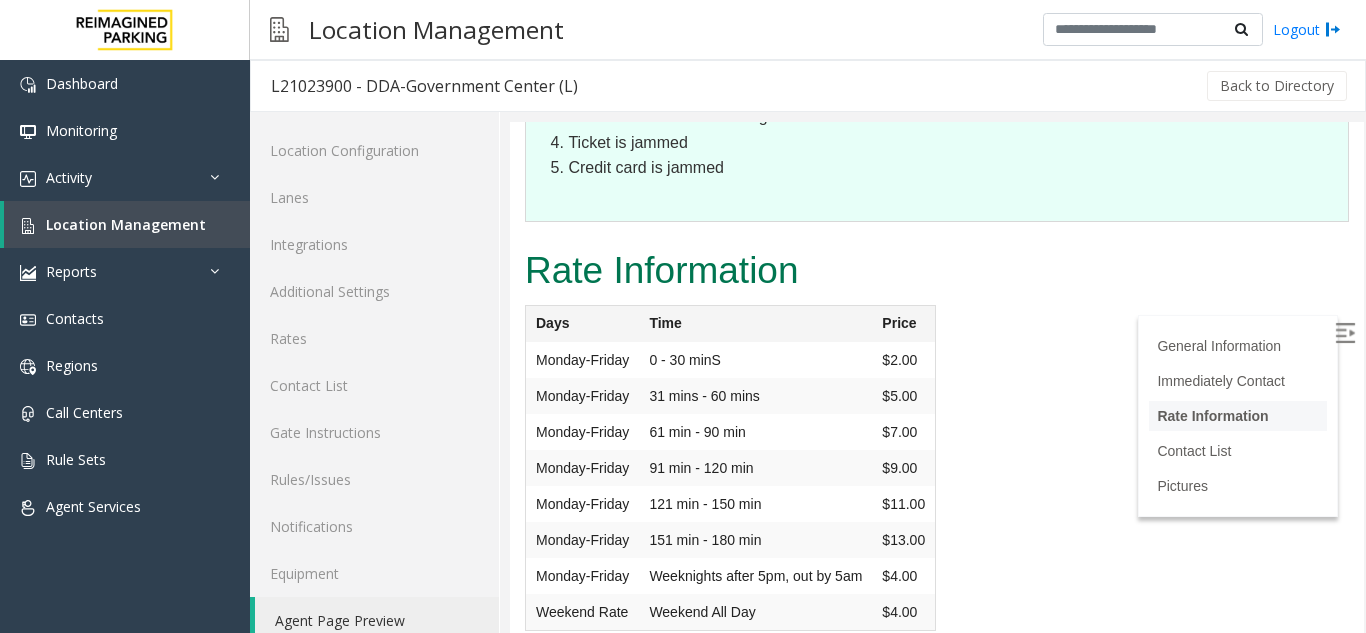 scroll, scrollTop: 26, scrollLeft: 0, axis: vertical 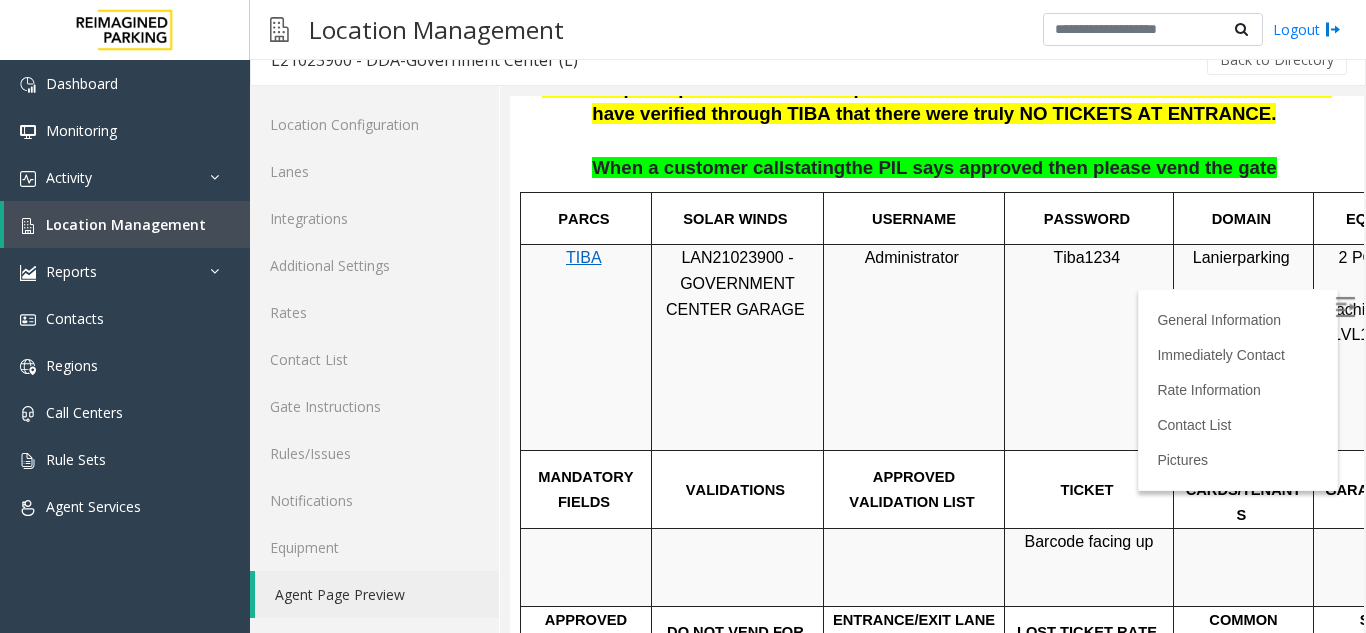 click on "LAN21023900 - GOVERNMENT CENTER GARAGE" at bounding box center [735, 283] 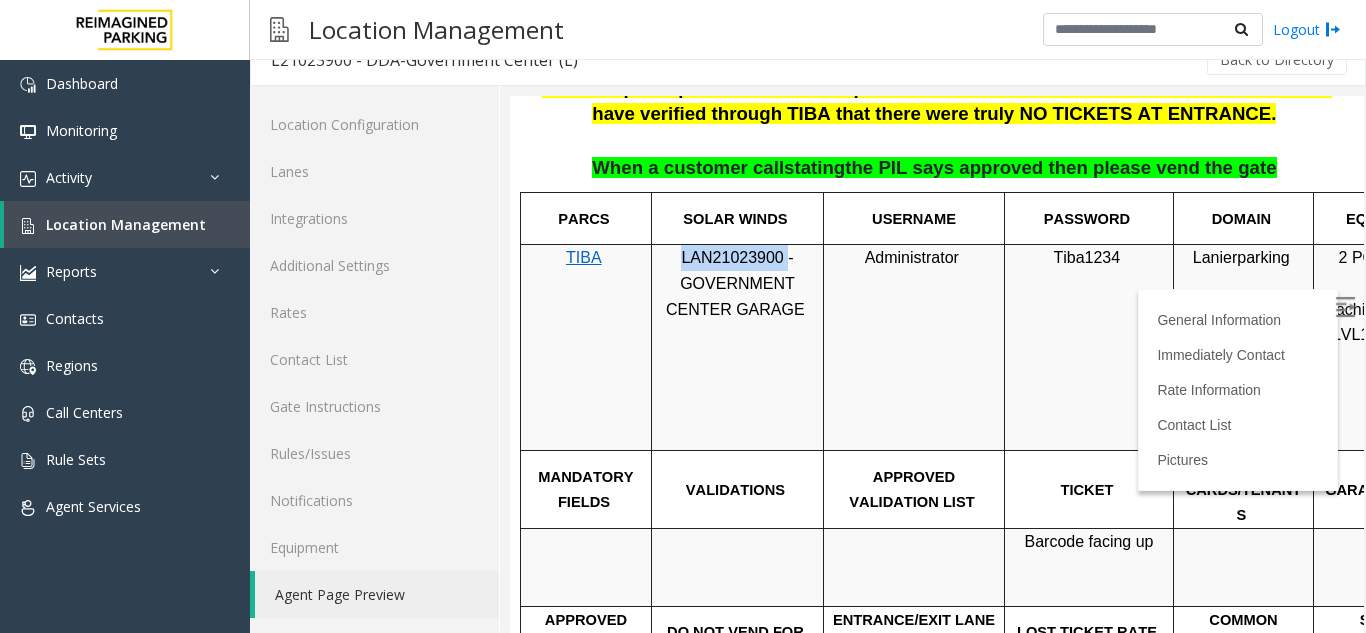 click on "LAN21023900 - GOVERNMENT CENTER GARAGE" at bounding box center (735, 283) 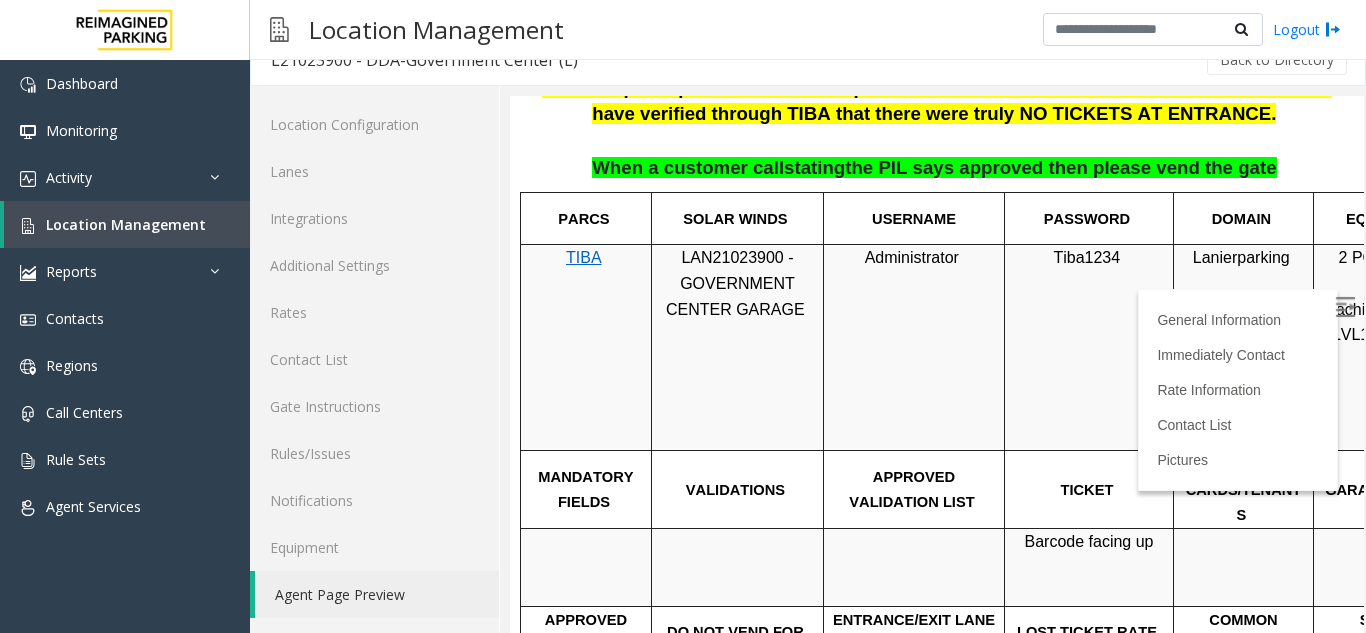 click on "TIBA" at bounding box center [586, 258] 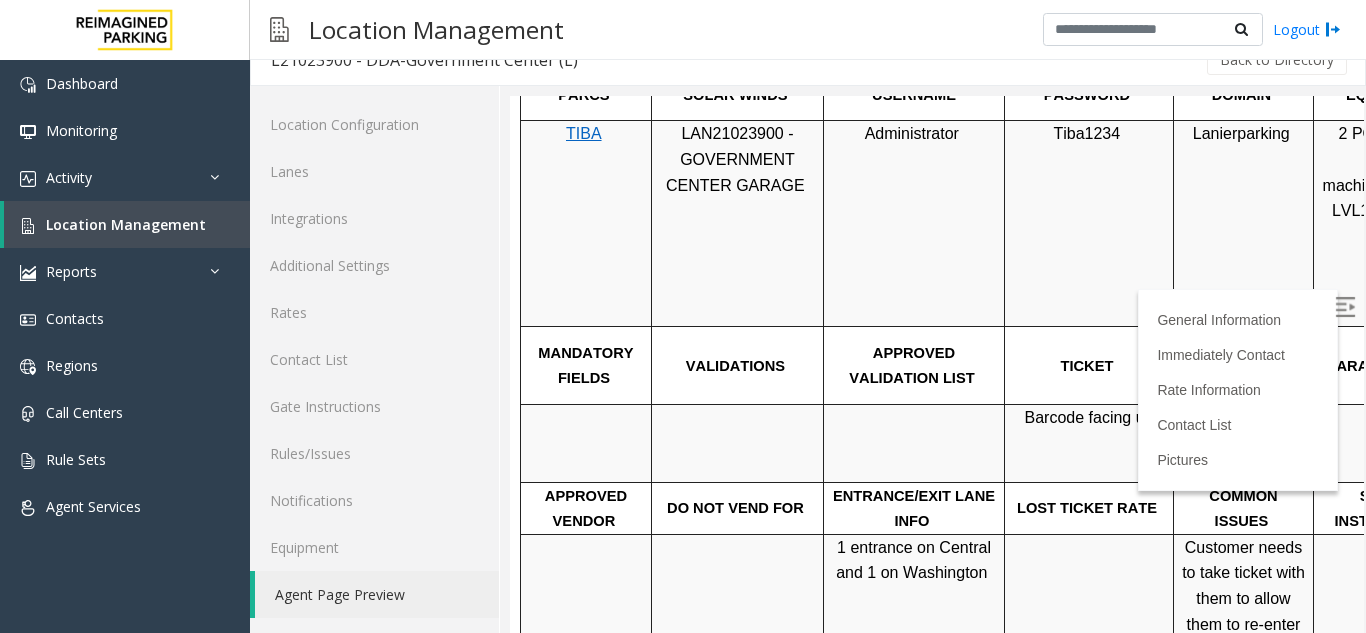 scroll, scrollTop: 1010, scrollLeft: 0, axis: vertical 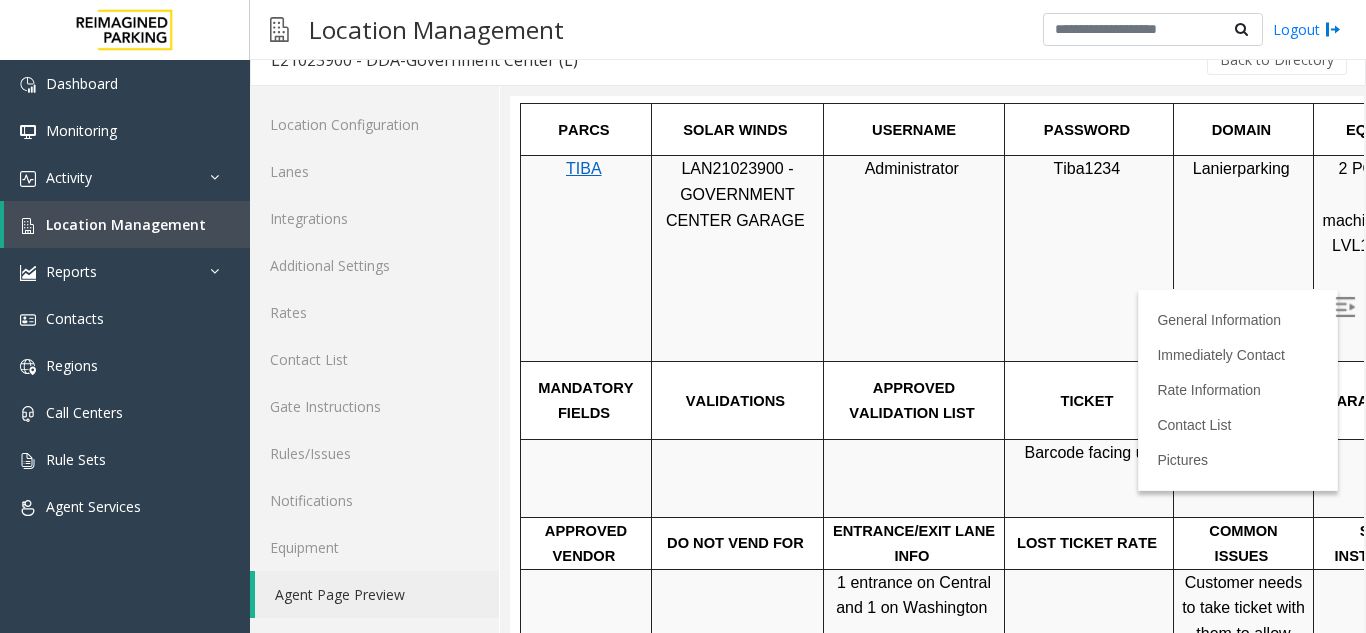 drag, startPoint x: 1339, startPoint y: 246, endPoint x: 1860, endPoint y: 359, distance: 533.1135 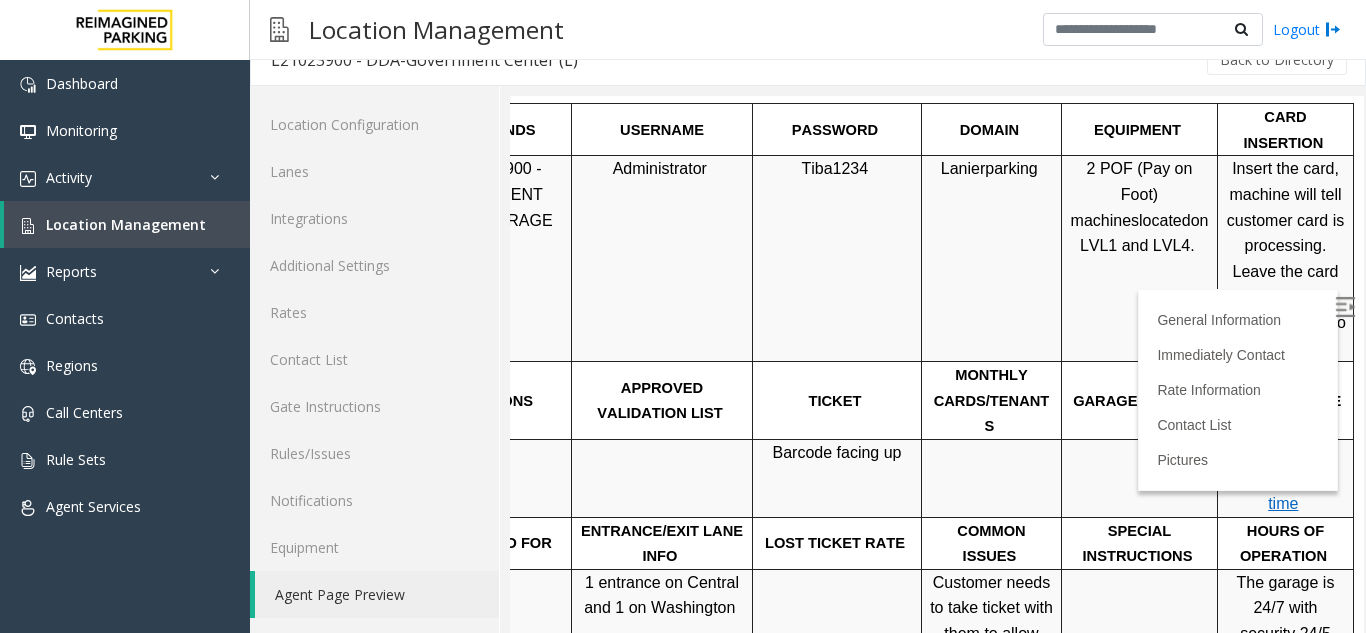 scroll, scrollTop: 1010, scrollLeft: 282, axis: both 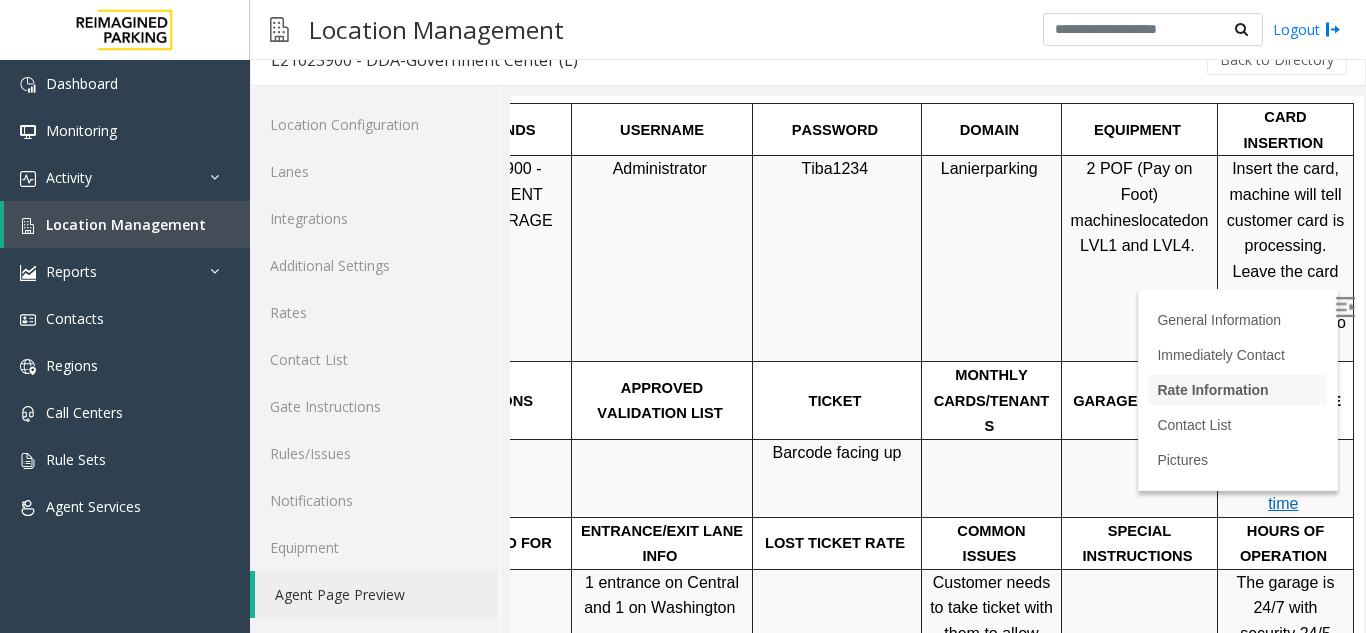 click on "Rate Information" at bounding box center [1212, 390] 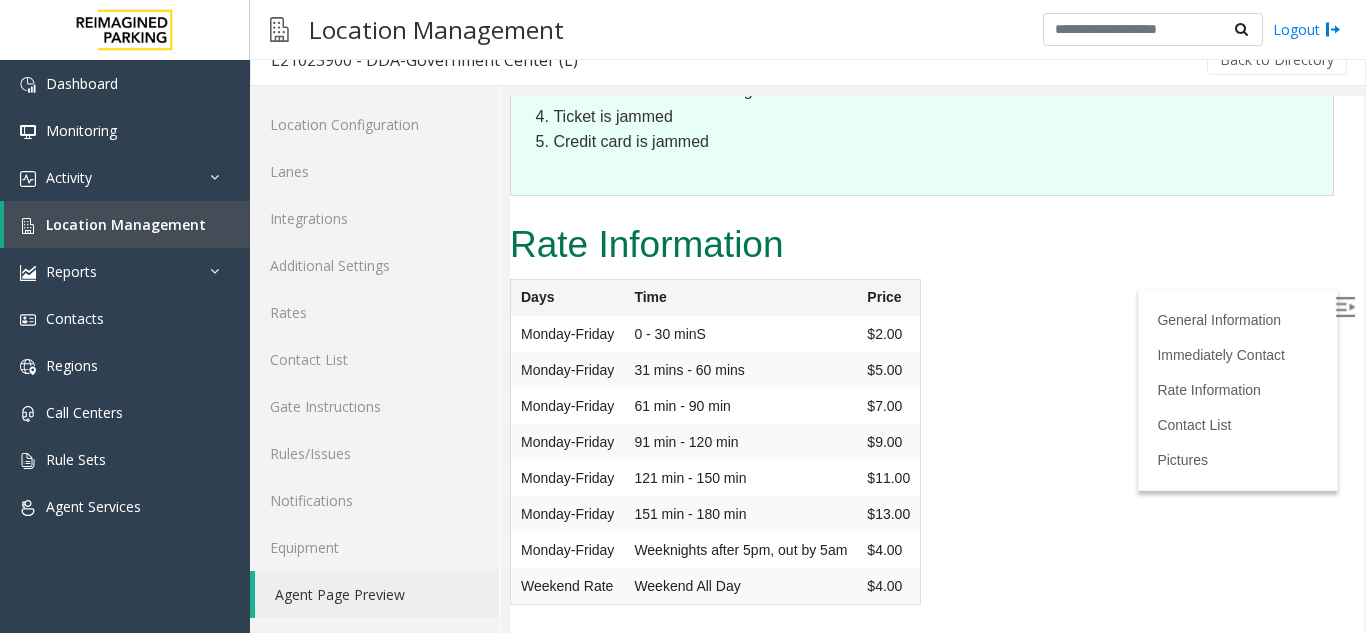 click at bounding box center [1345, 307] 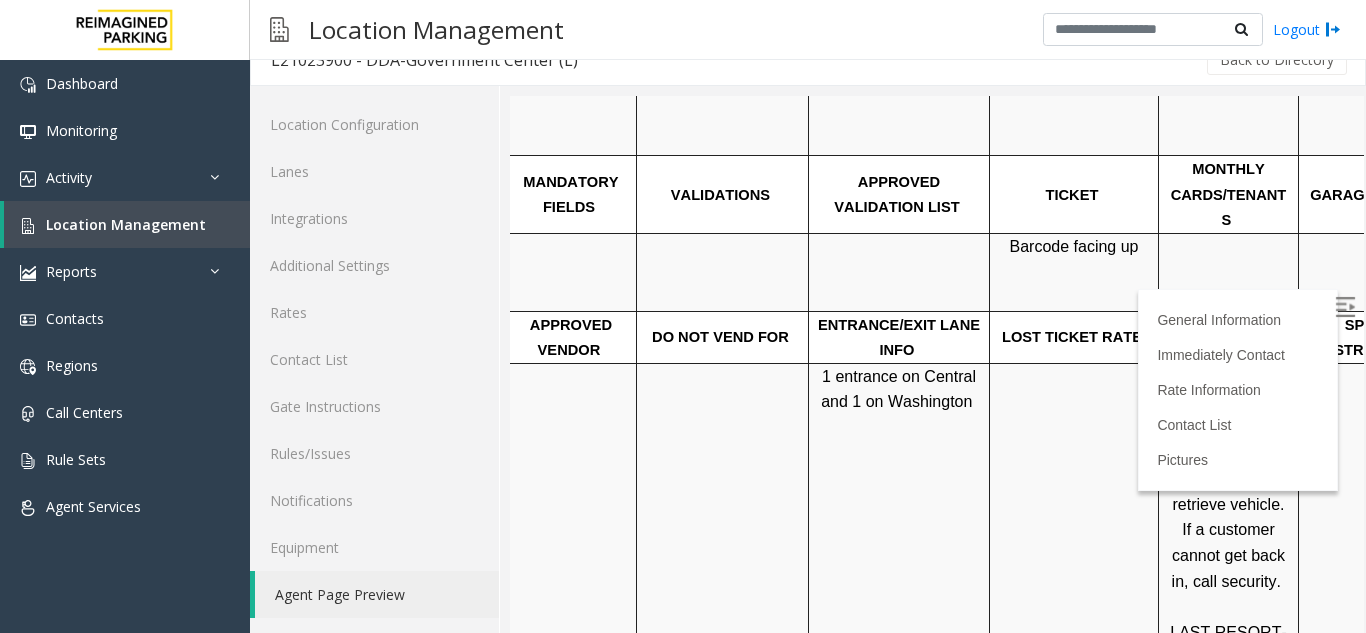 scroll, scrollTop: 1083, scrollLeft: 15, axis: both 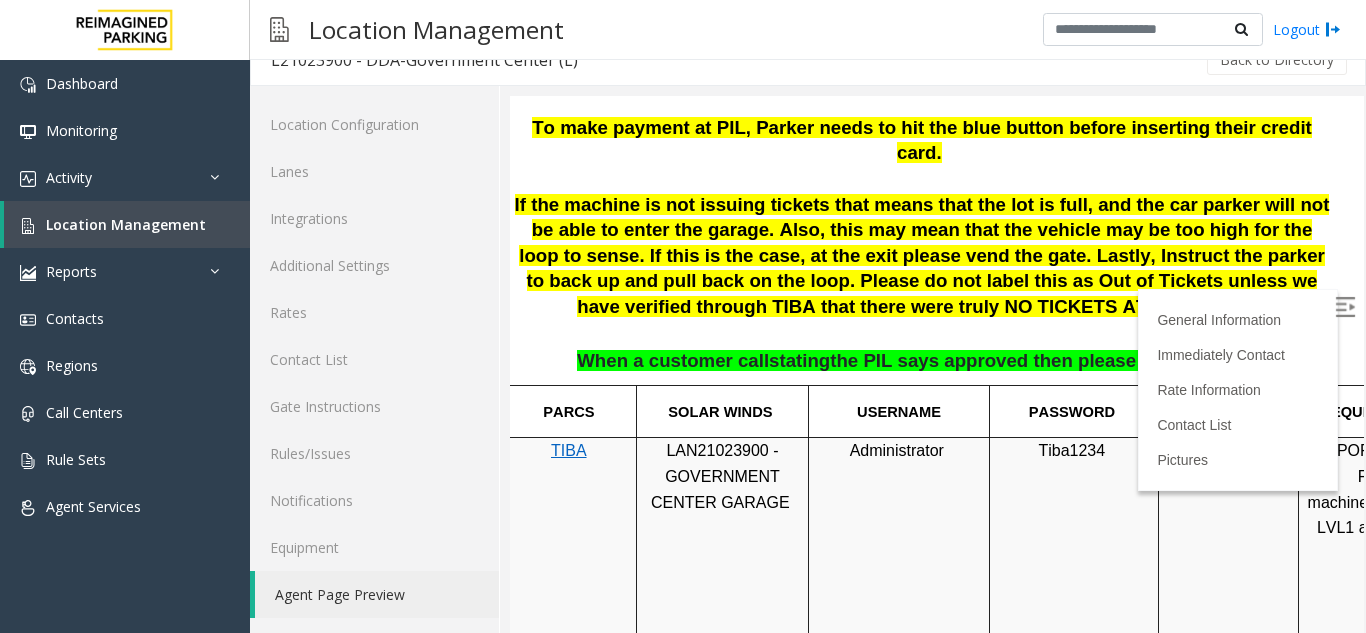 click at bounding box center [1345, 307] 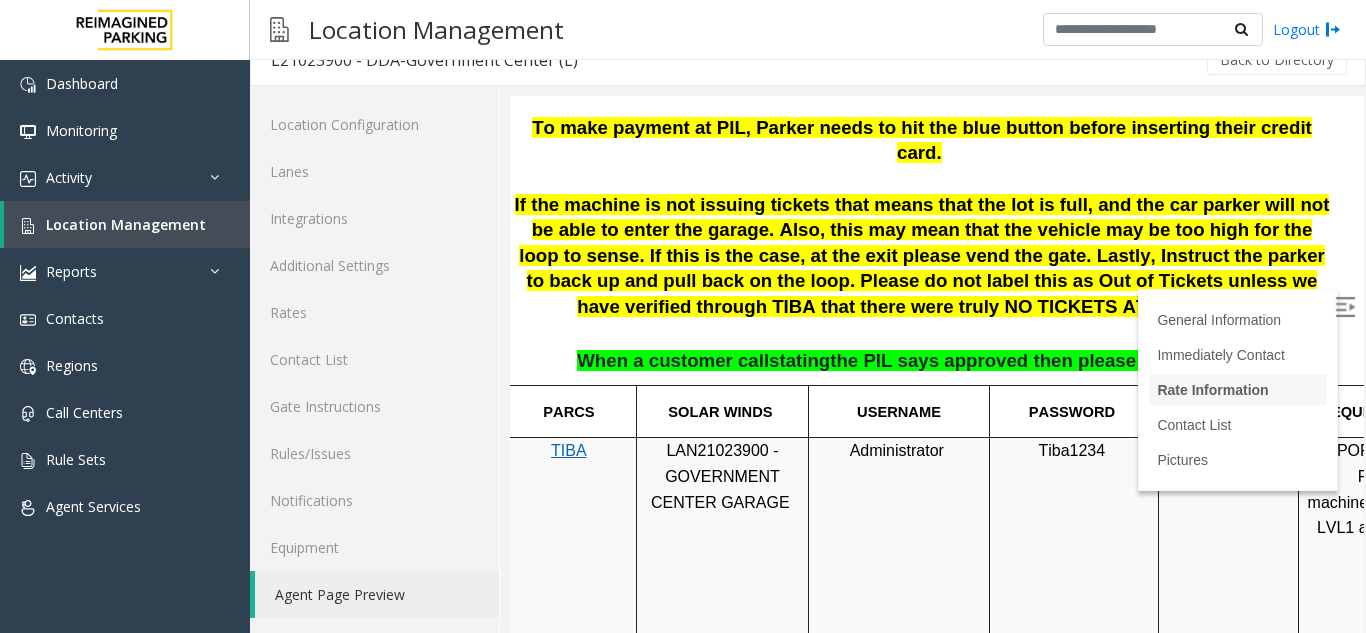 click on "Rate Information" at bounding box center [1212, 390] 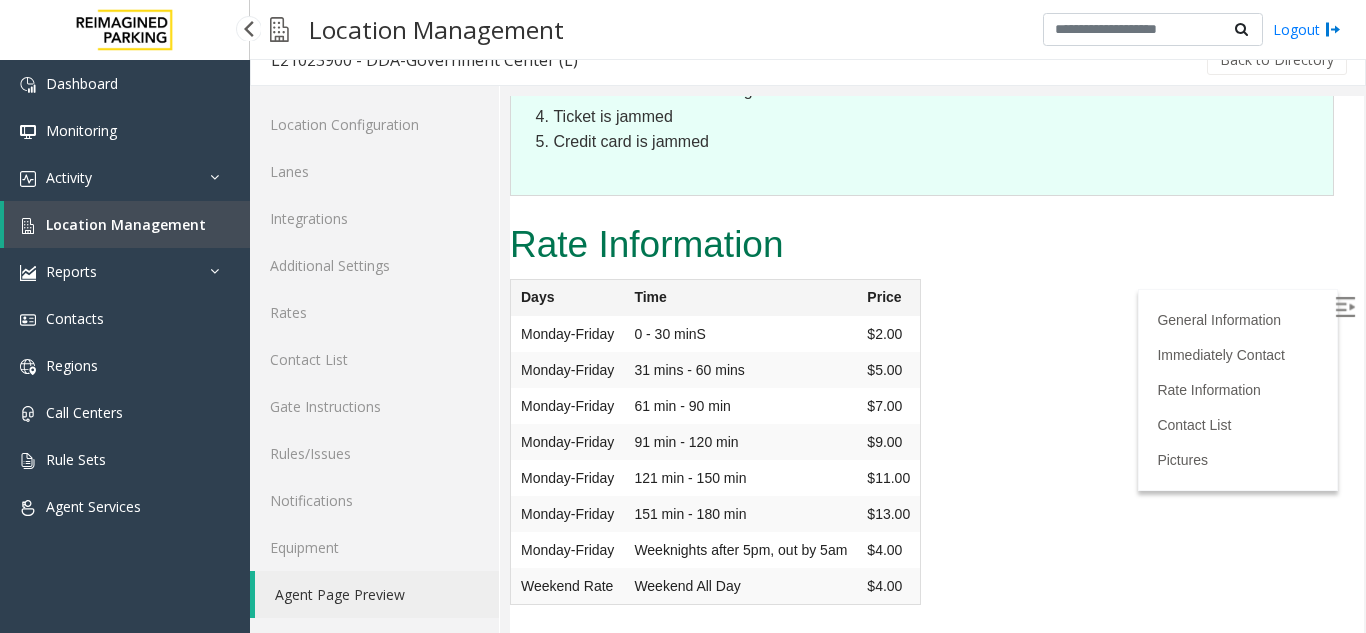 click on "Location Management" at bounding box center (126, 224) 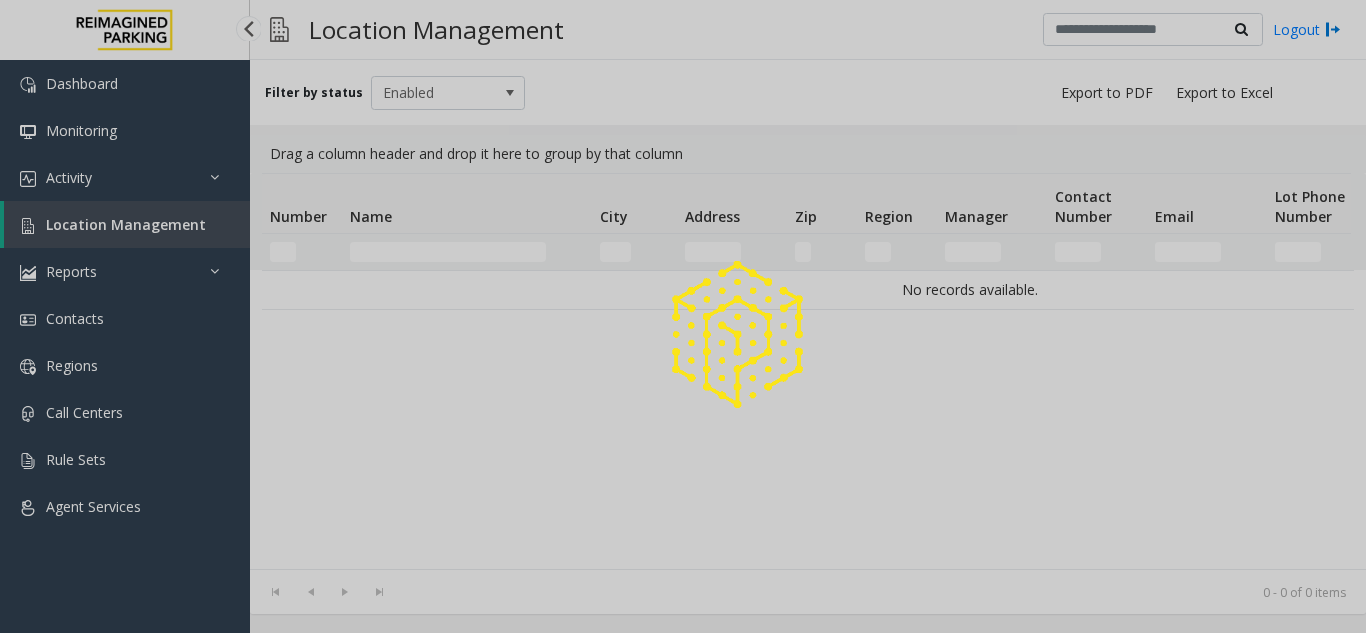 scroll, scrollTop: 0, scrollLeft: 0, axis: both 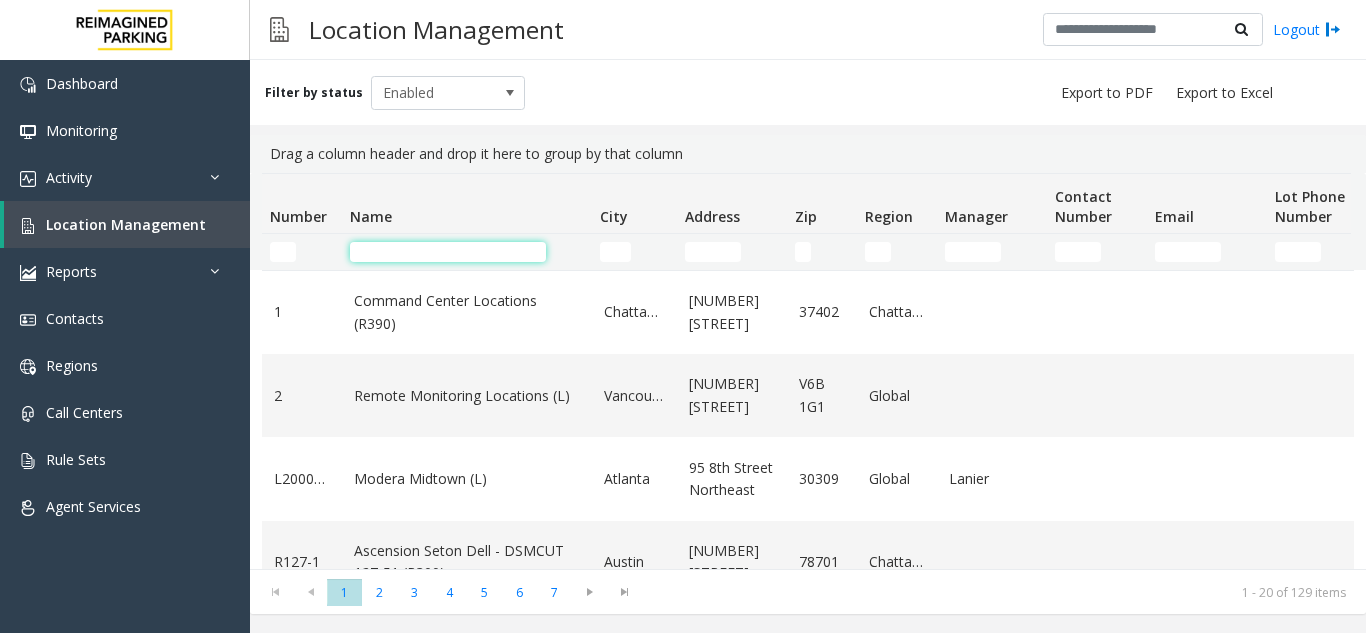 click 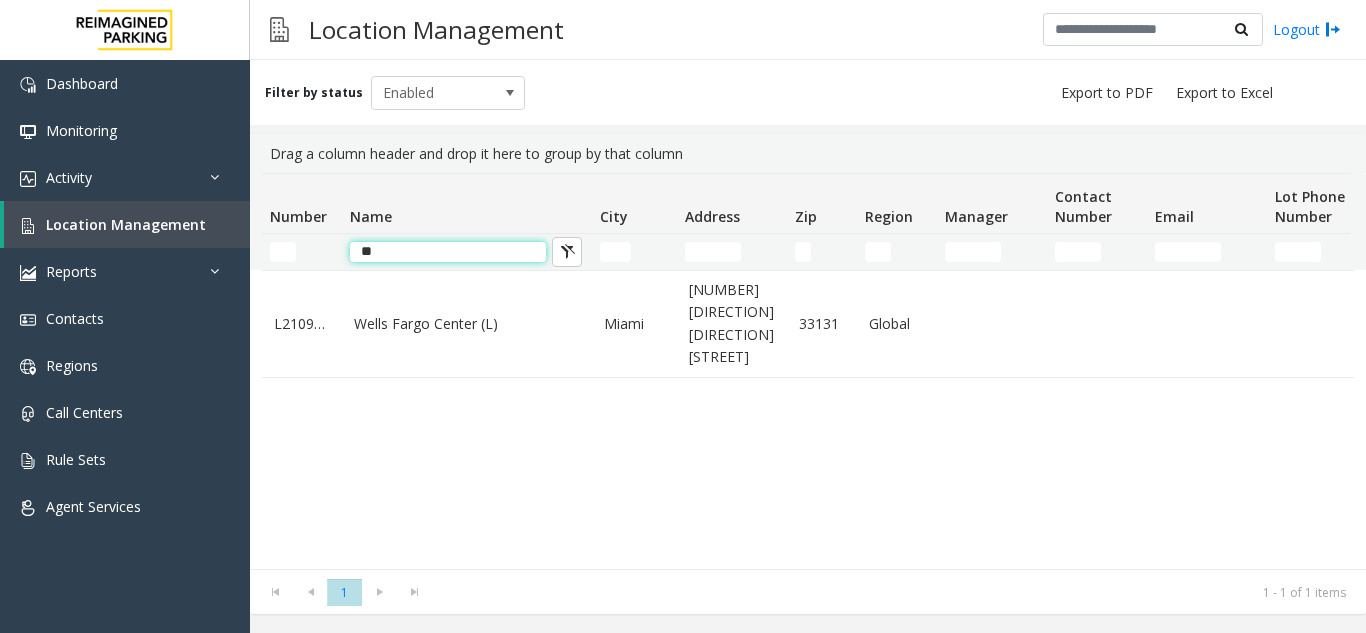 type on "*" 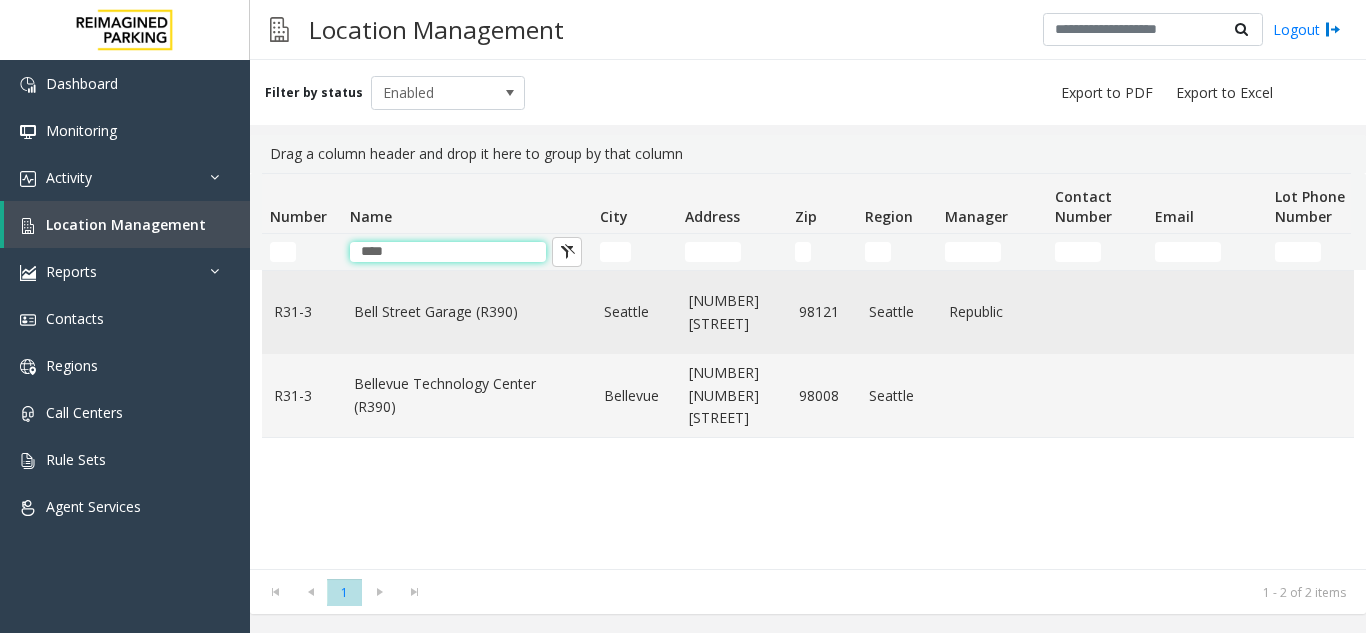 type on "****" 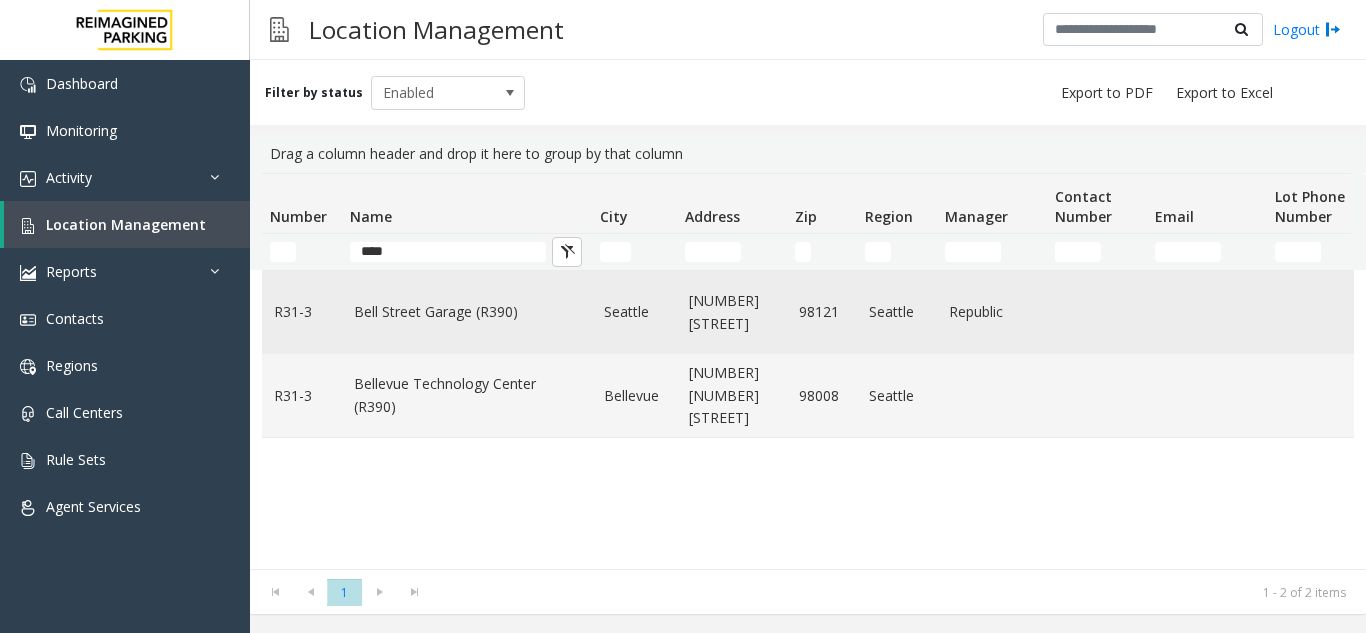 click on "Bell Street Garage (R390)" 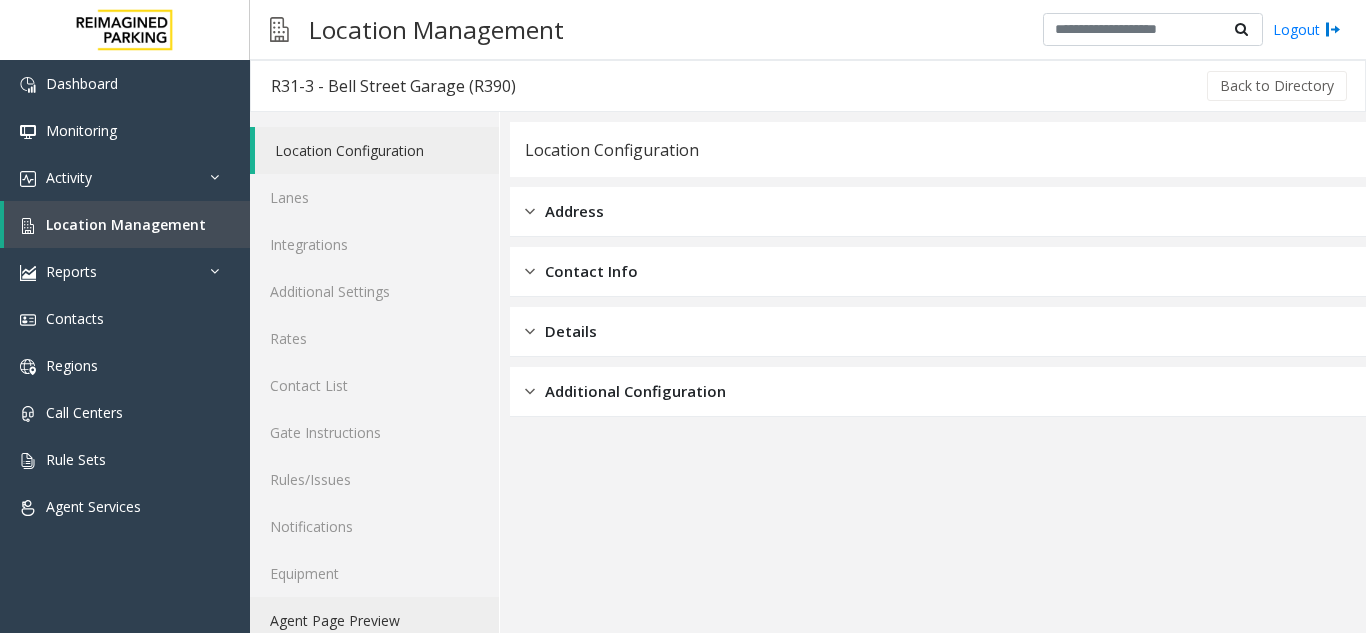 click on "Agent Page Preview" 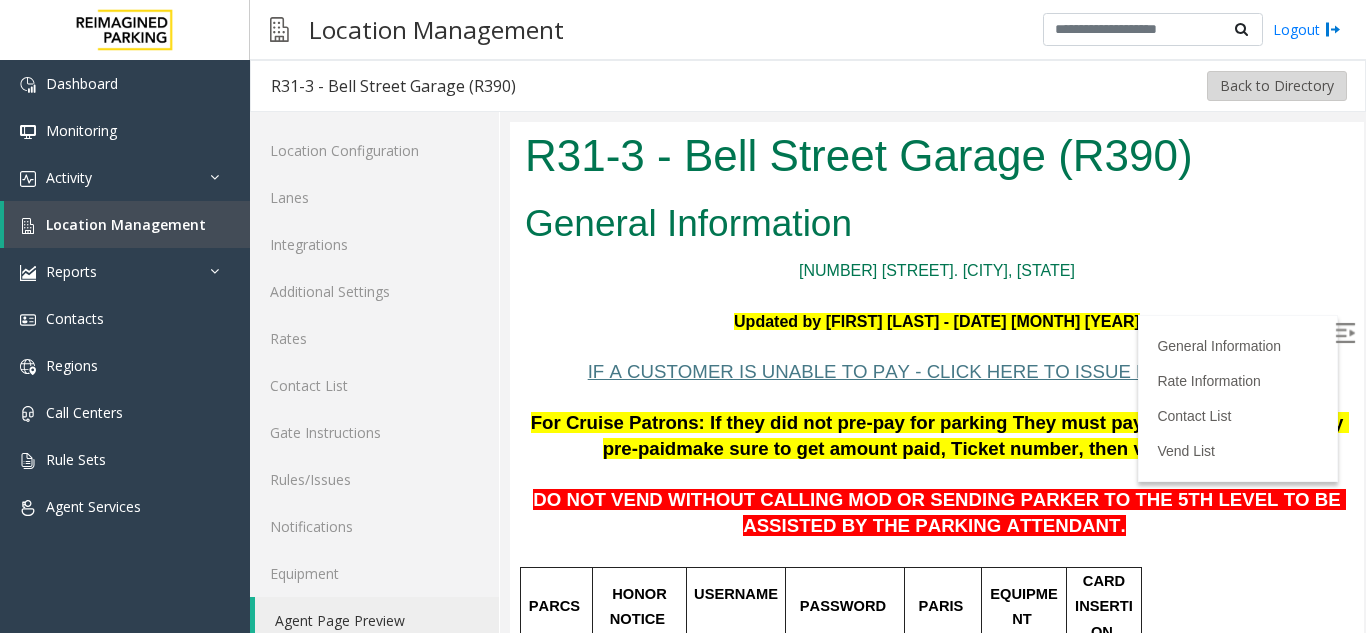 scroll, scrollTop: 0, scrollLeft: 0, axis: both 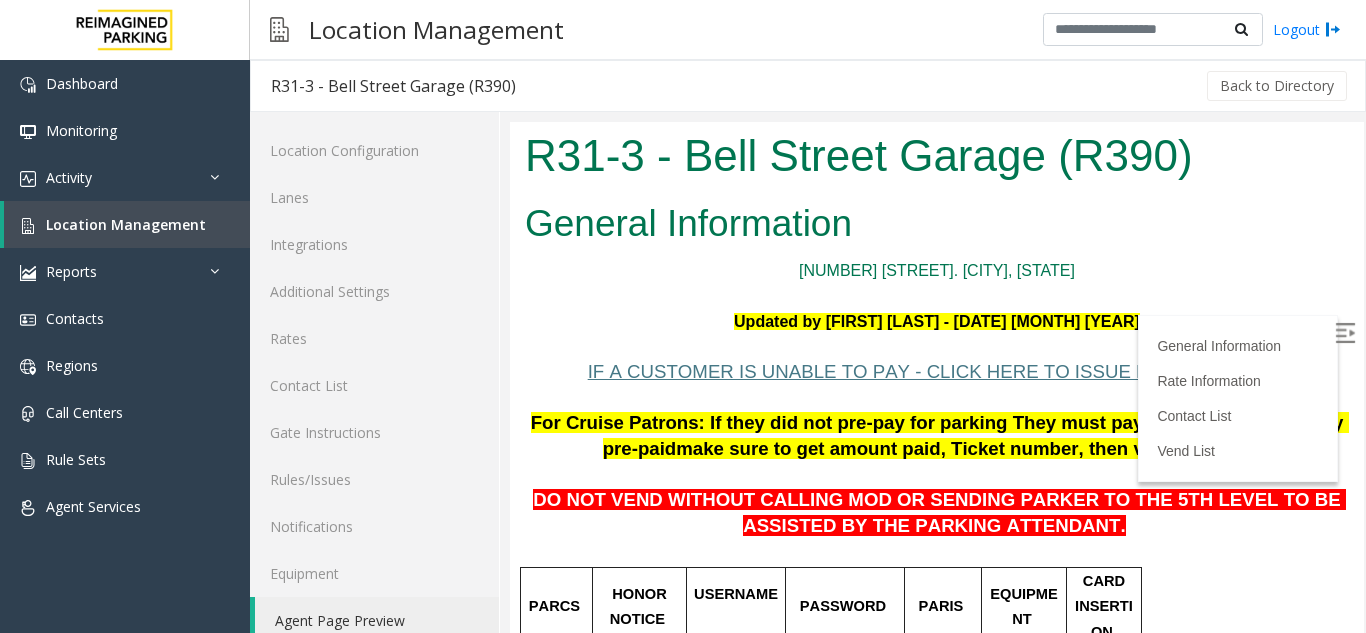 click at bounding box center (1345, 333) 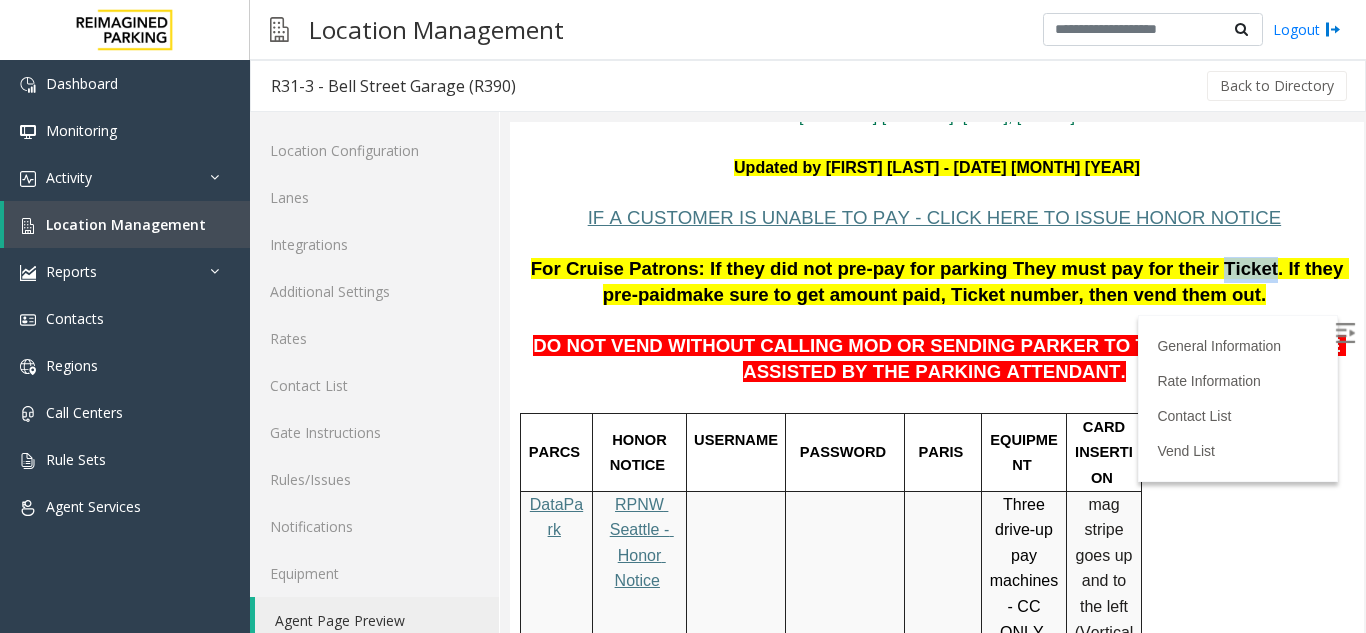 scroll, scrollTop: 200, scrollLeft: 0, axis: vertical 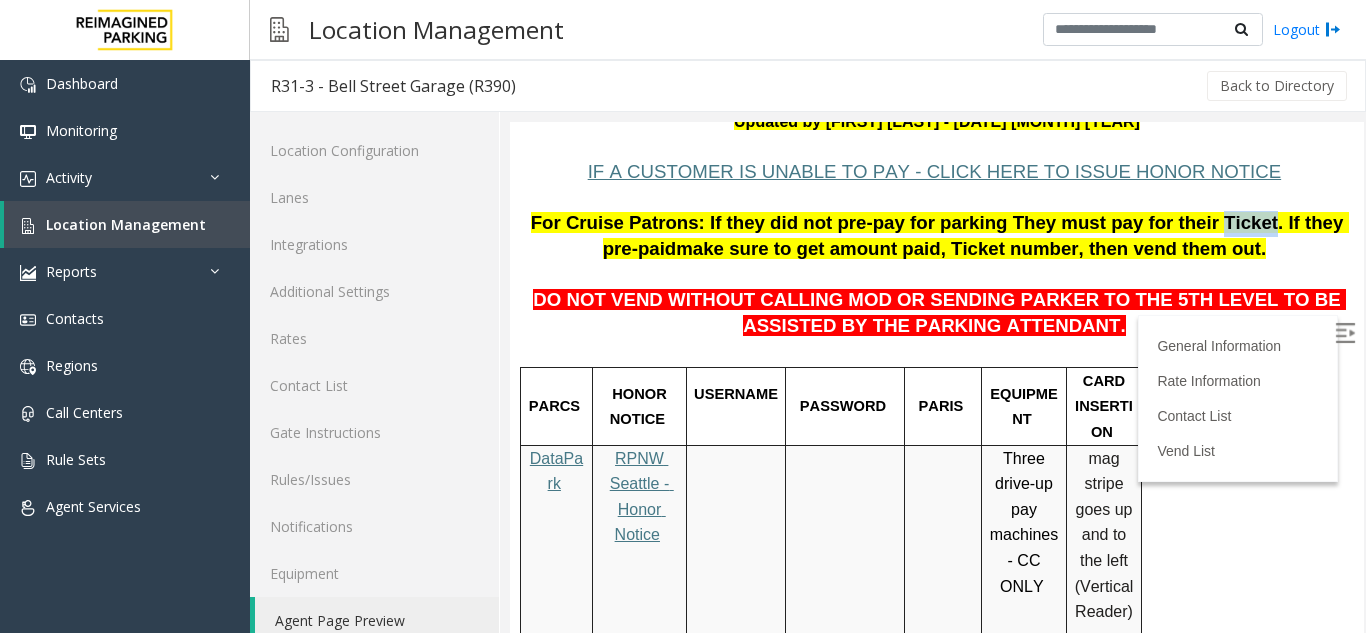 click at bounding box center [1345, 333] 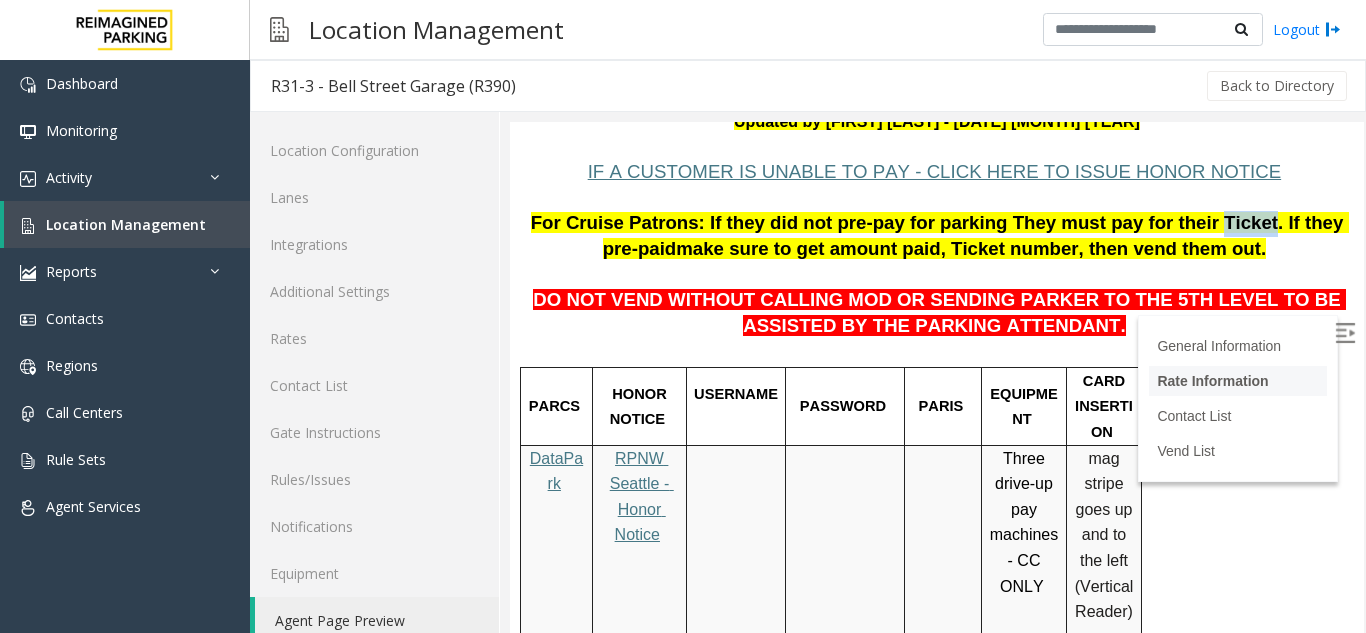 click on "Rate Information" at bounding box center [1212, 381] 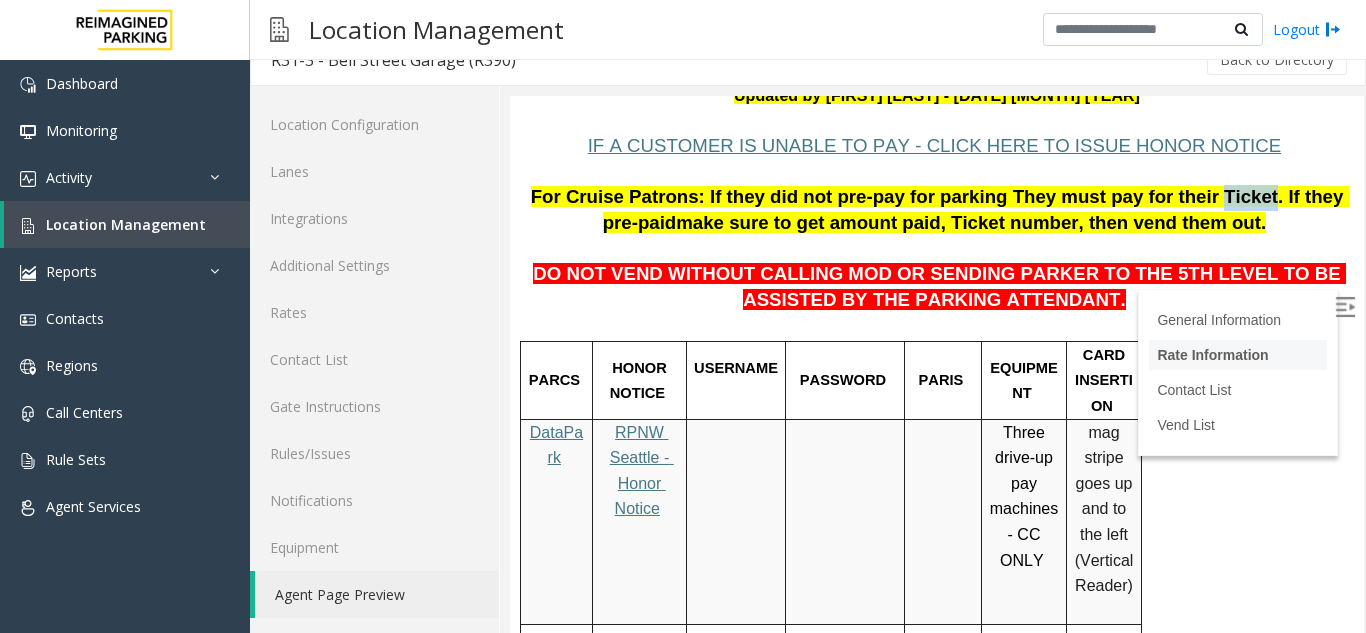 scroll, scrollTop: 4666, scrollLeft: 0, axis: vertical 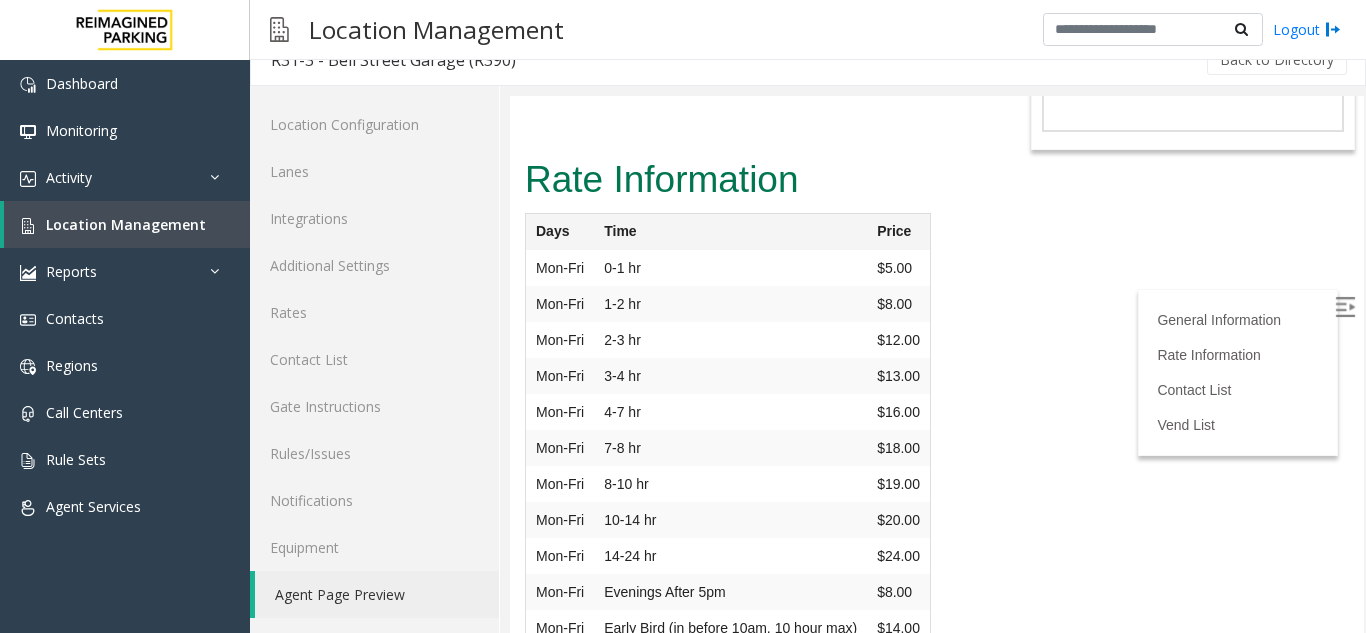 click at bounding box center [1345, 307] 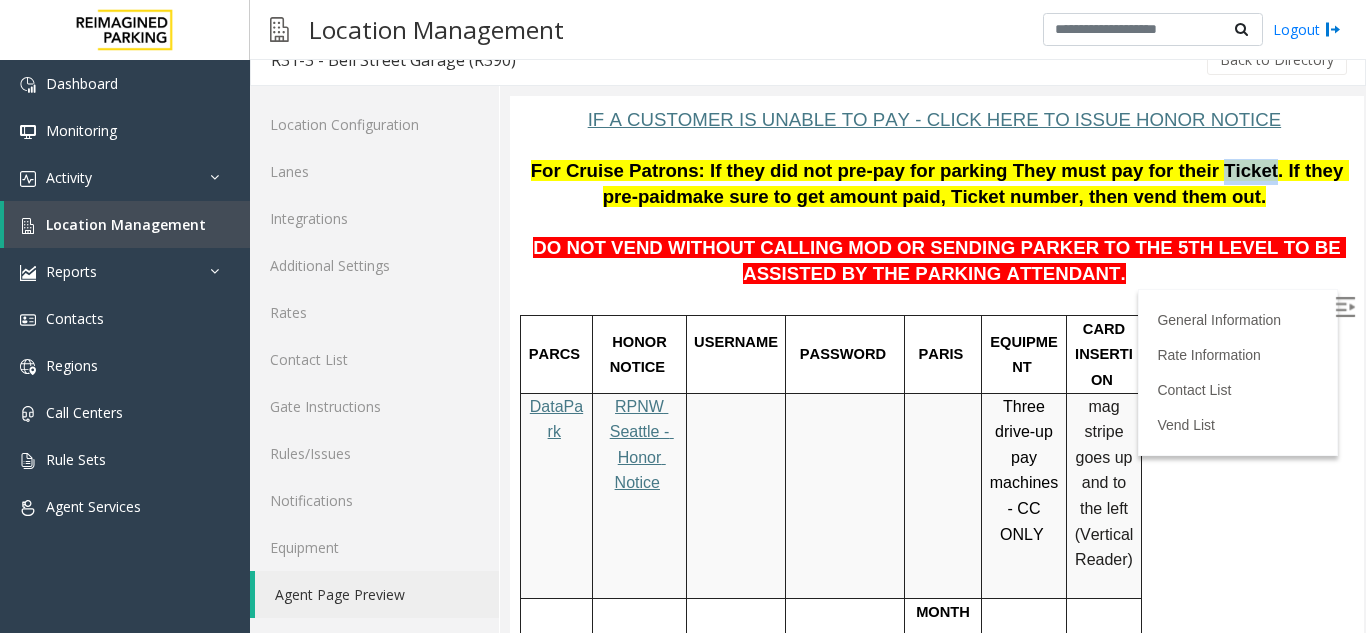 scroll, scrollTop: 140, scrollLeft: 0, axis: vertical 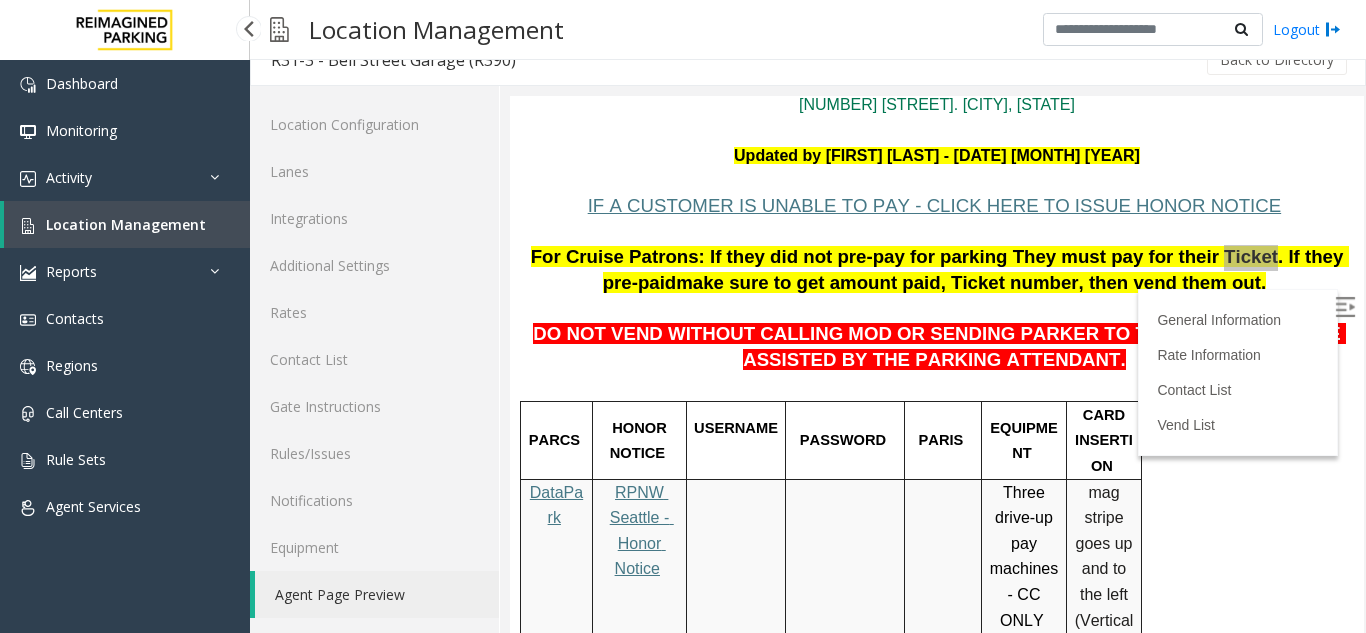 click on "Location Management" at bounding box center [126, 224] 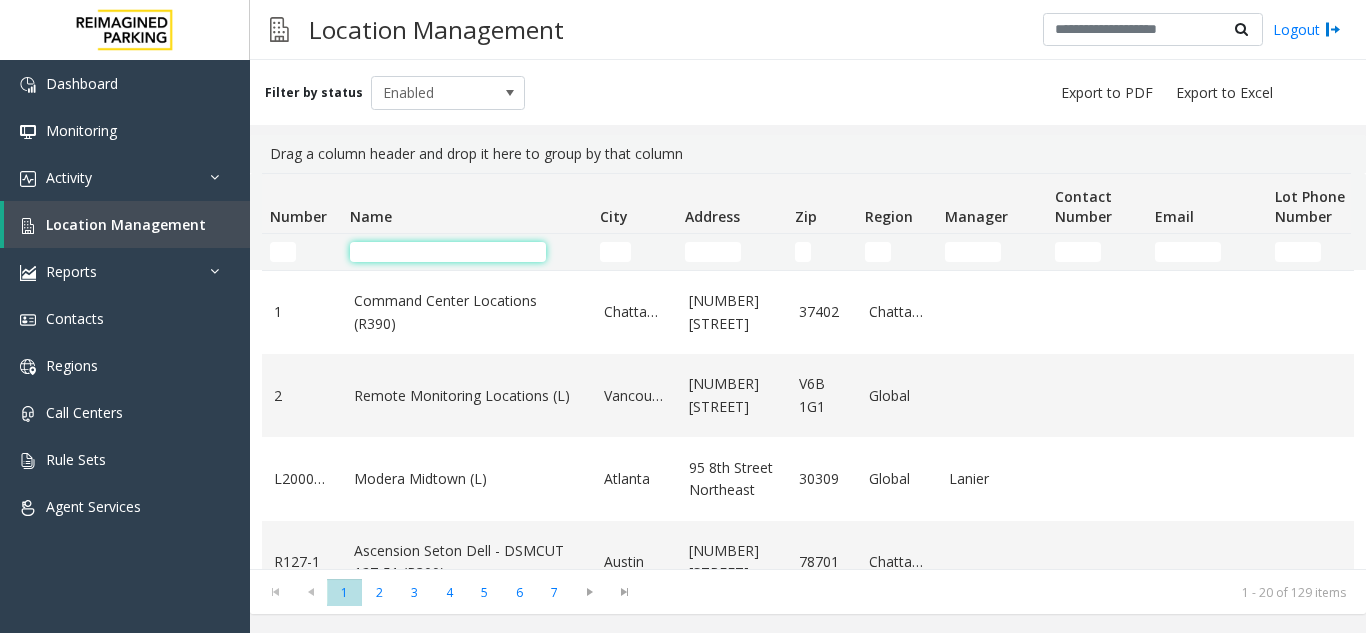 click 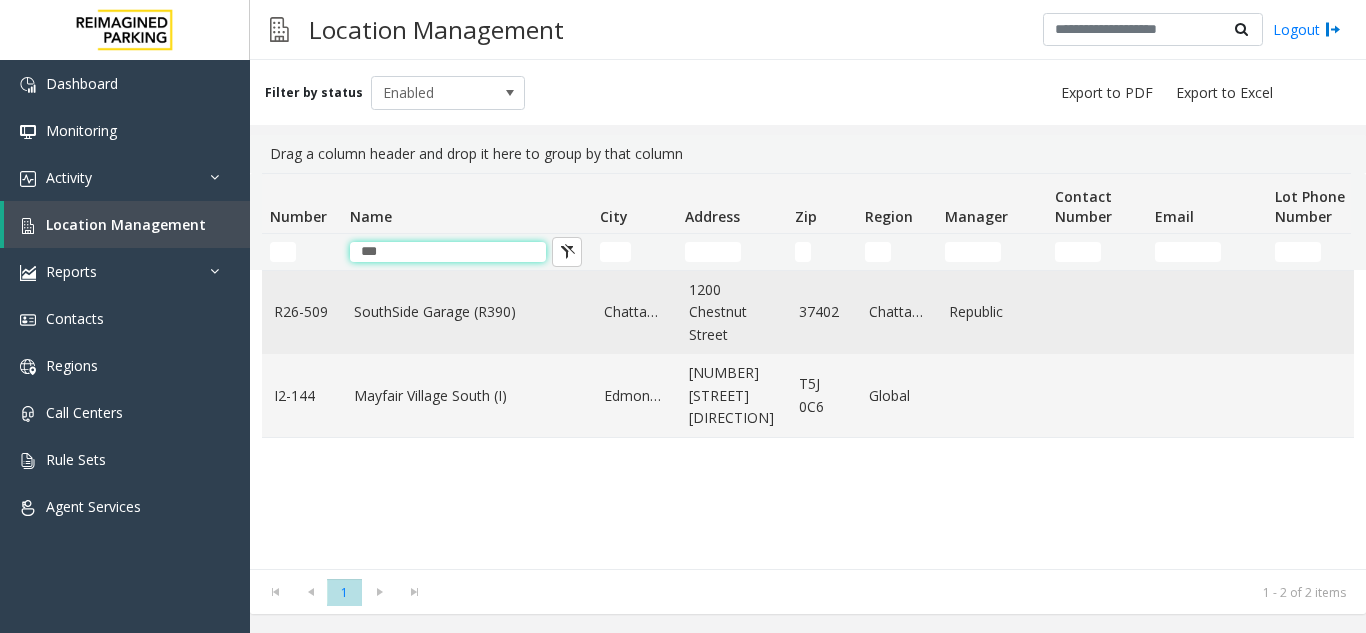 type on "***" 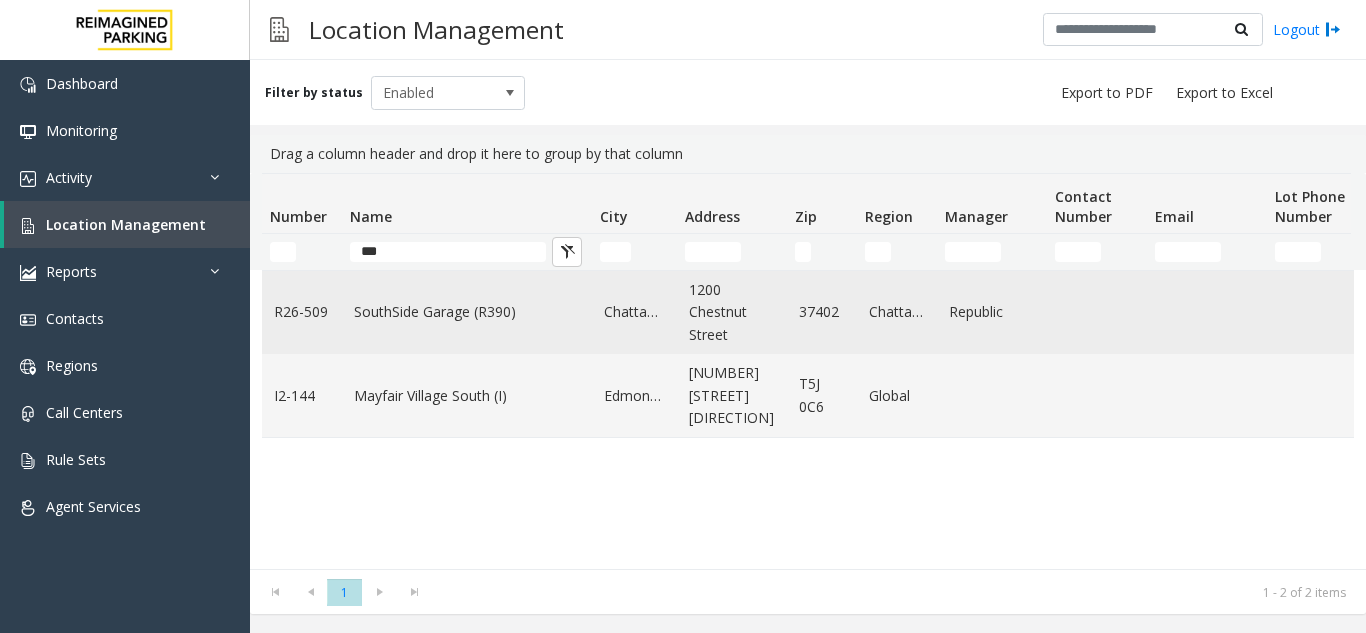 click on "SouthSide Garage (R390)" 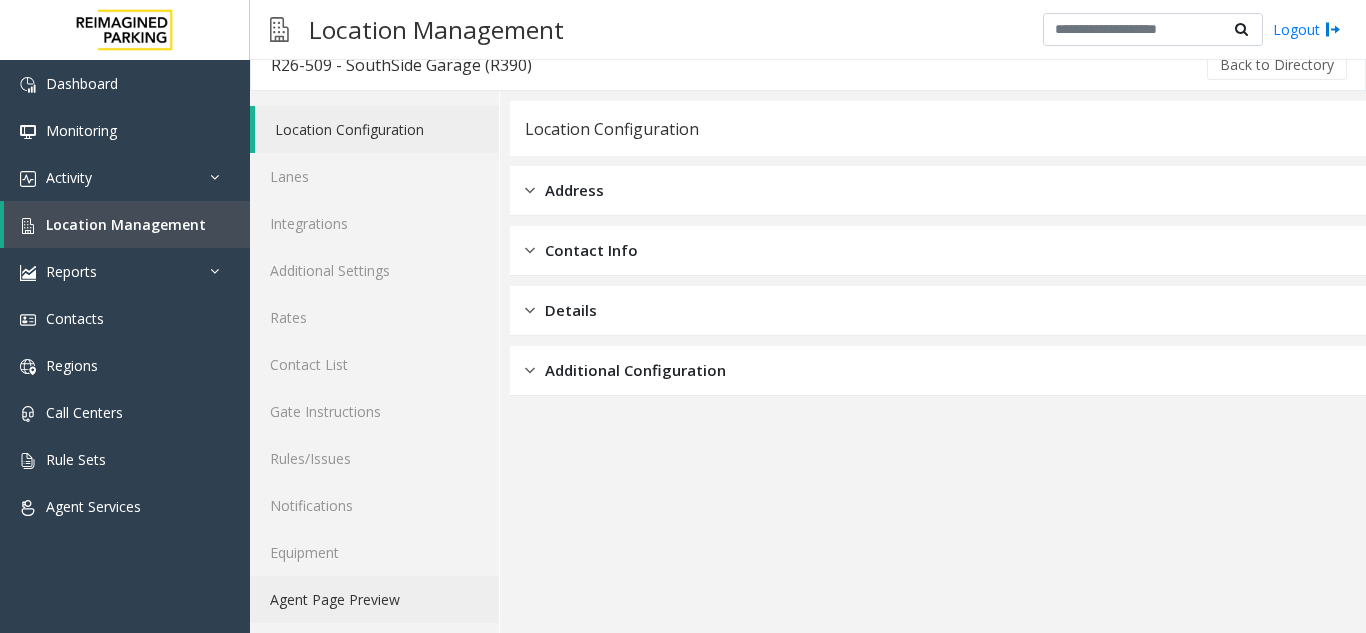 scroll, scrollTop: 26, scrollLeft: 0, axis: vertical 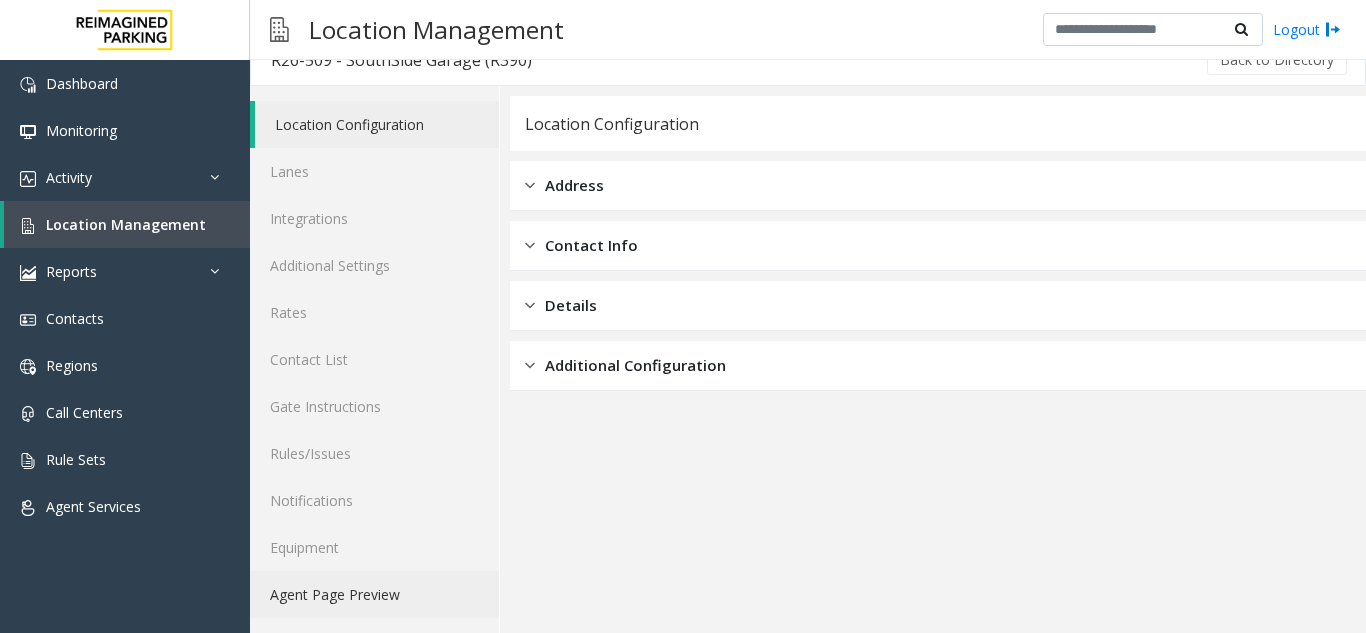 click on "Agent Page Preview" 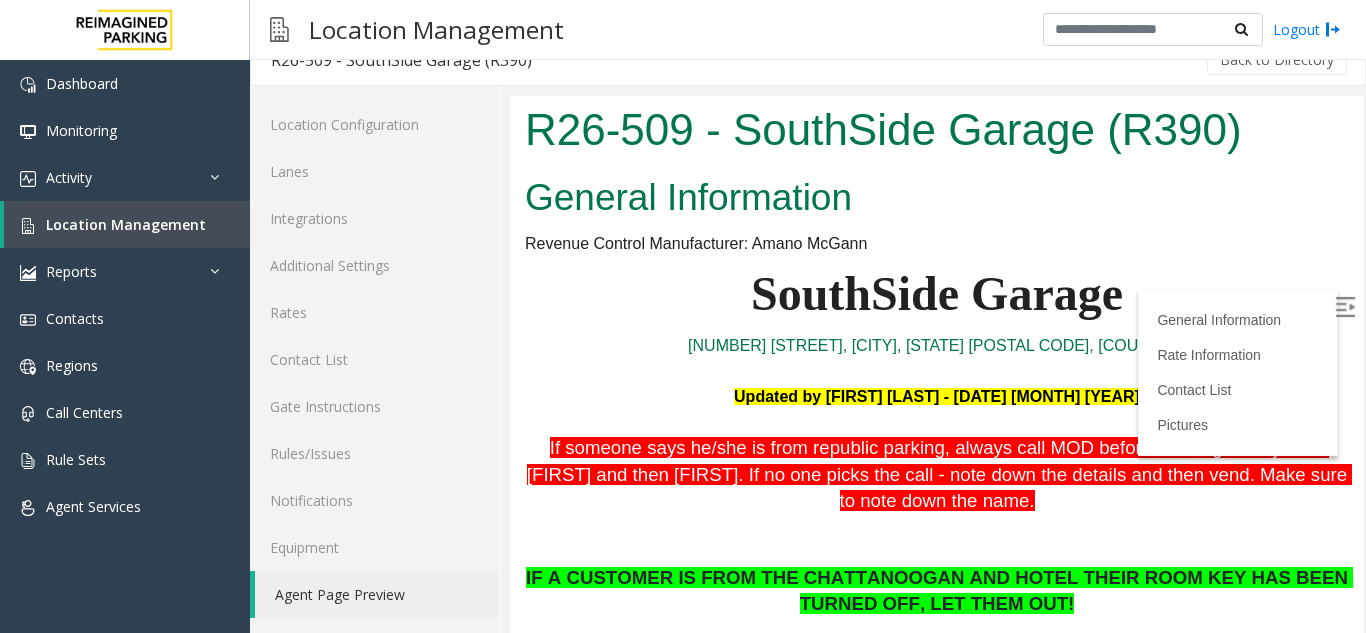 scroll, scrollTop: 0, scrollLeft: 0, axis: both 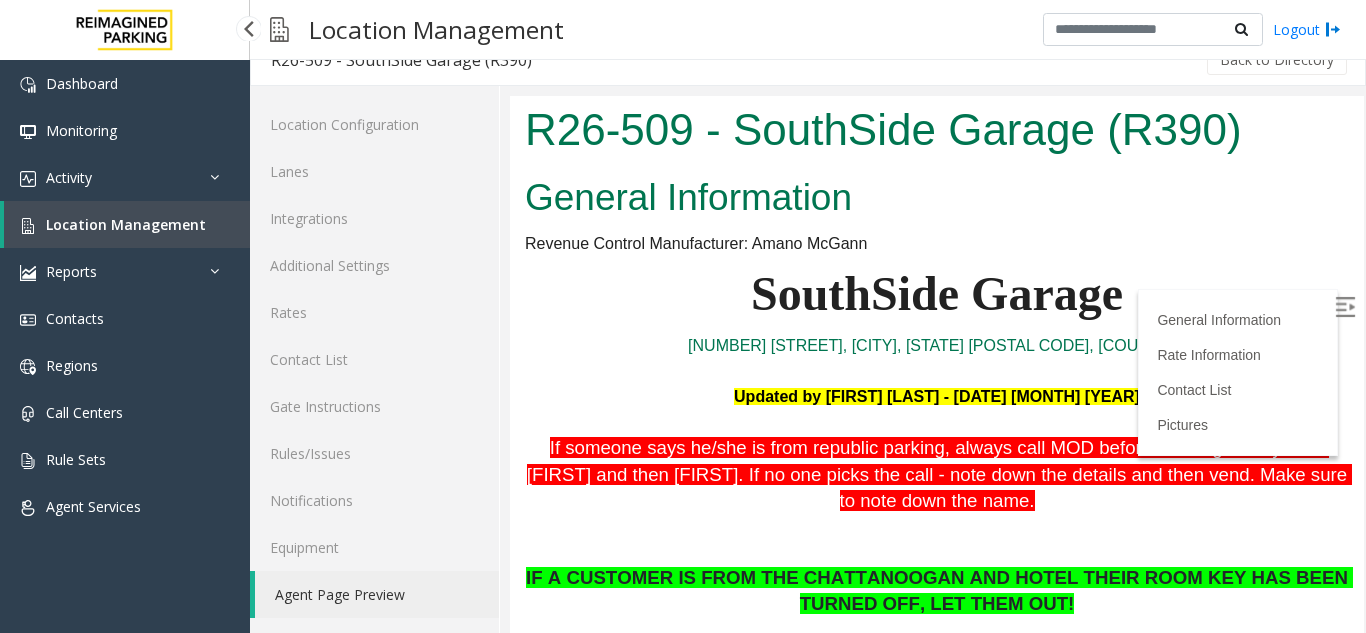 click on "Location Management" at bounding box center (126, 224) 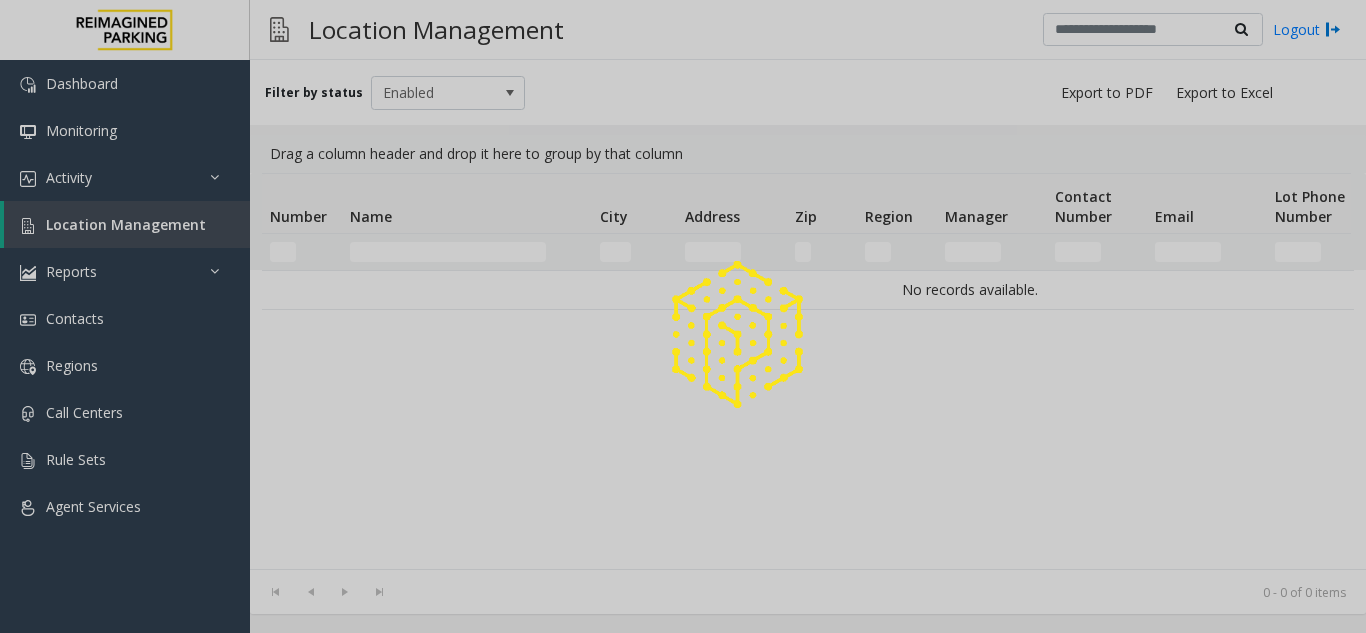 scroll, scrollTop: 0, scrollLeft: 0, axis: both 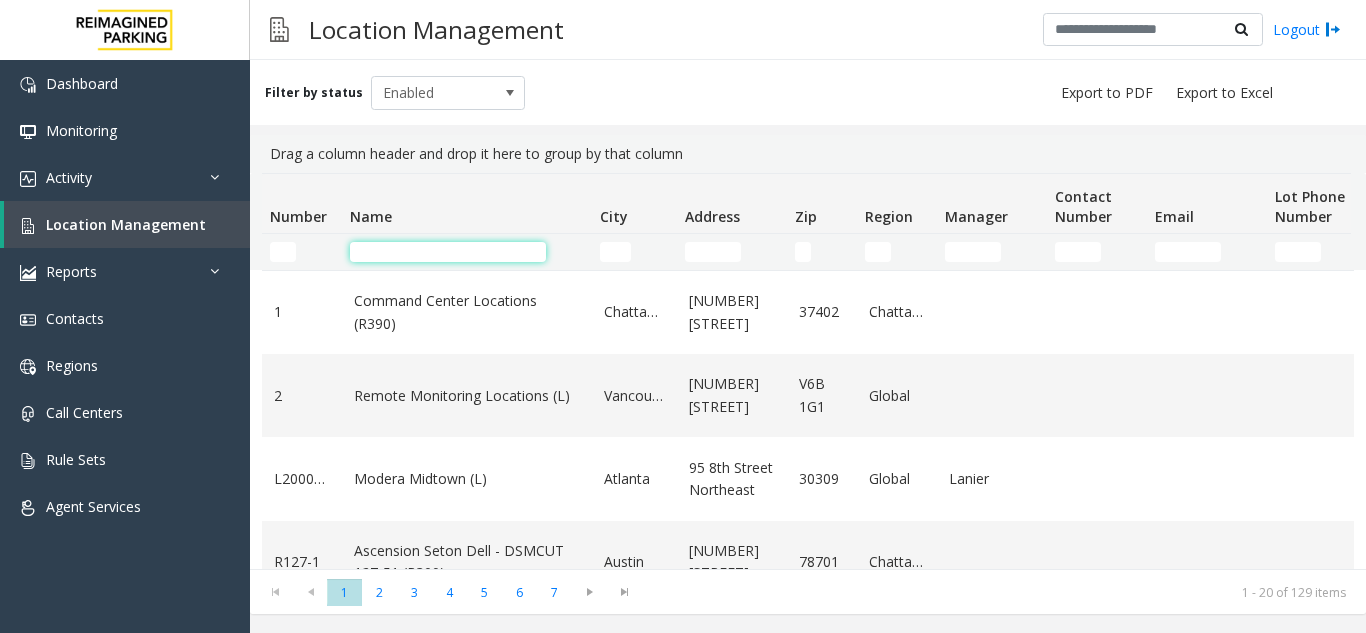 click 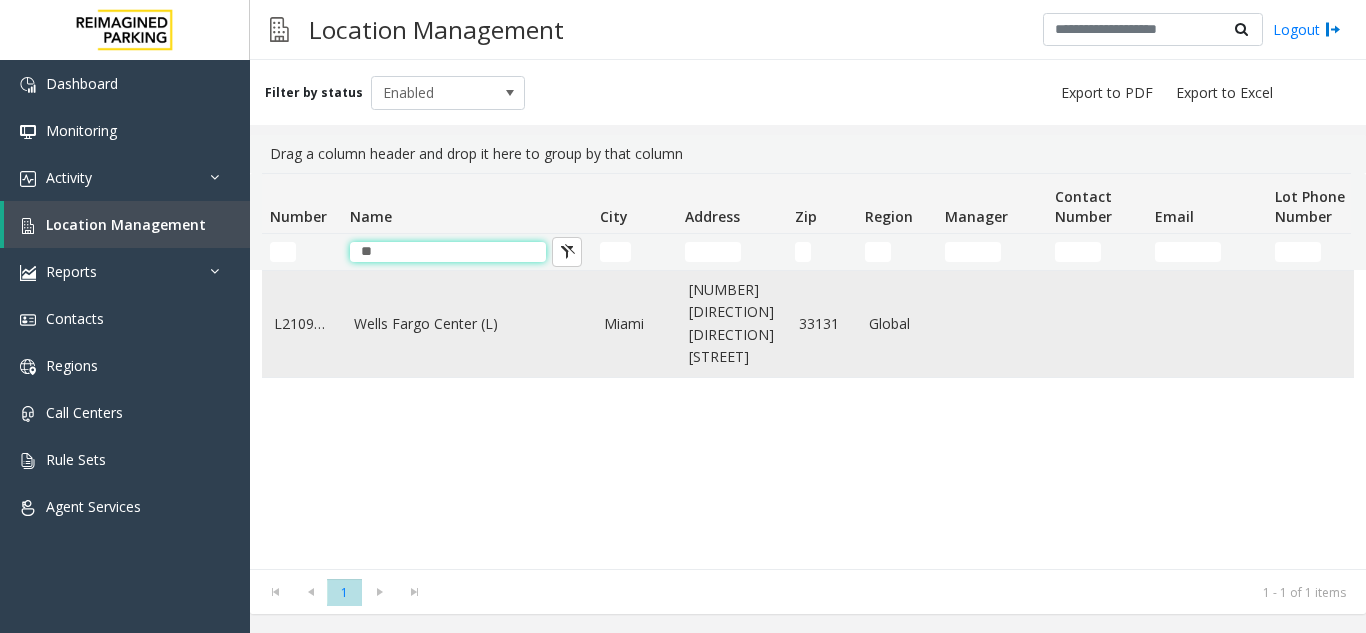 type on "*" 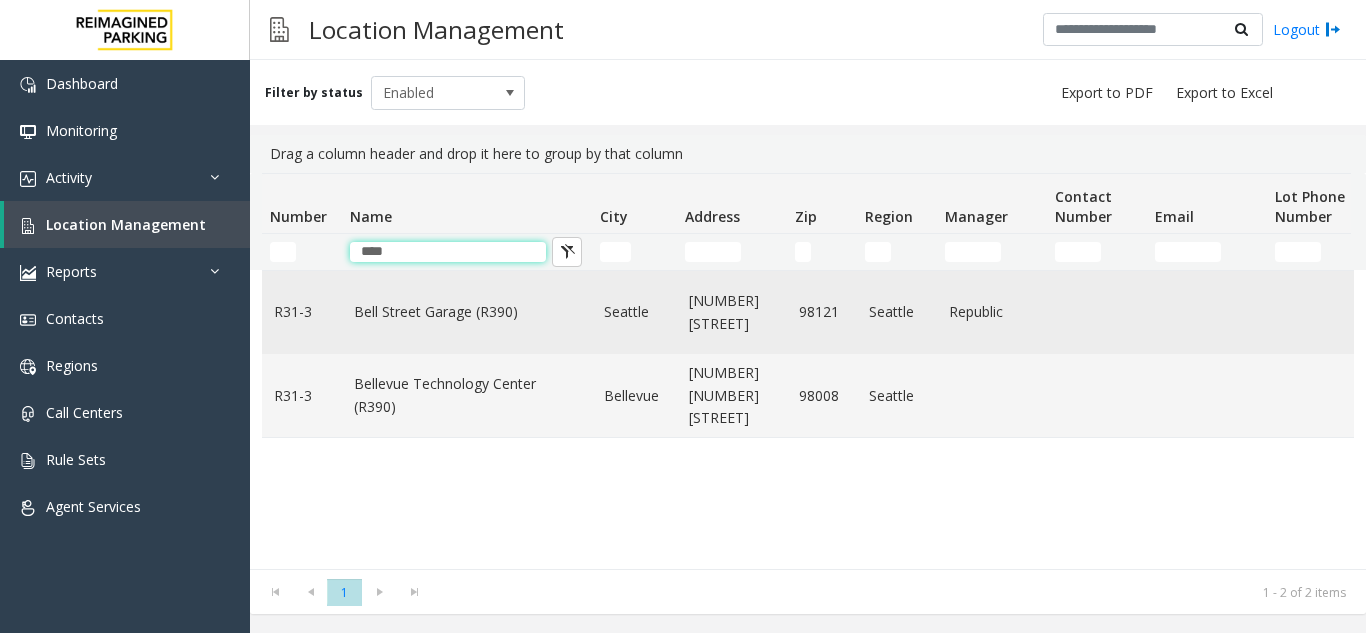 type on "****" 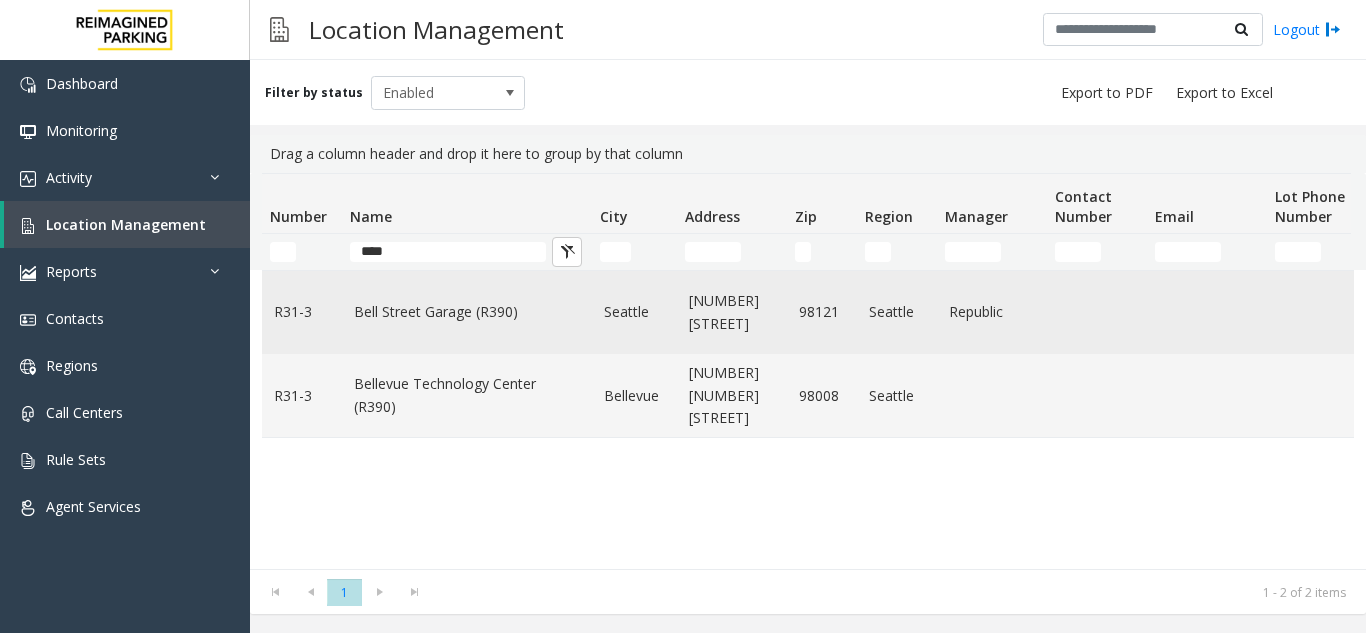 click on "Bell Street Garage (R390)" 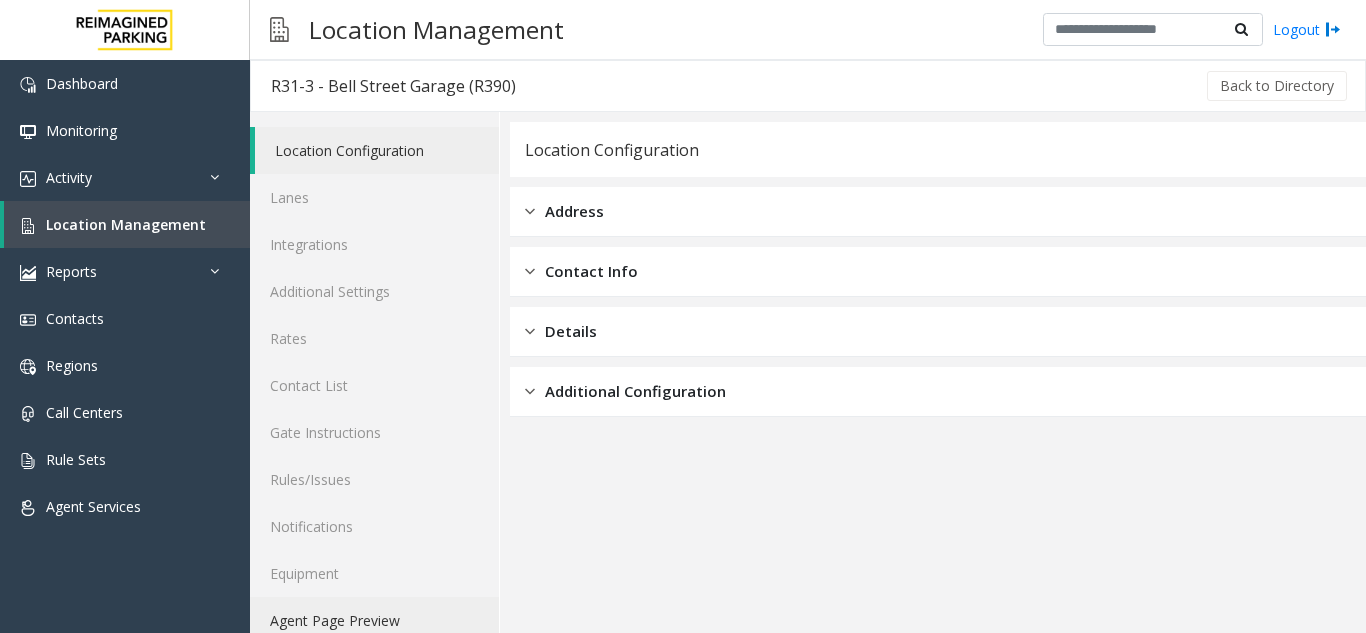 click on "Agent Page Preview" 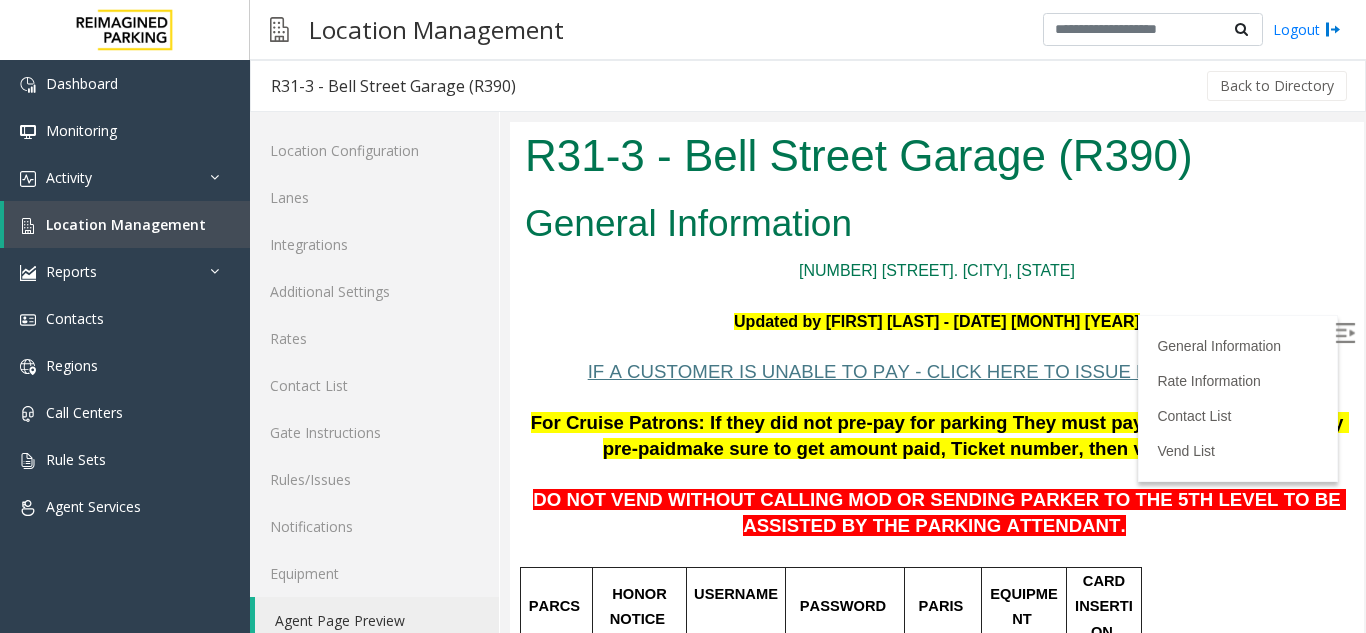 scroll, scrollTop: 0, scrollLeft: 0, axis: both 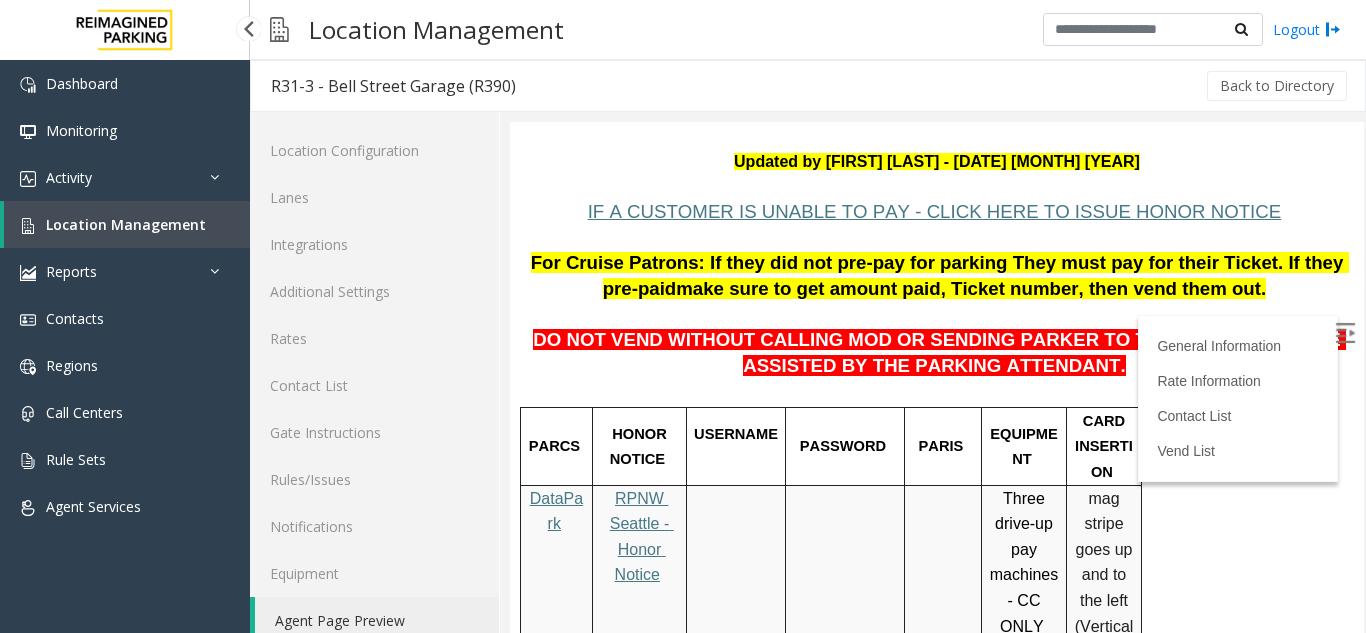click on "Location Management" at bounding box center (127, 224) 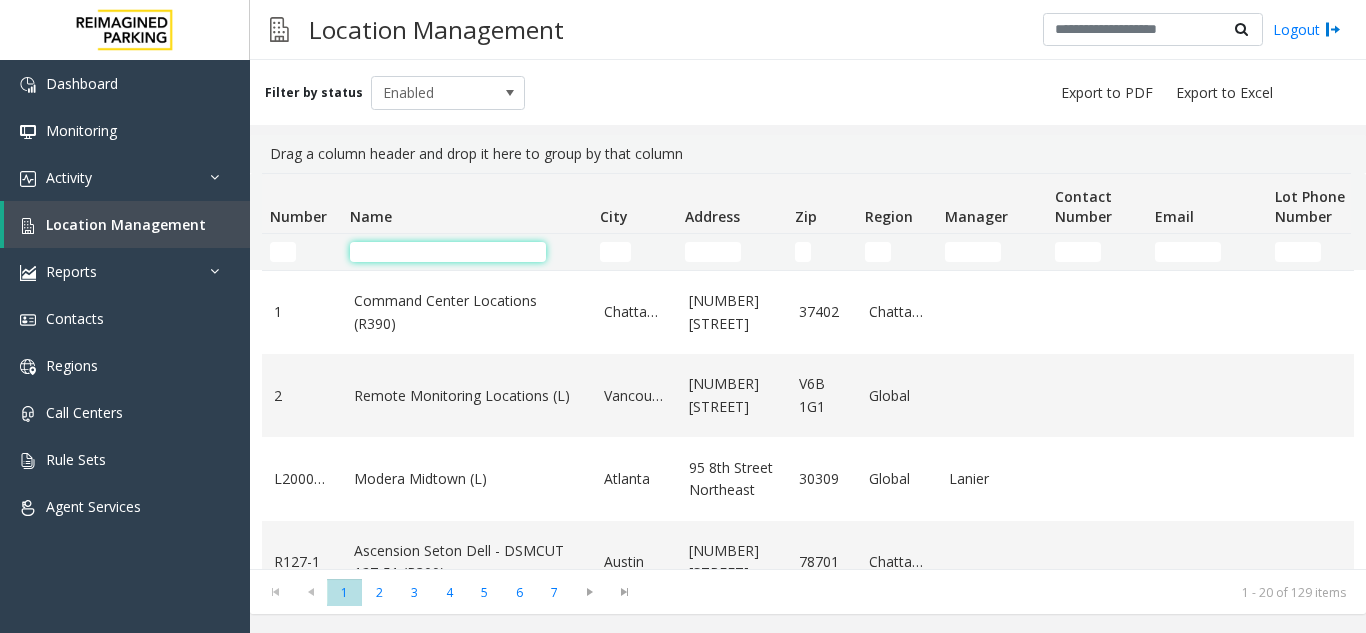 click 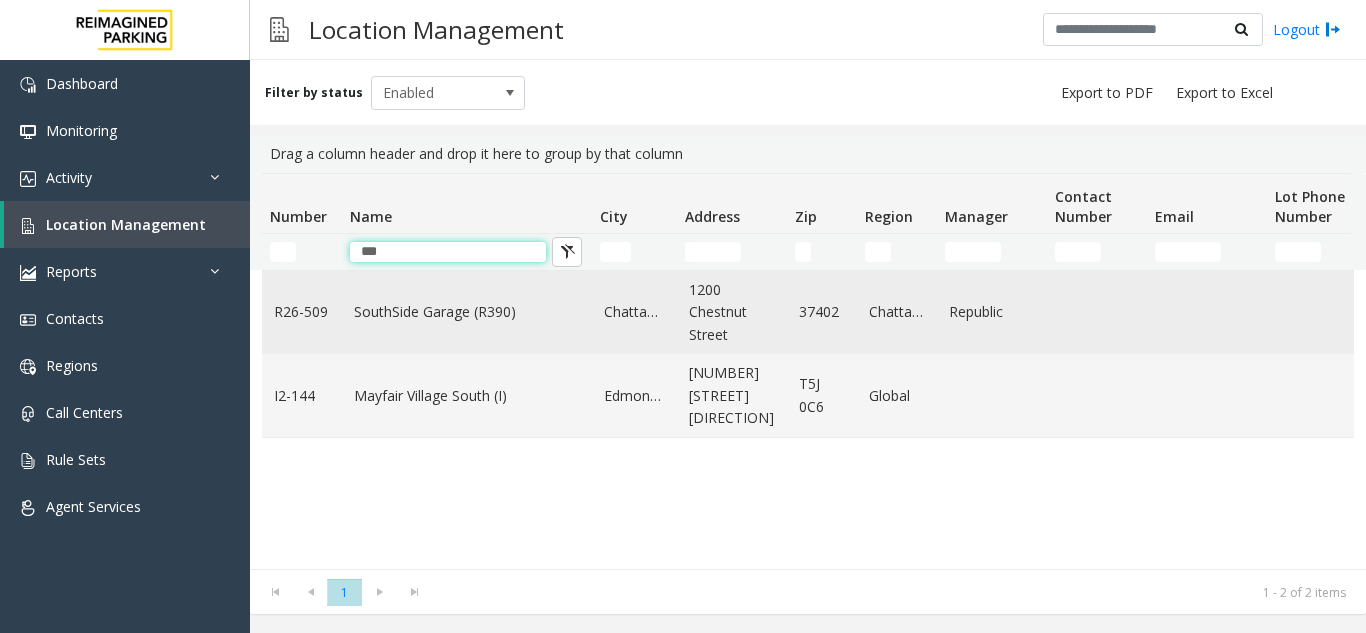 type on "***" 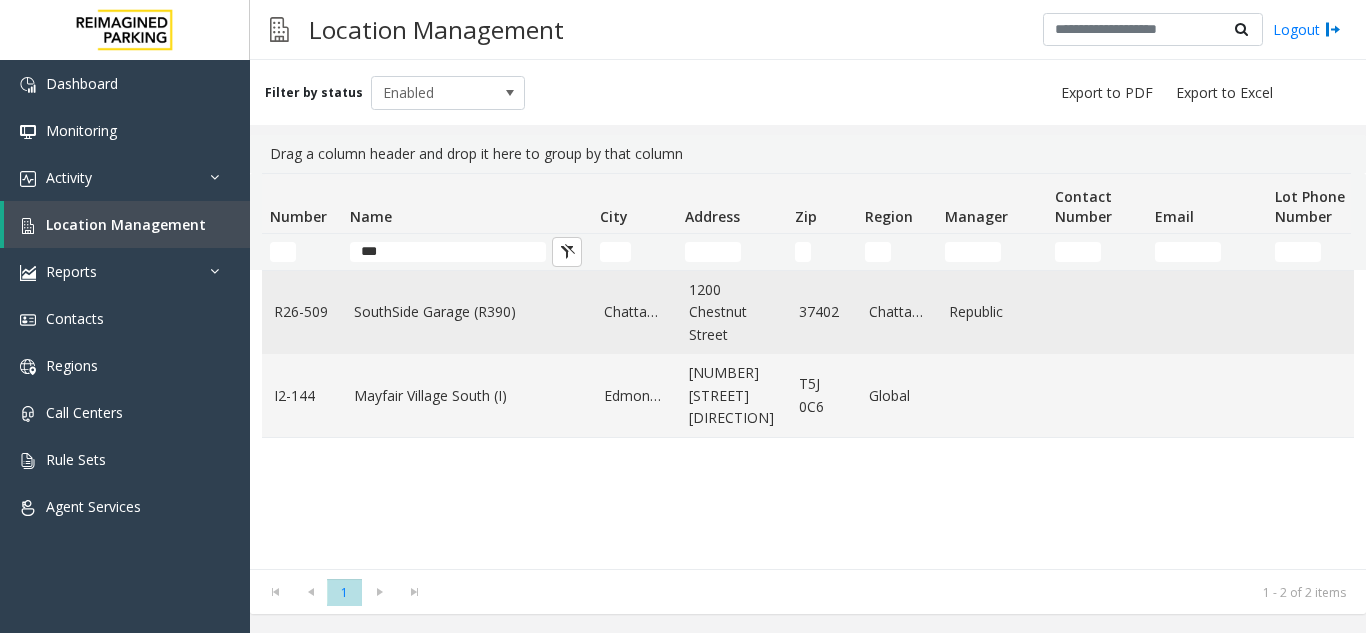 click on "SouthSide Garage (R390)" 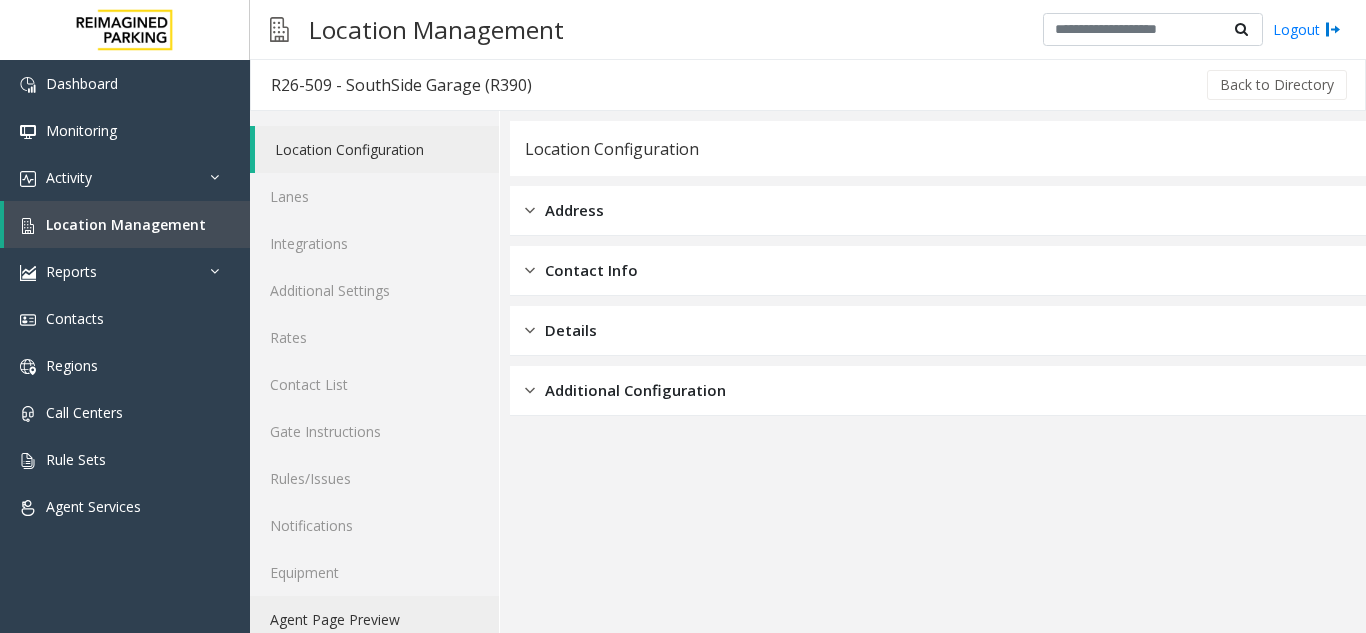 scroll, scrollTop: 0, scrollLeft: 0, axis: both 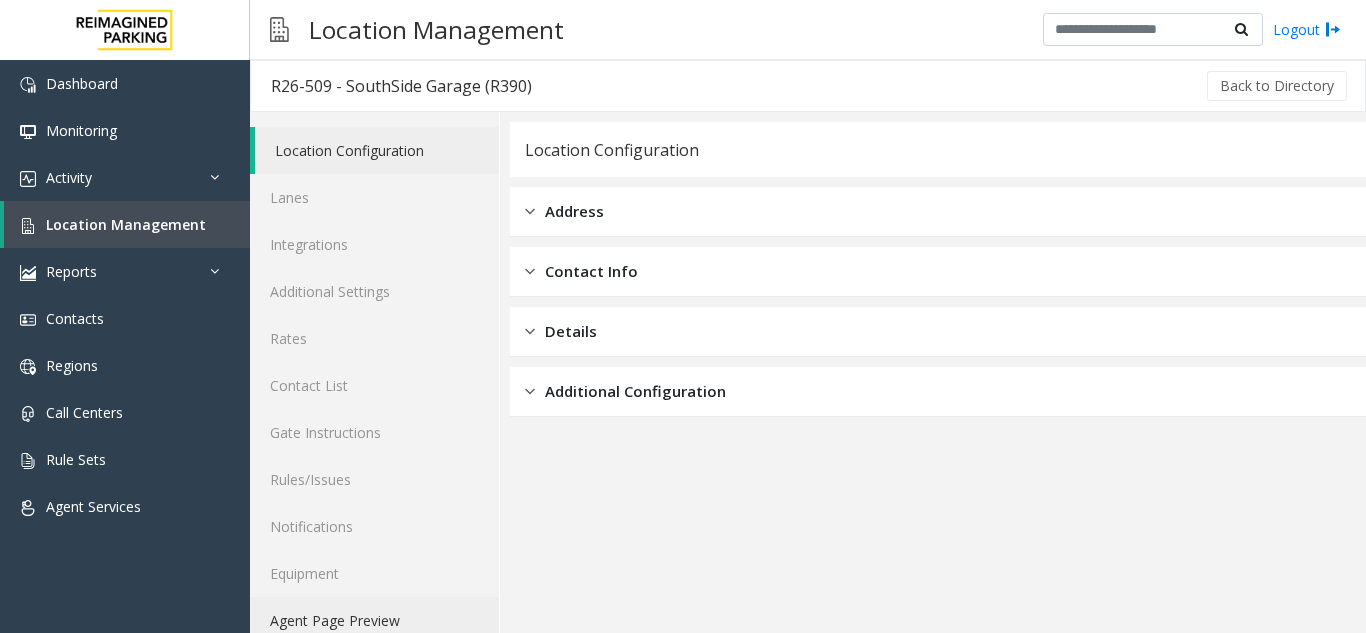 click on "Agent Page Preview" 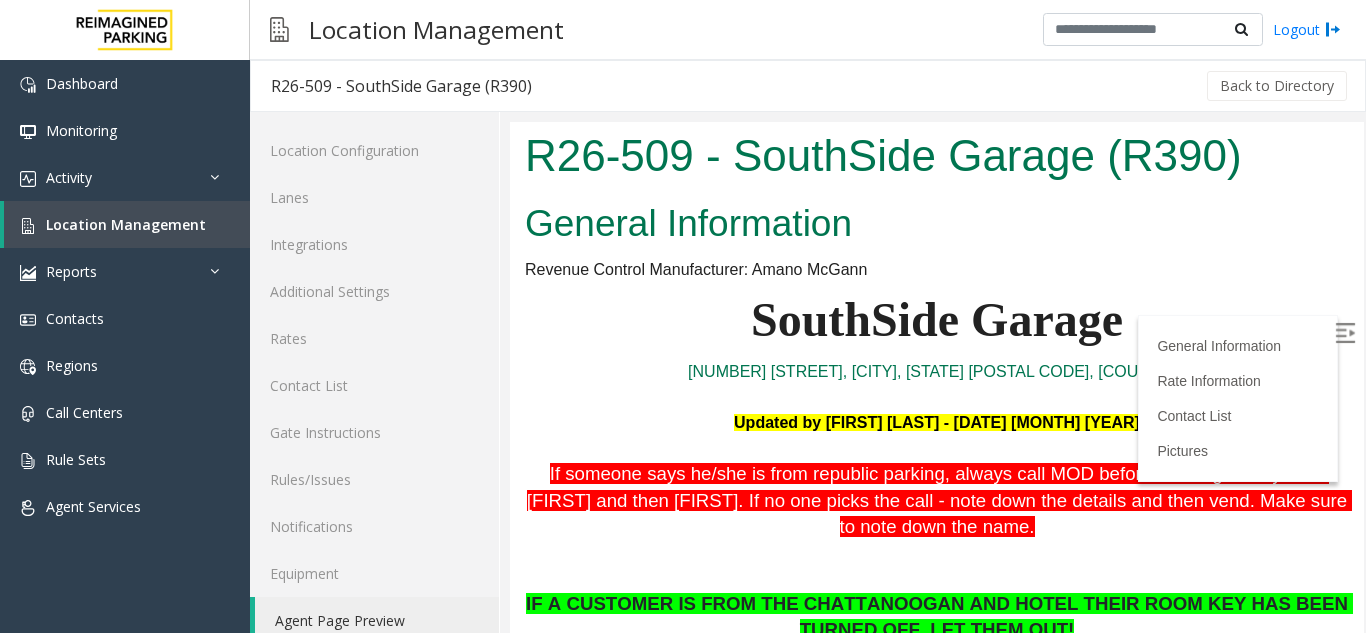scroll, scrollTop: 0, scrollLeft: 0, axis: both 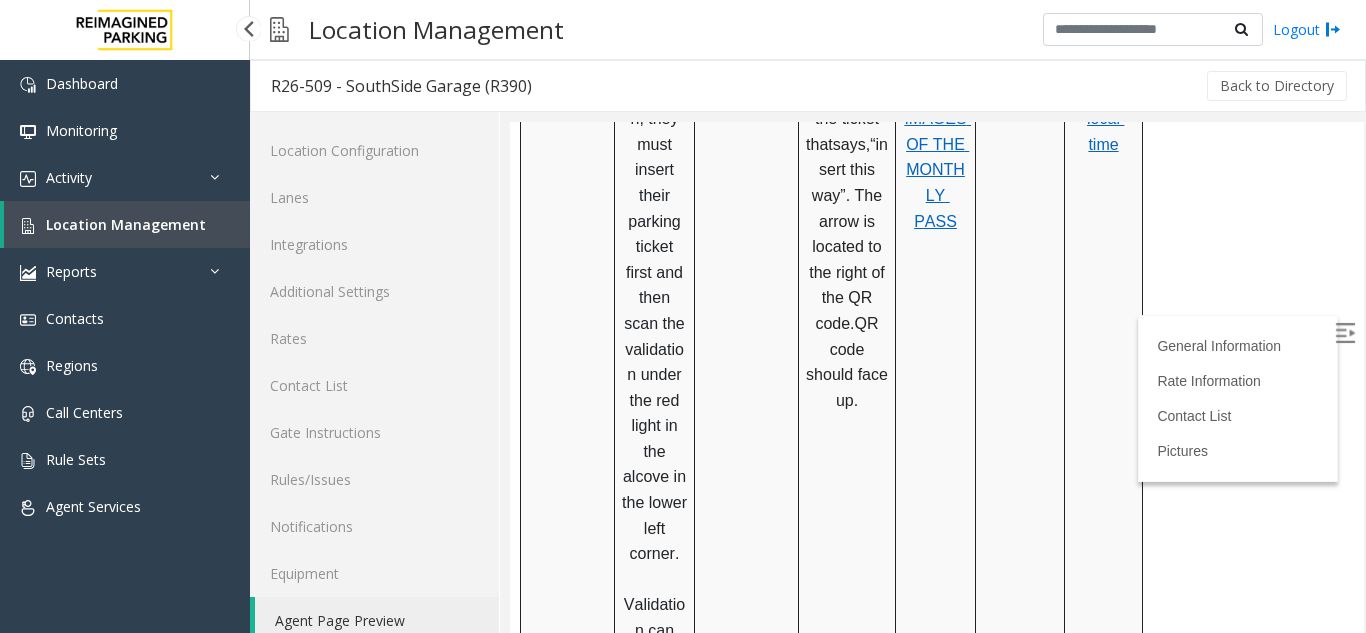 click on "Location Management" at bounding box center (126, 224) 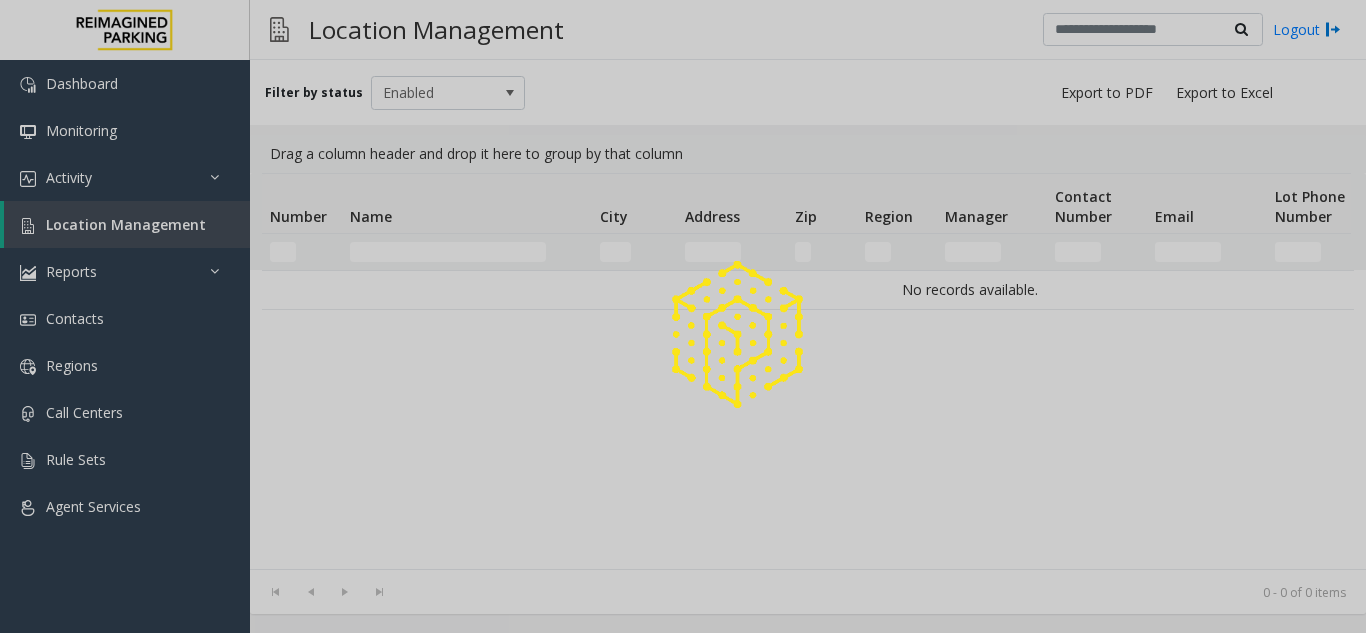 click 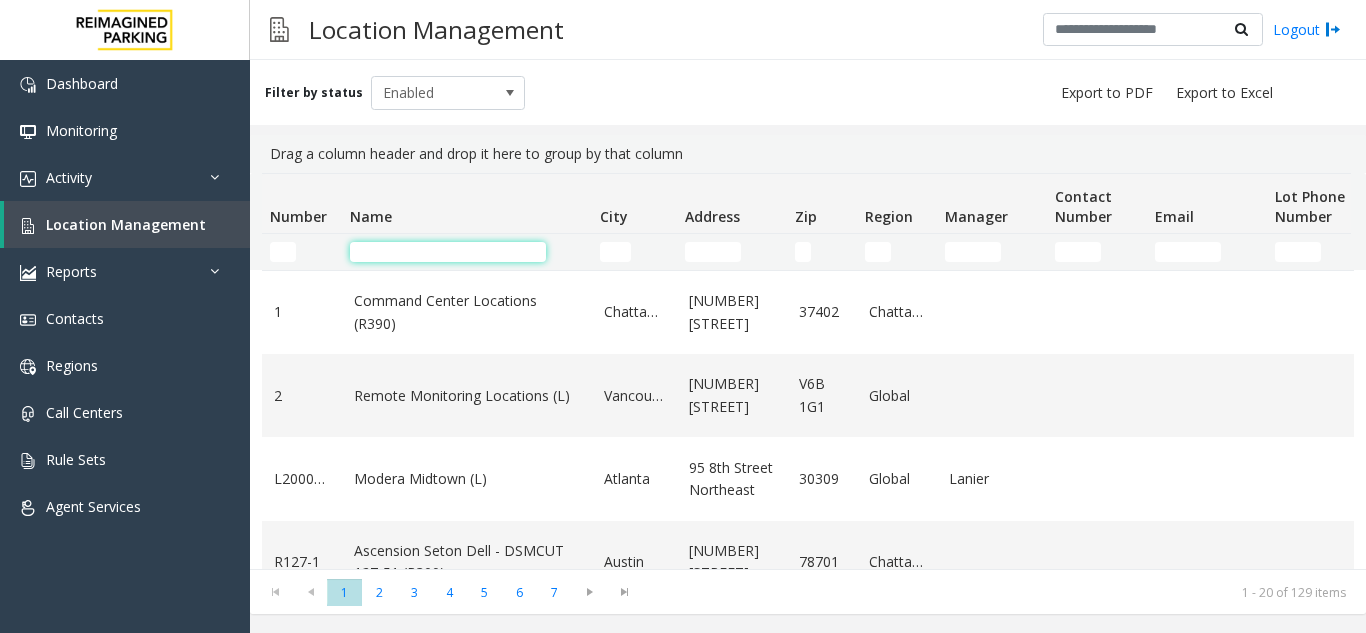 click 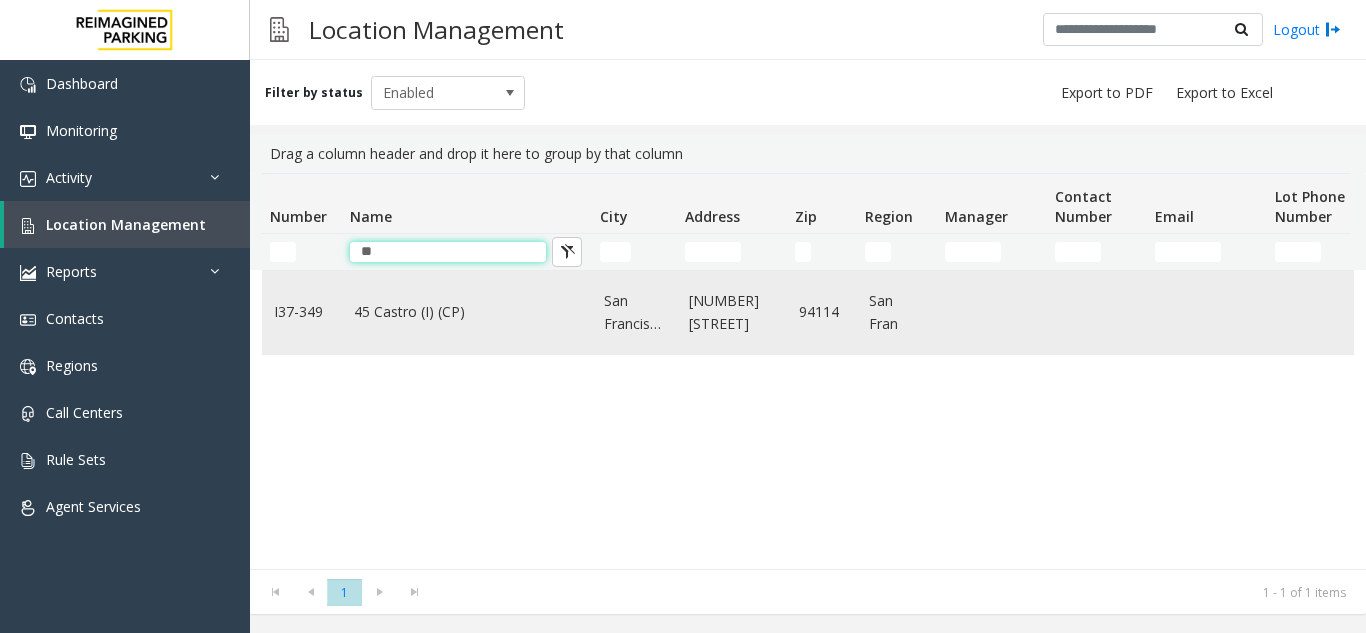 type on "**" 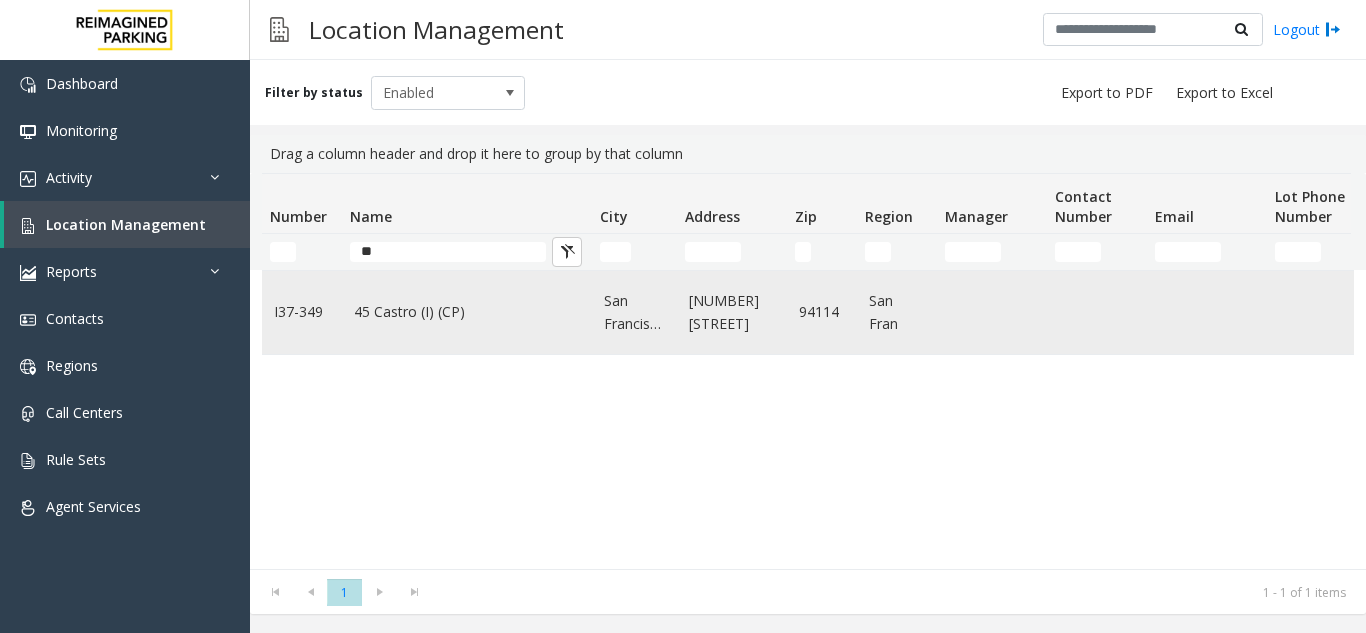 click on "45 Castro (I) (CP)" 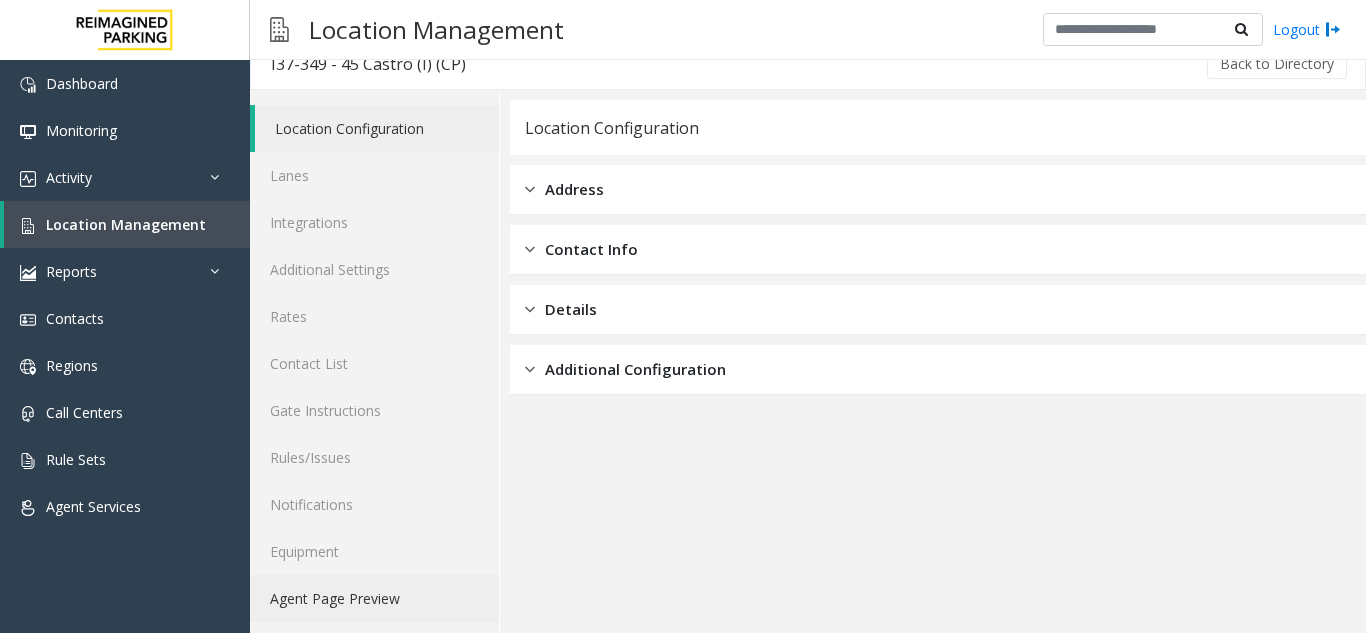 scroll, scrollTop: 26, scrollLeft: 0, axis: vertical 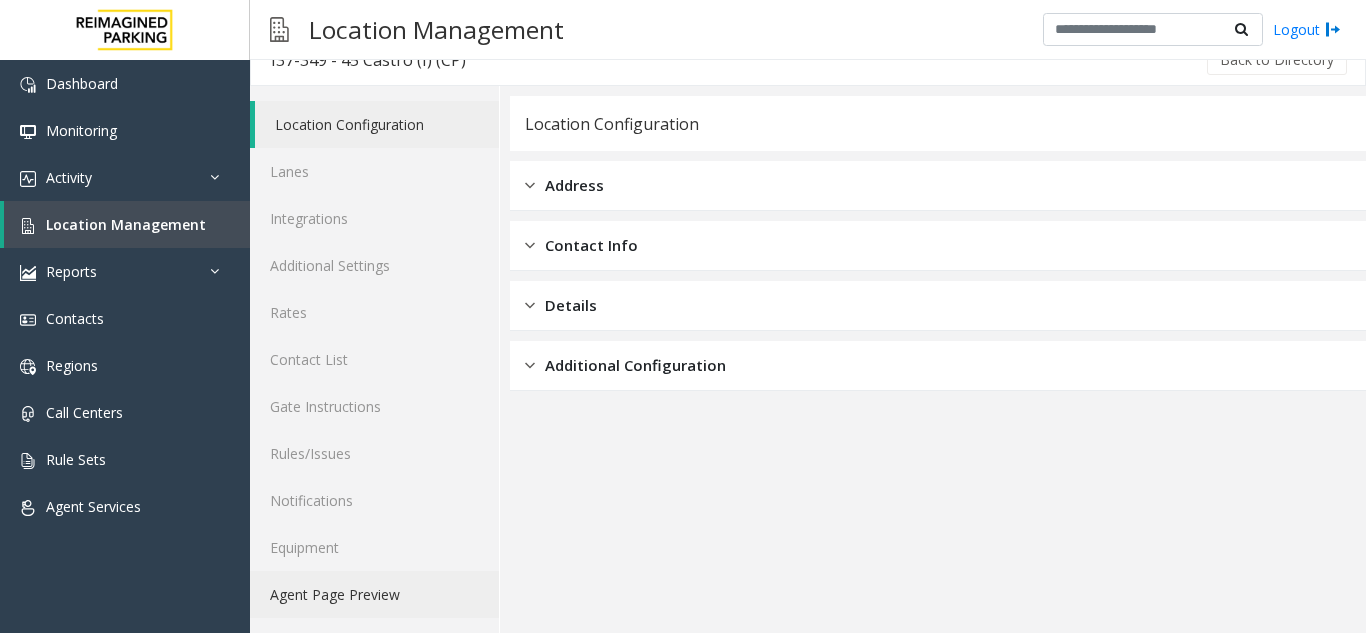 click on "Agent Page Preview" 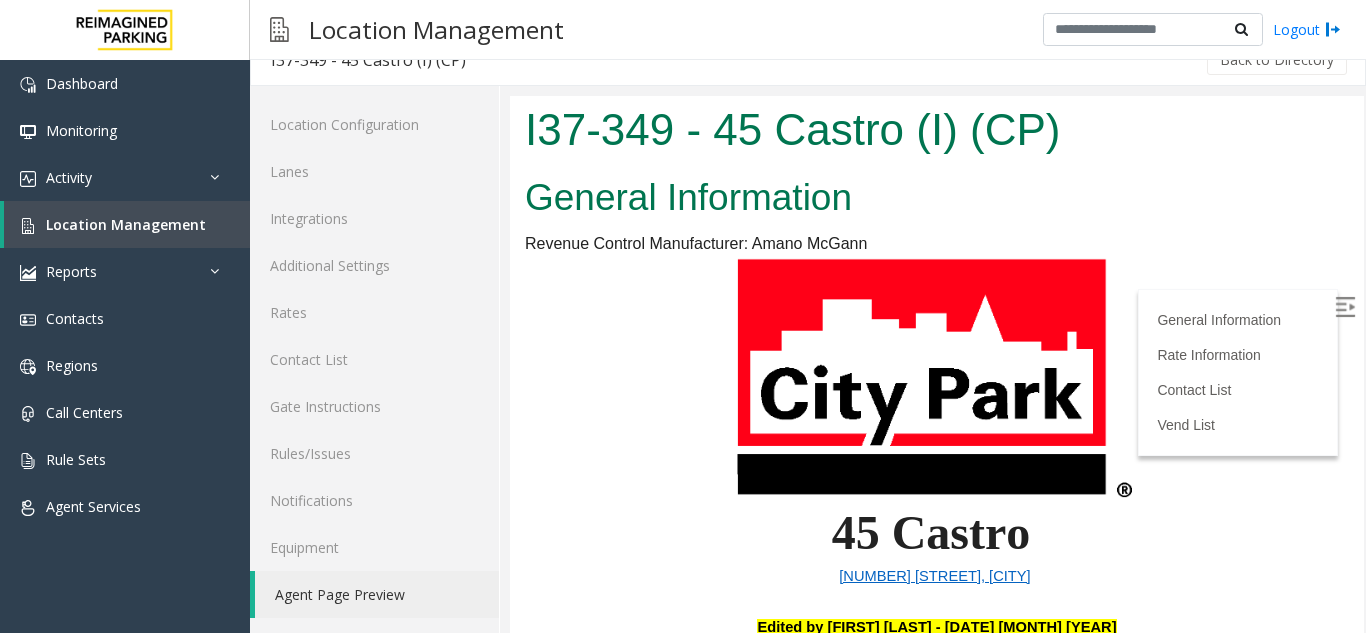 scroll, scrollTop: 945, scrollLeft: 0, axis: vertical 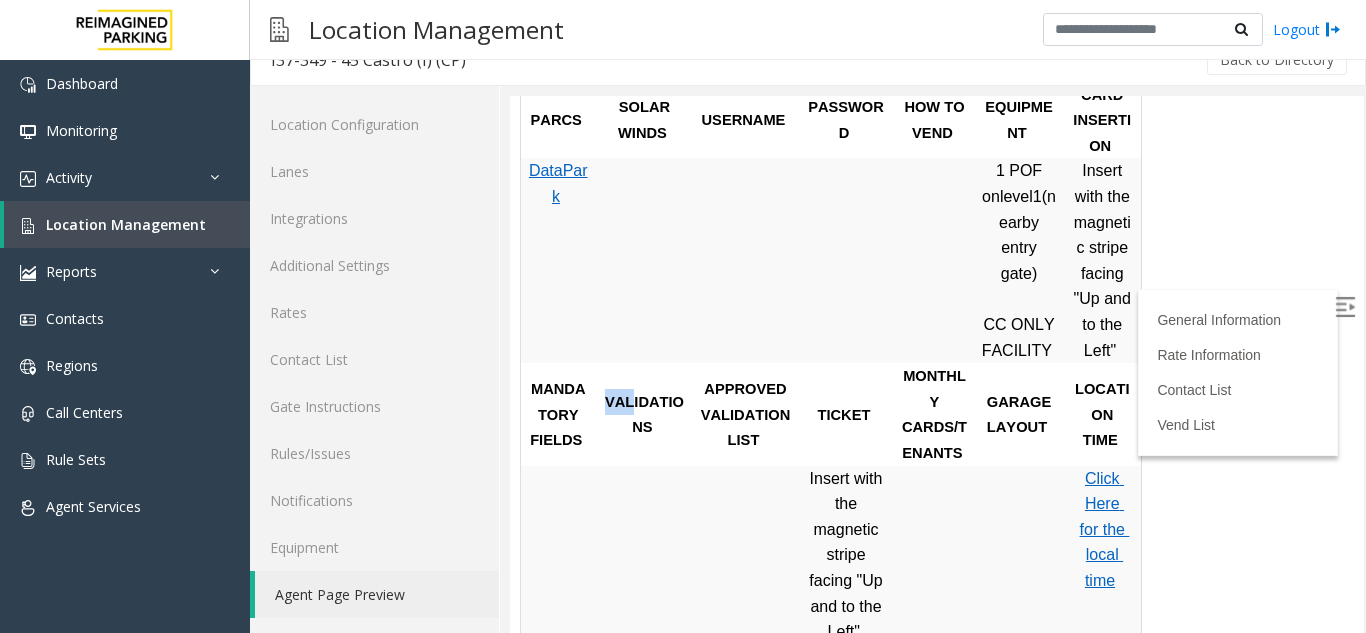 click at bounding box center (1345, 307) 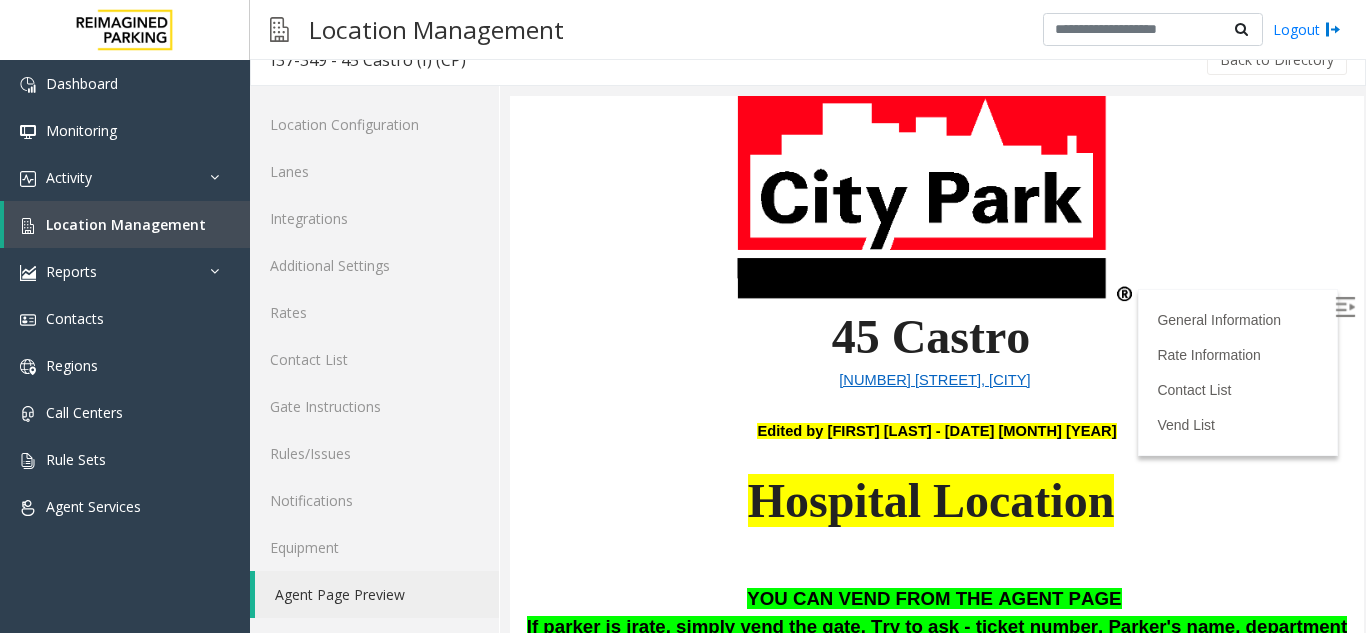 scroll, scrollTop: 139, scrollLeft: 0, axis: vertical 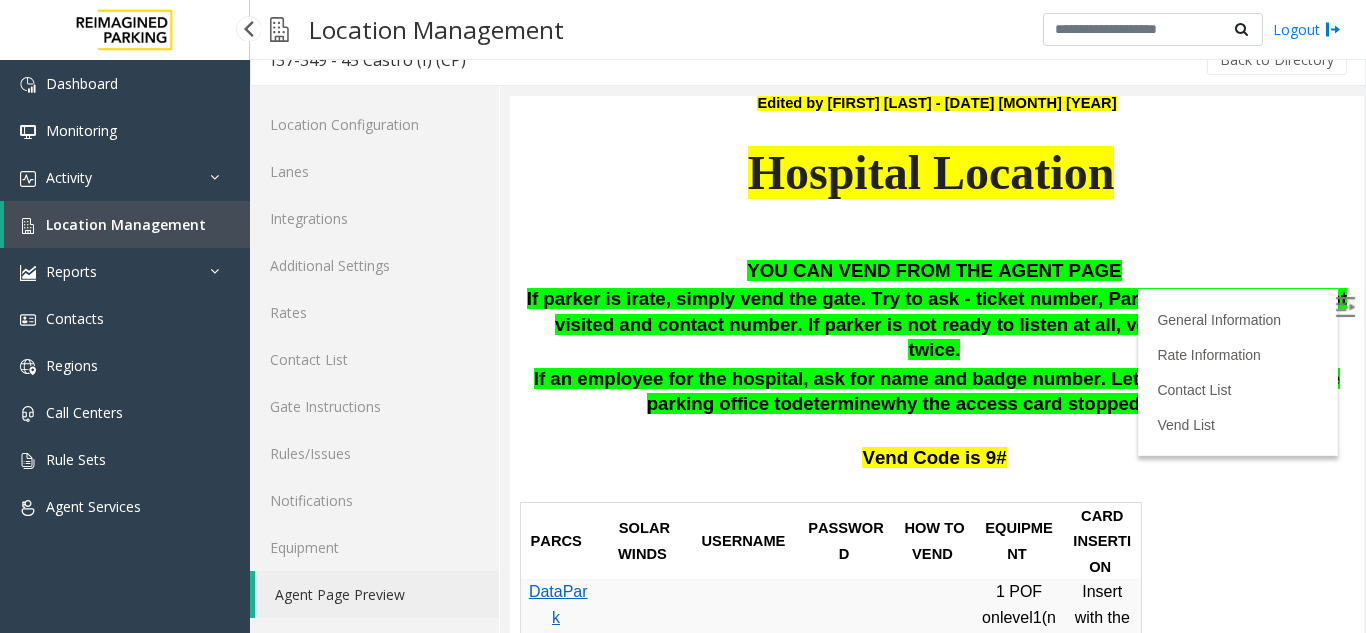 click on "Location Management" at bounding box center (126, 224) 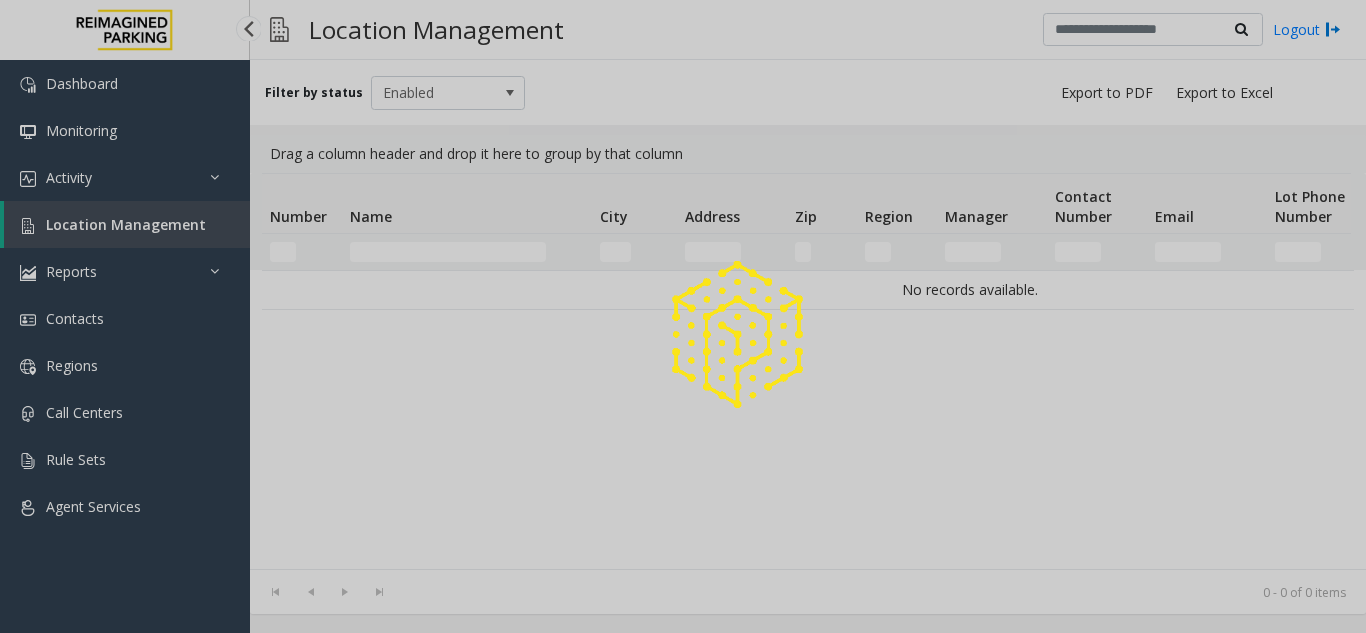 scroll, scrollTop: 0, scrollLeft: 0, axis: both 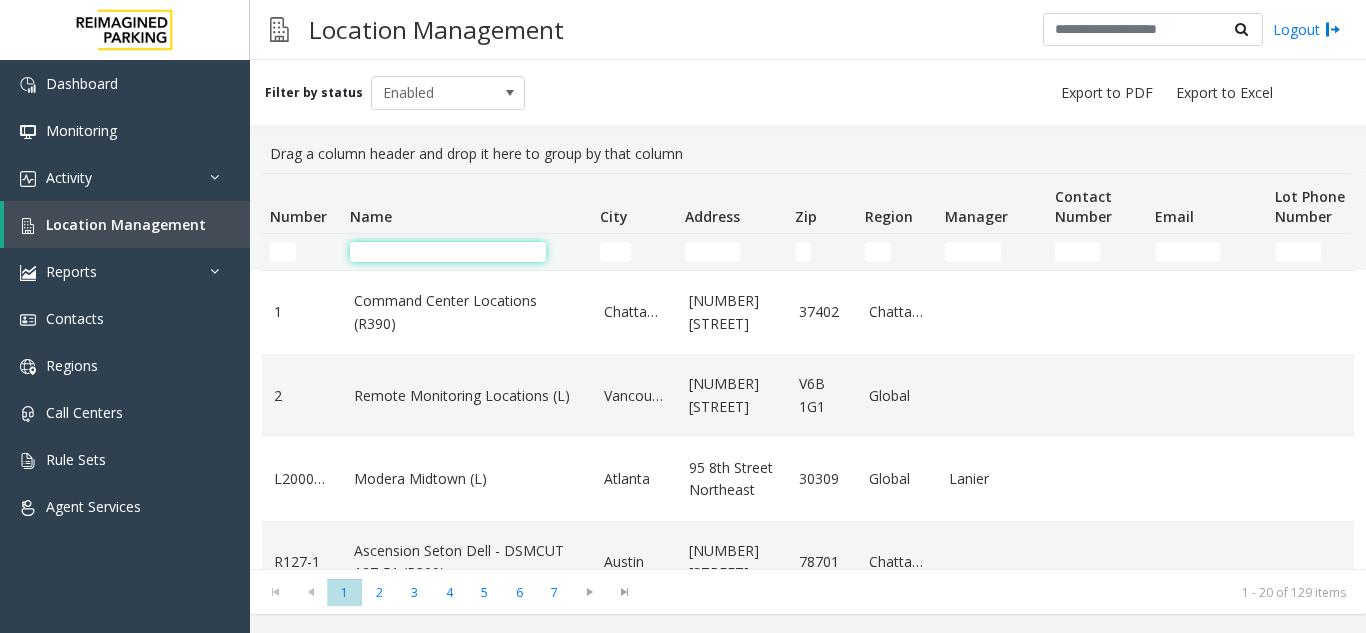 click 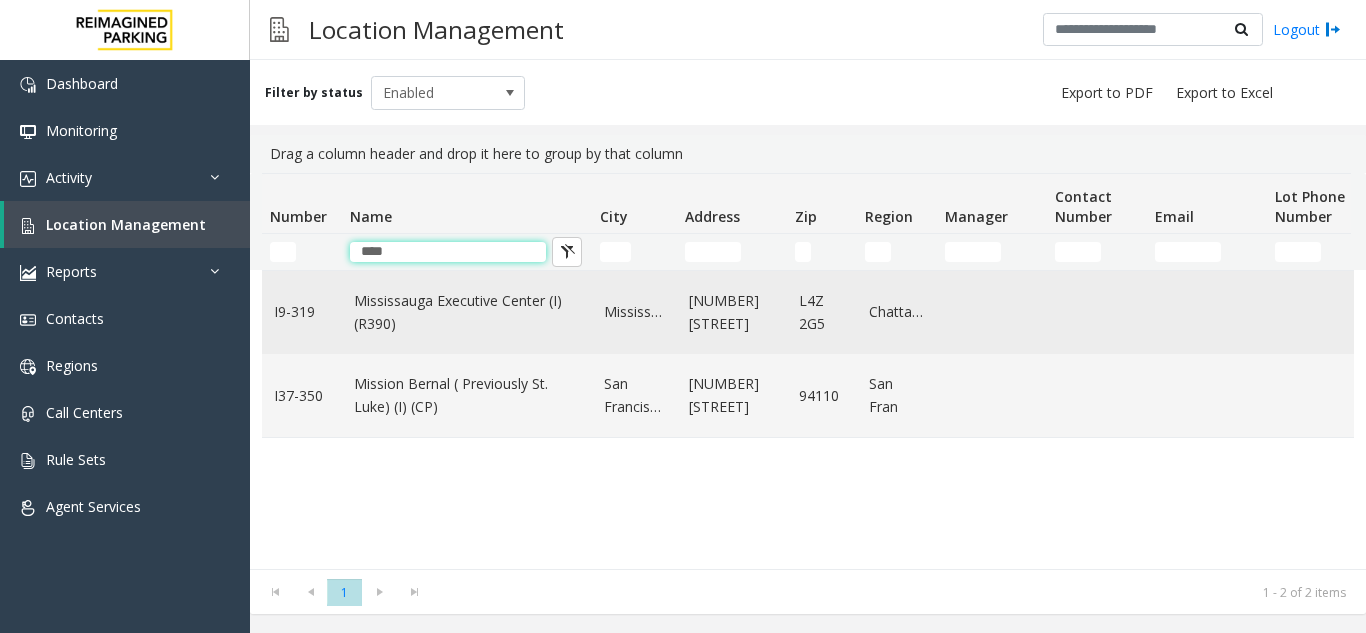 type on "****" 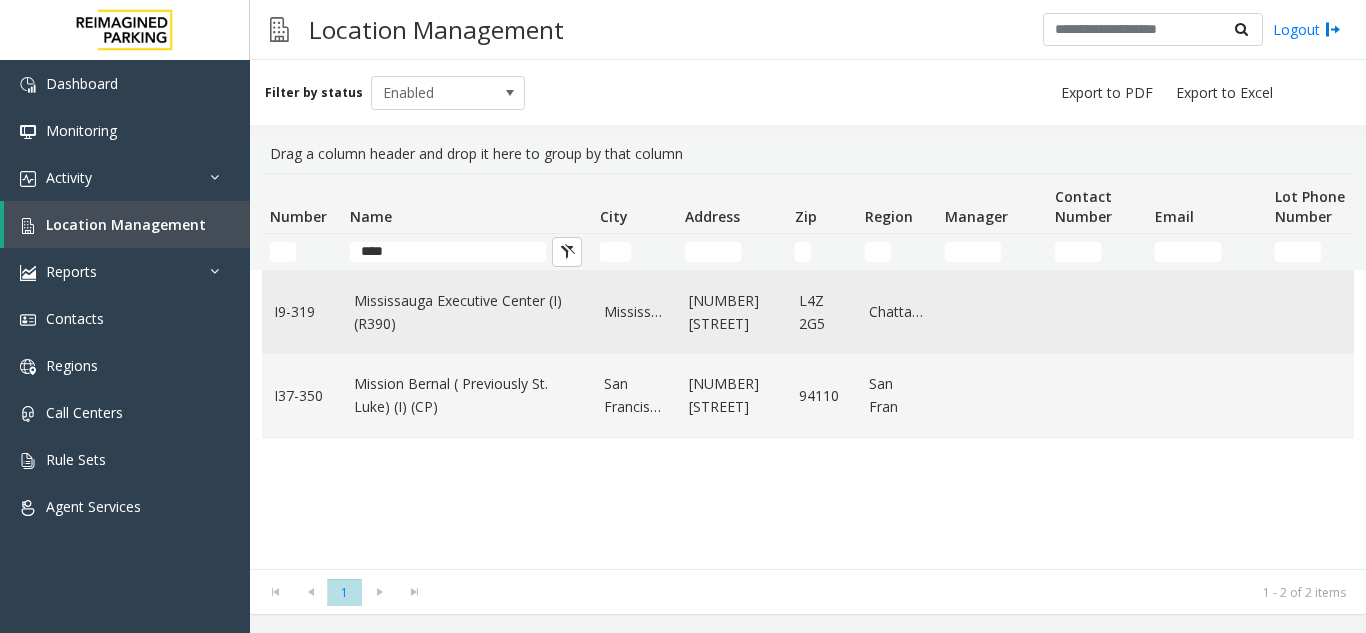click on "Mississauga Executive Center (I) (R390)" 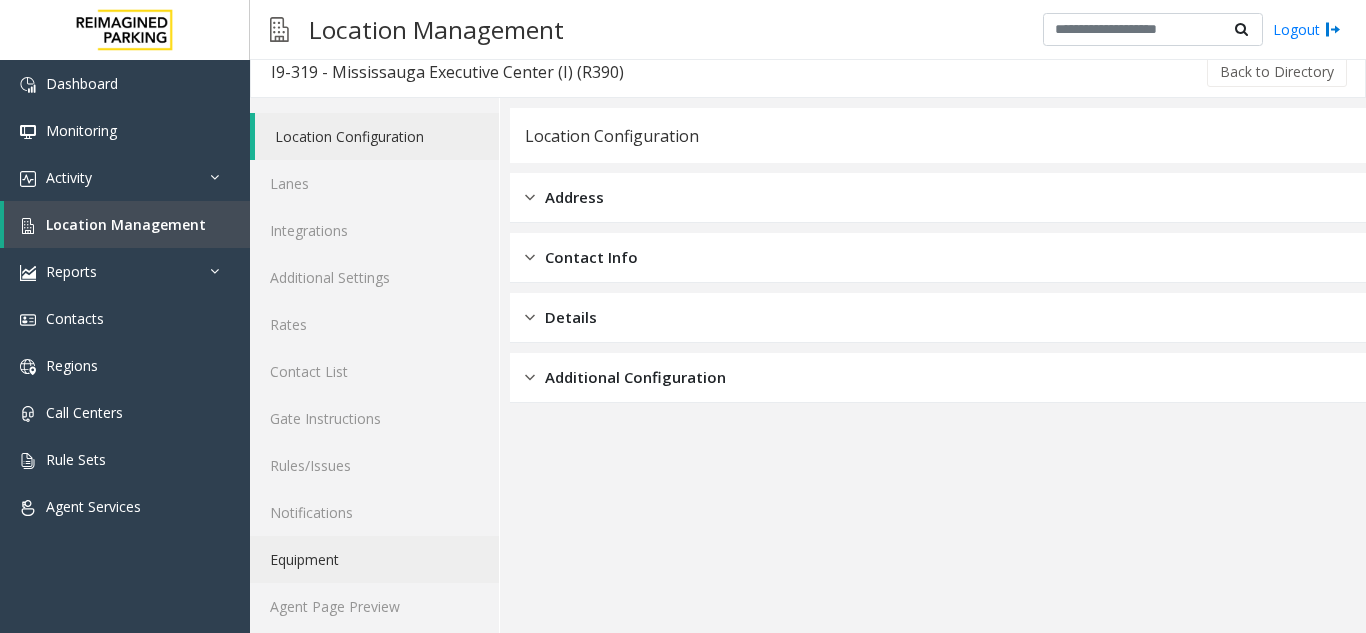 scroll, scrollTop: 26, scrollLeft: 0, axis: vertical 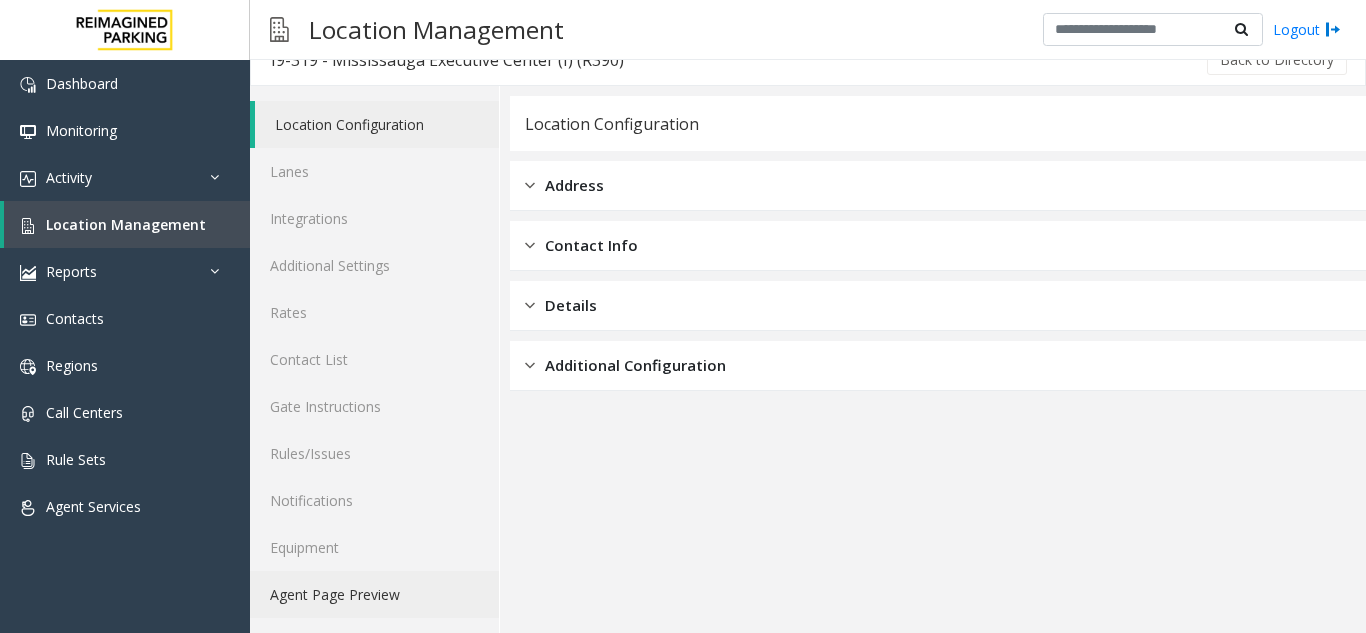 click on "Agent Page Preview" 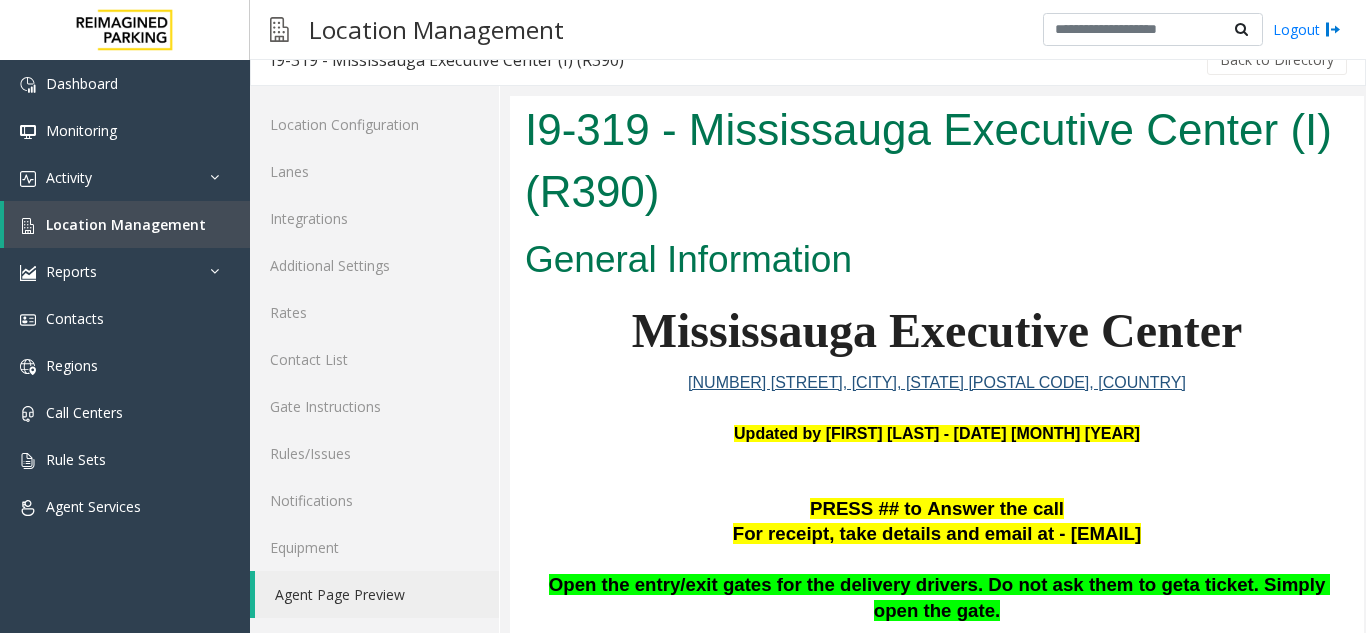 scroll, scrollTop: 0, scrollLeft: 0, axis: both 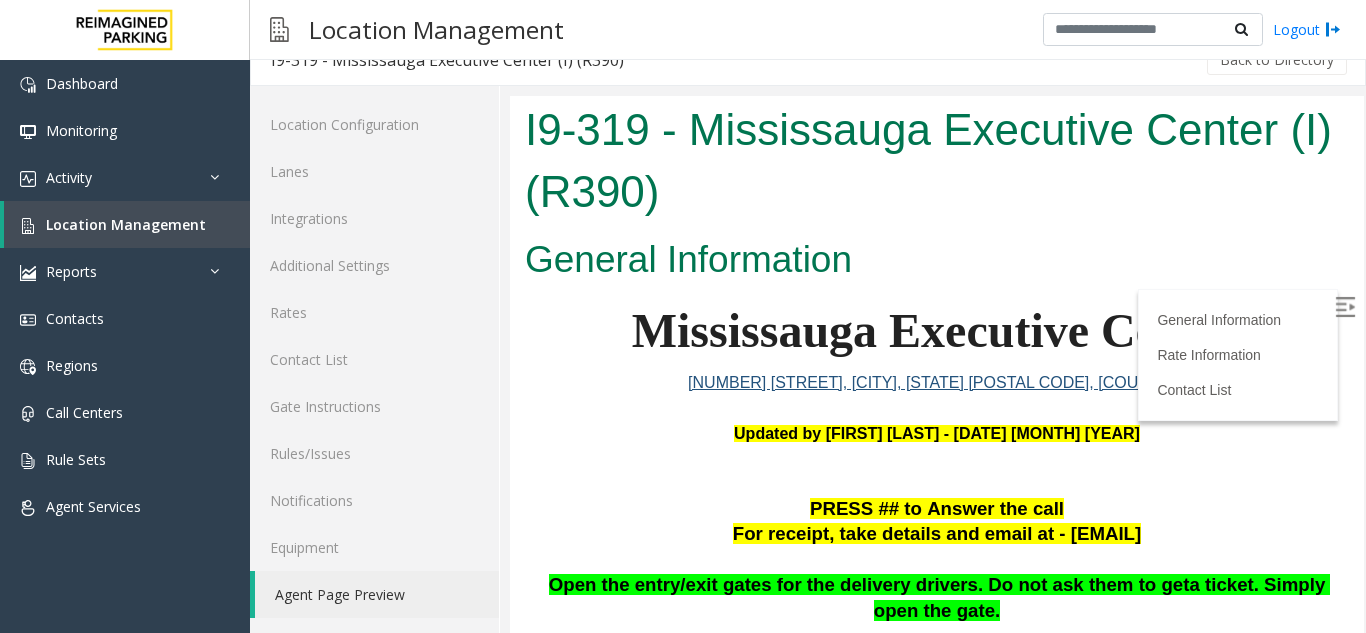 click at bounding box center [1345, 307] 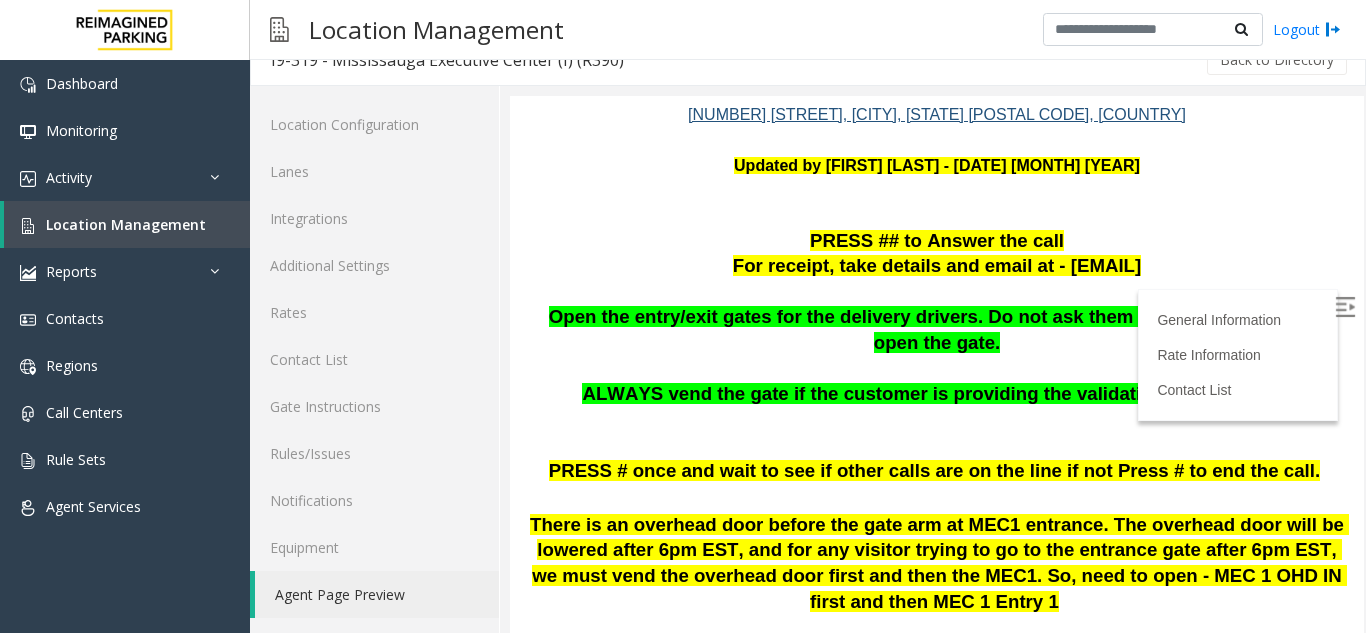scroll, scrollTop: 362, scrollLeft: 0, axis: vertical 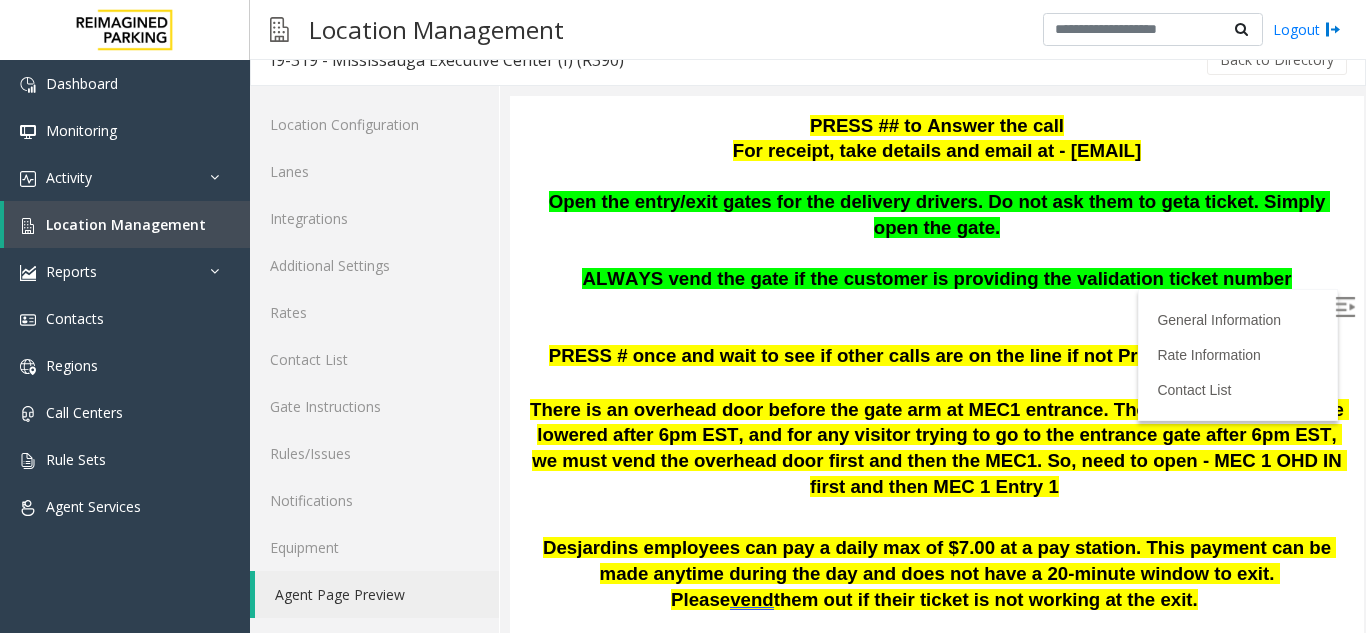 click at bounding box center (1345, 307) 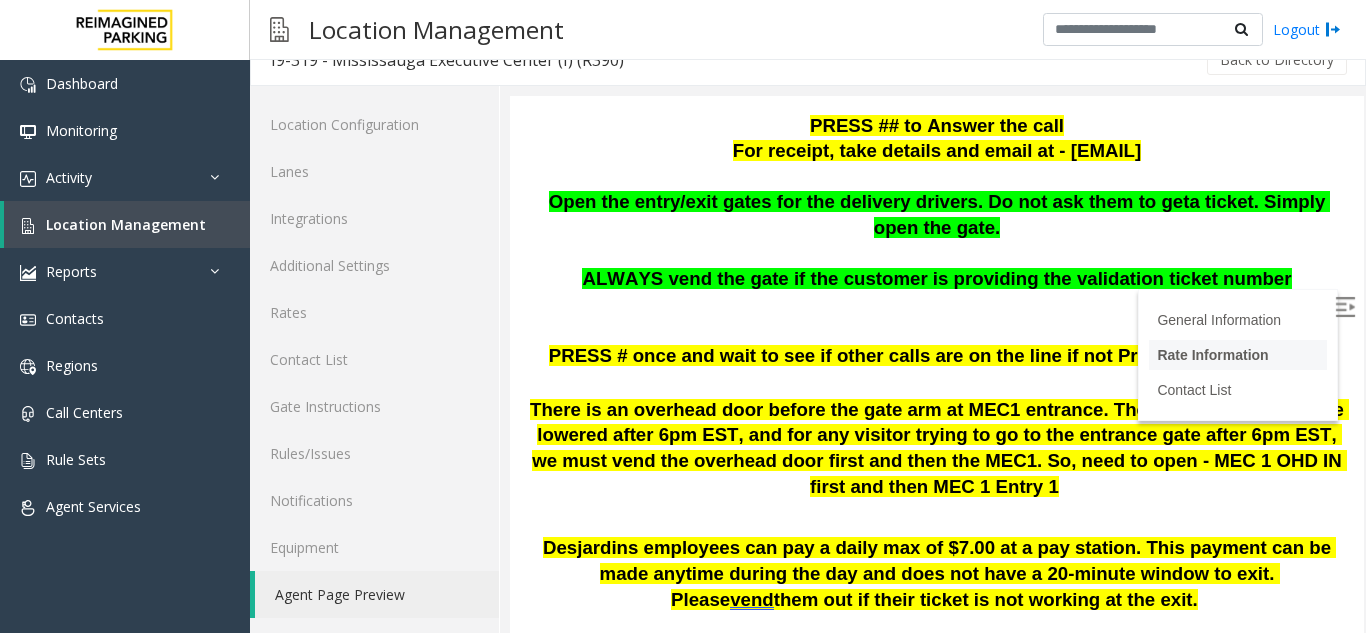 click on "Rate Information" at bounding box center (1238, 355) 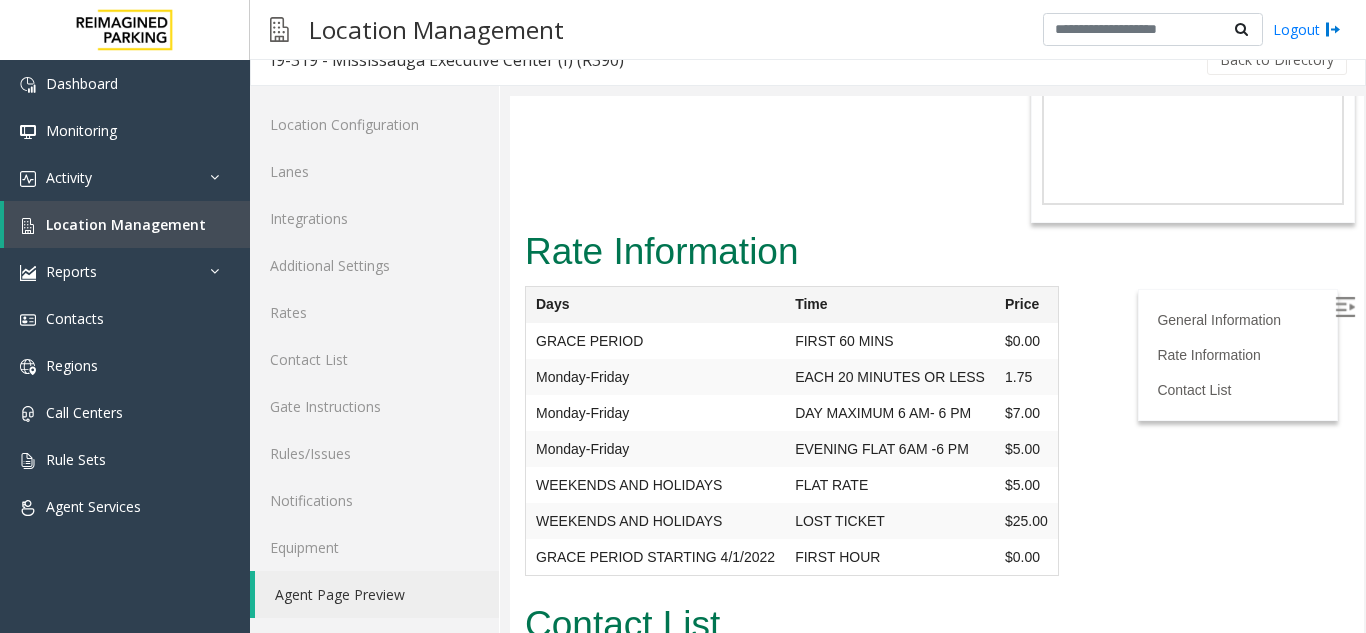 click at bounding box center (1345, 307) 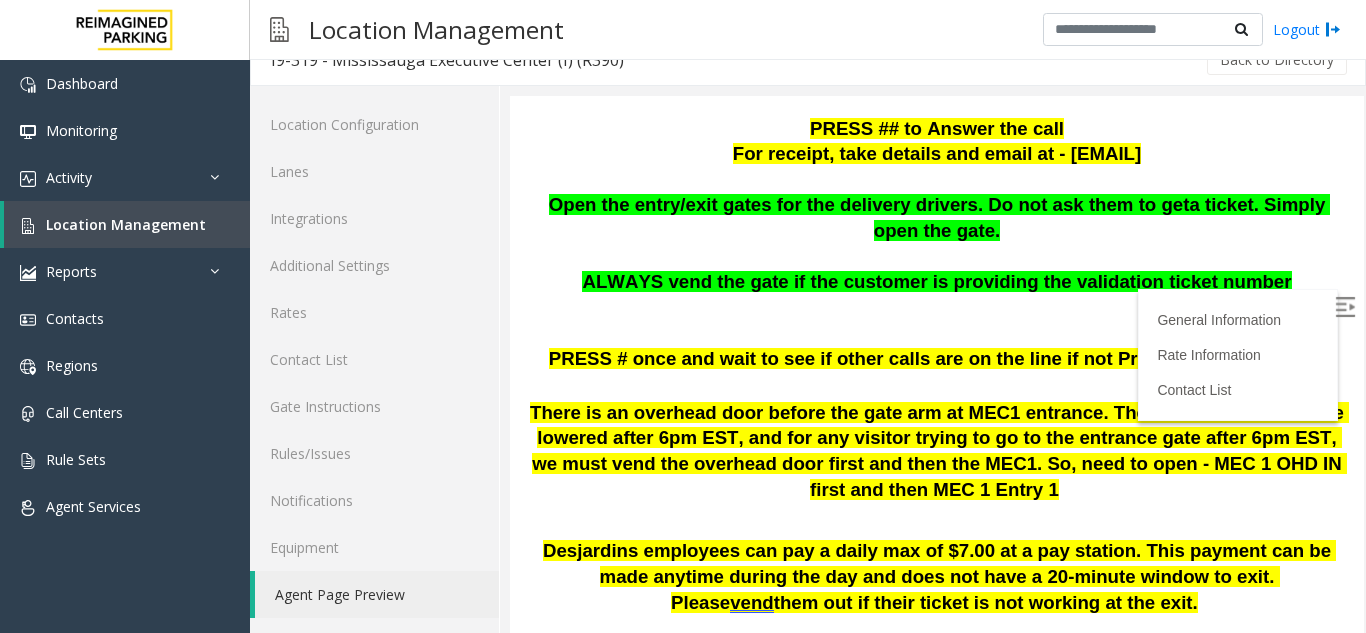 scroll, scrollTop: 326, scrollLeft: 0, axis: vertical 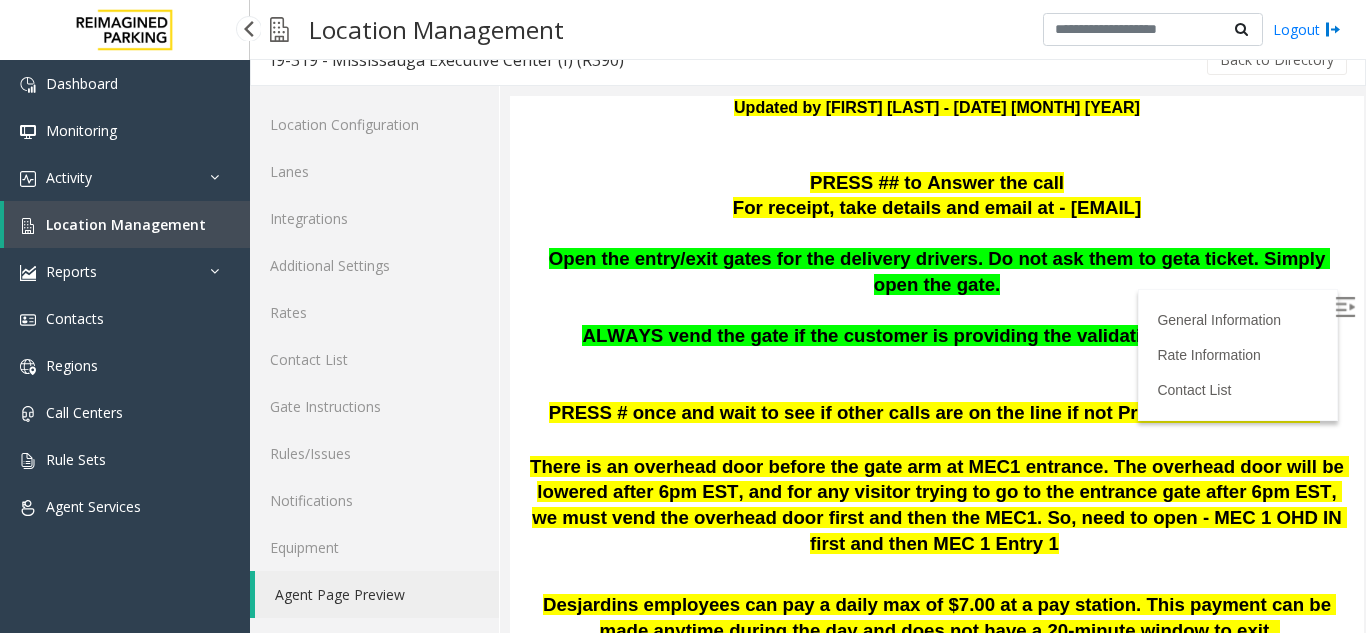 click on "Location Management" at bounding box center (126, 224) 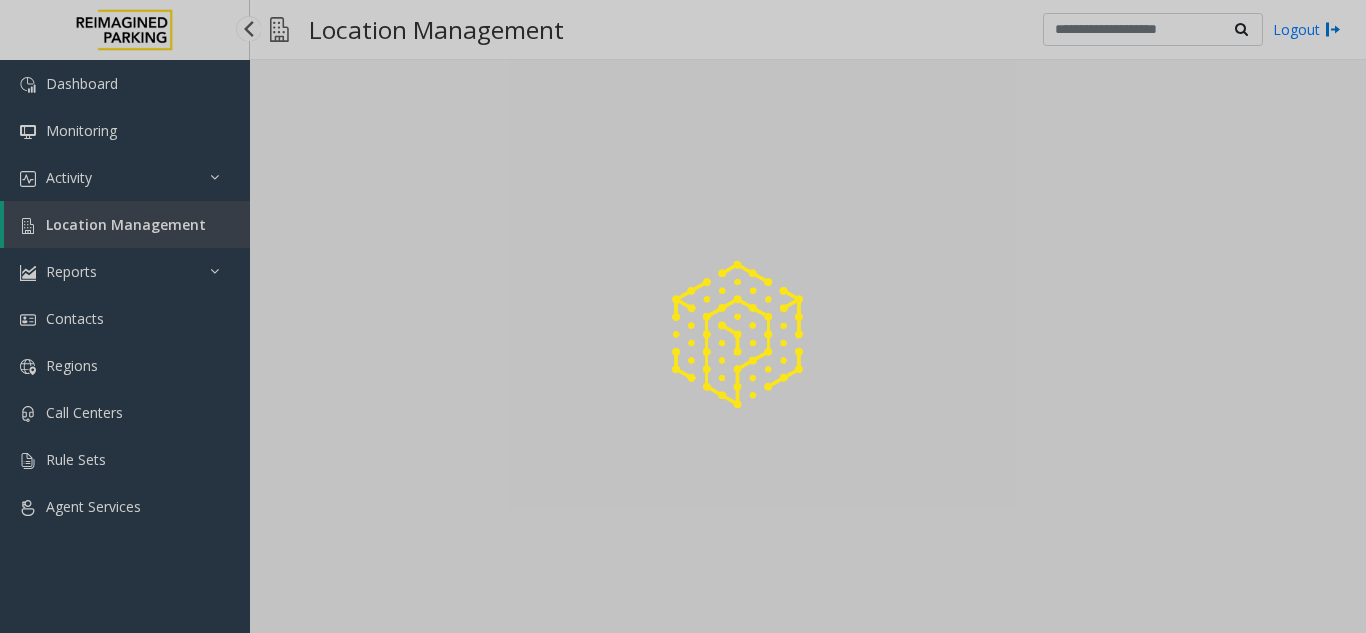 scroll, scrollTop: 0, scrollLeft: 0, axis: both 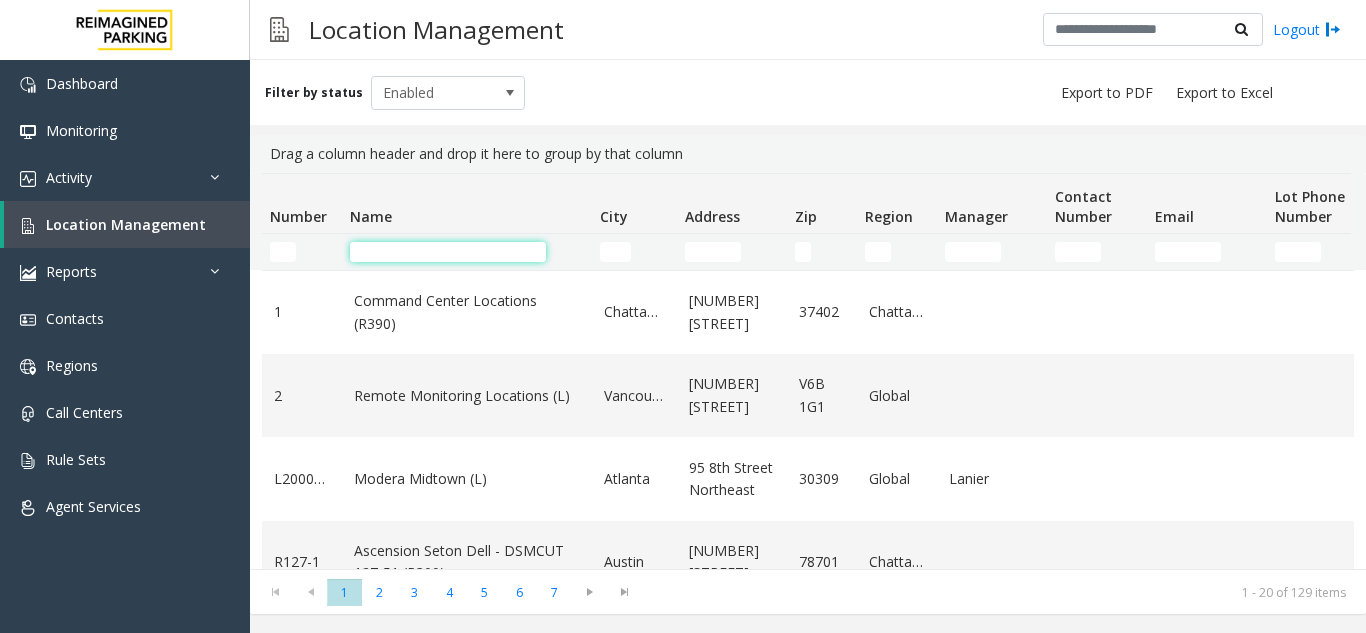 click 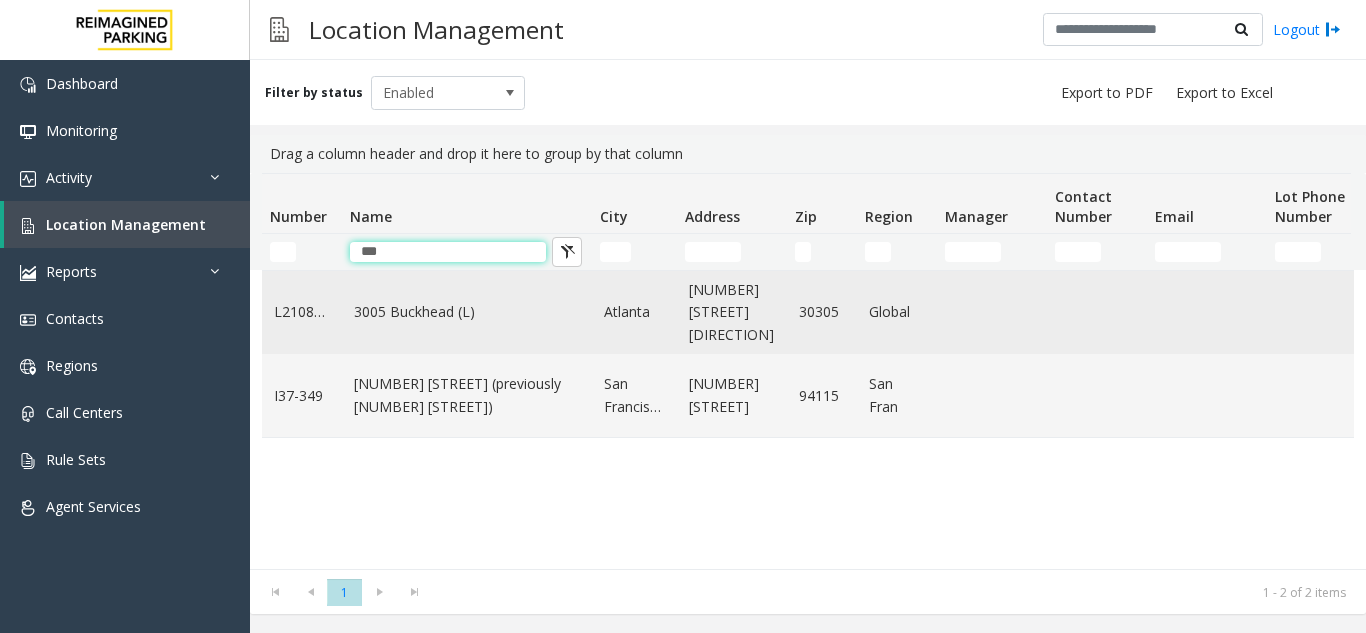 type on "***" 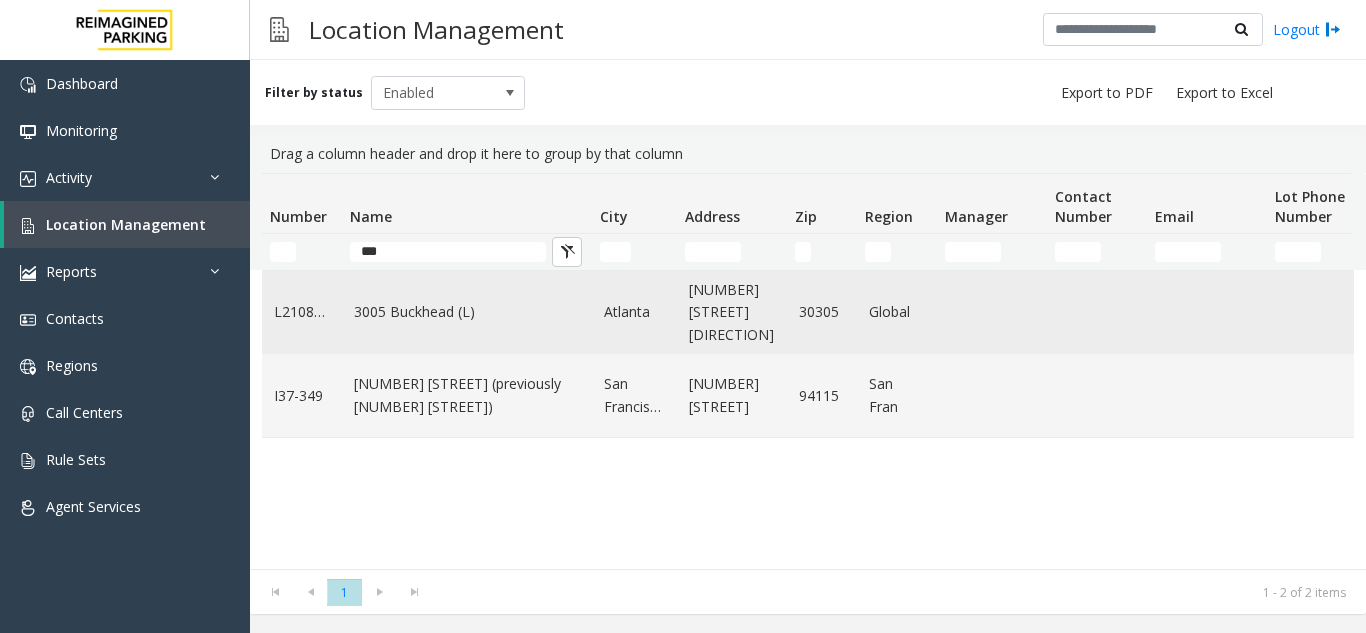 click on "3005 Buckhead (L)" 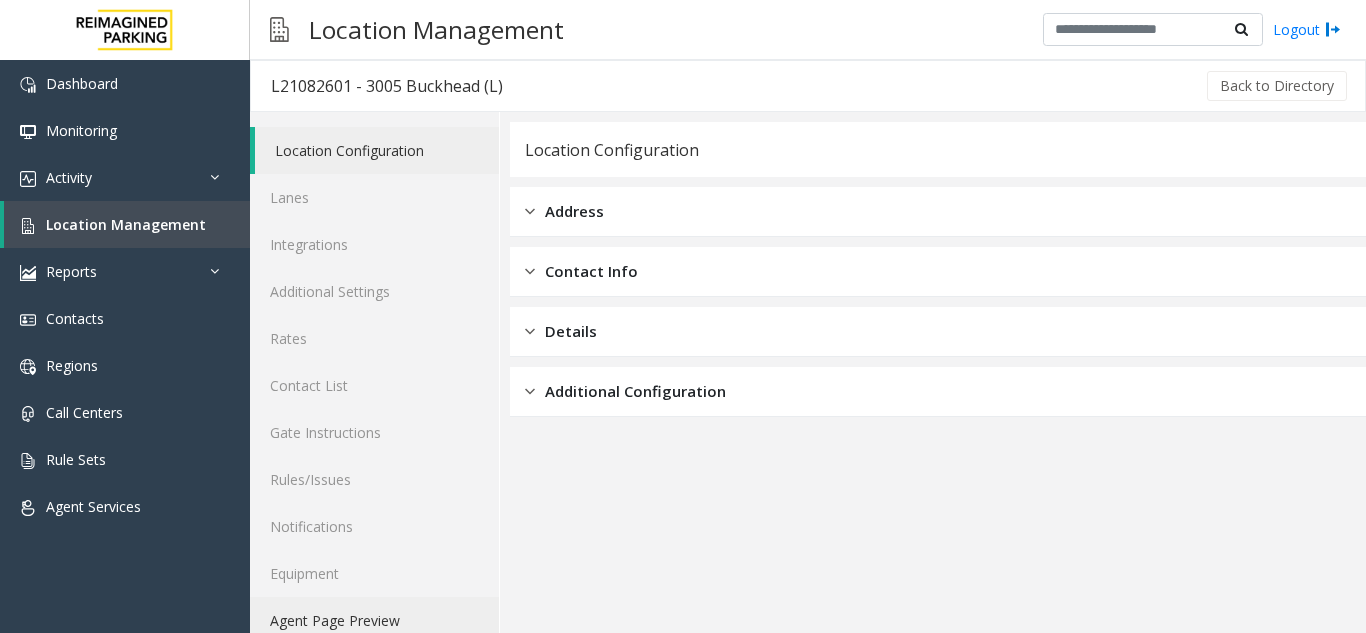 click on "Agent Page Preview" 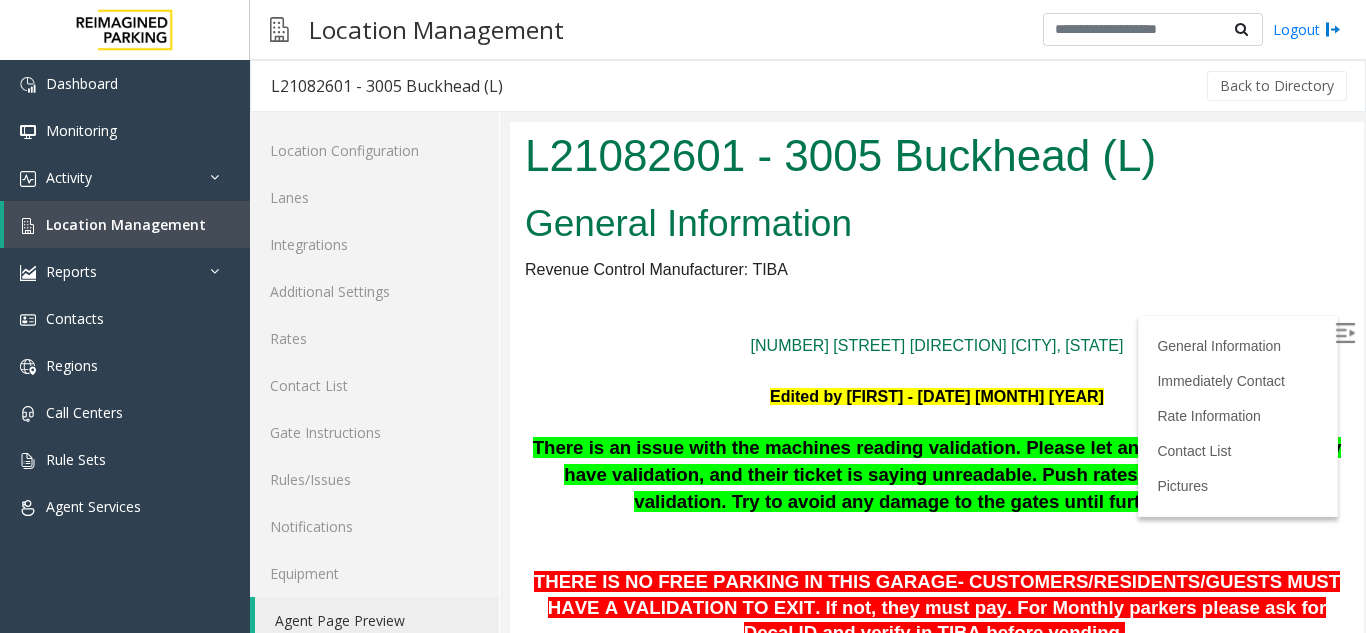 scroll, scrollTop: 0, scrollLeft: 0, axis: both 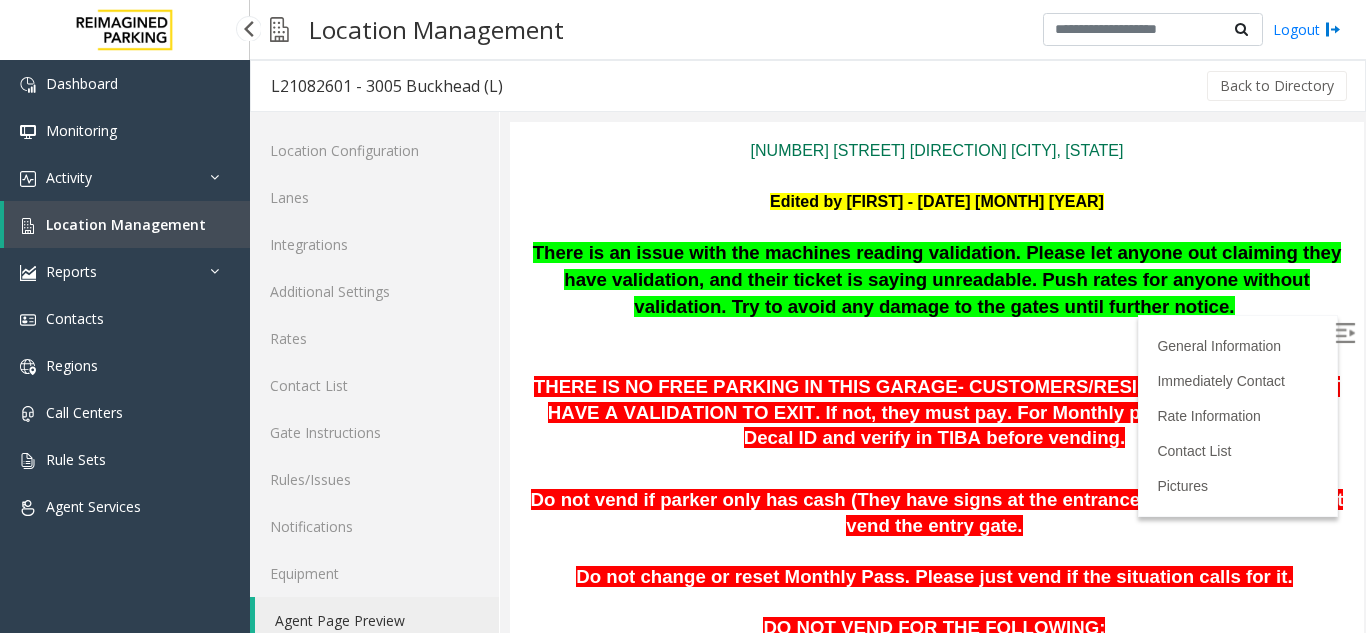 click on "Location Management" at bounding box center [126, 224] 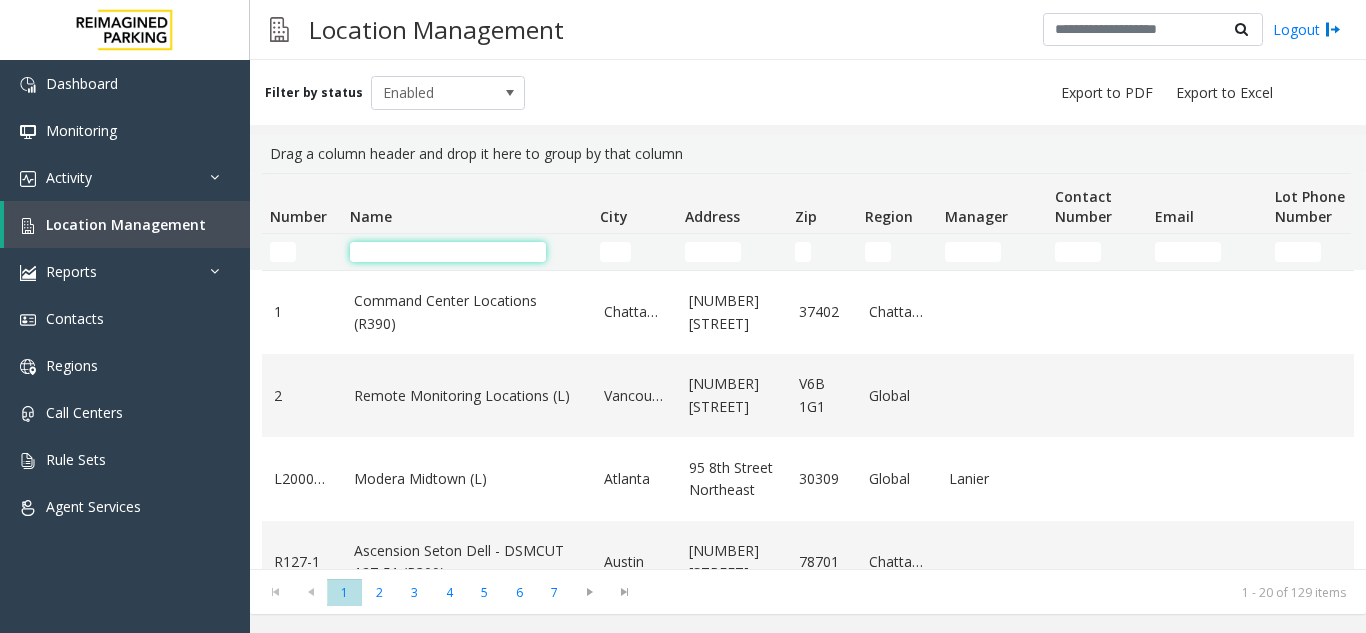 click 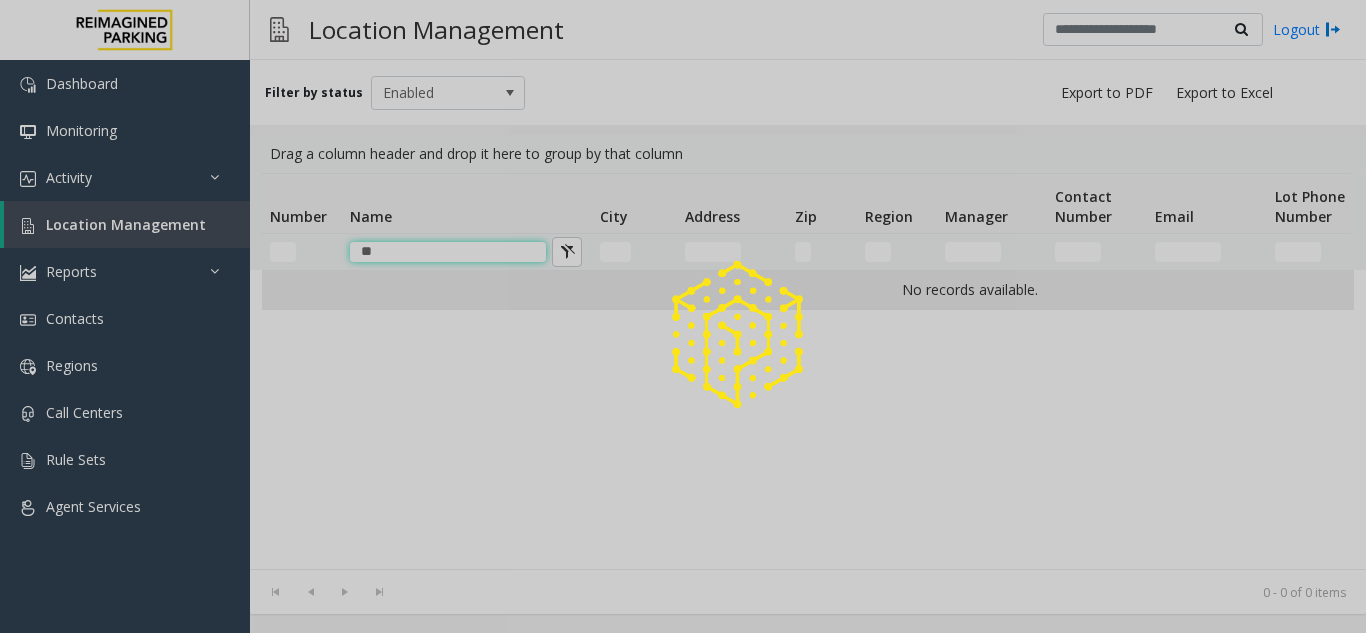 type on "*" 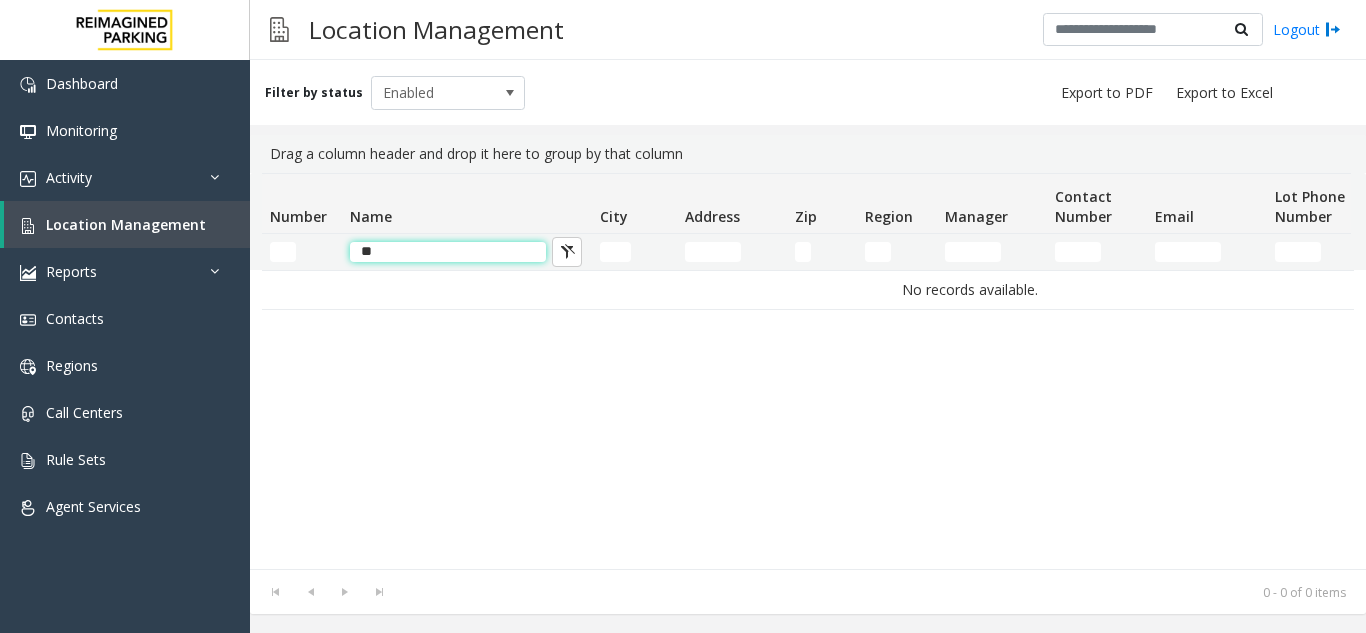type on "*" 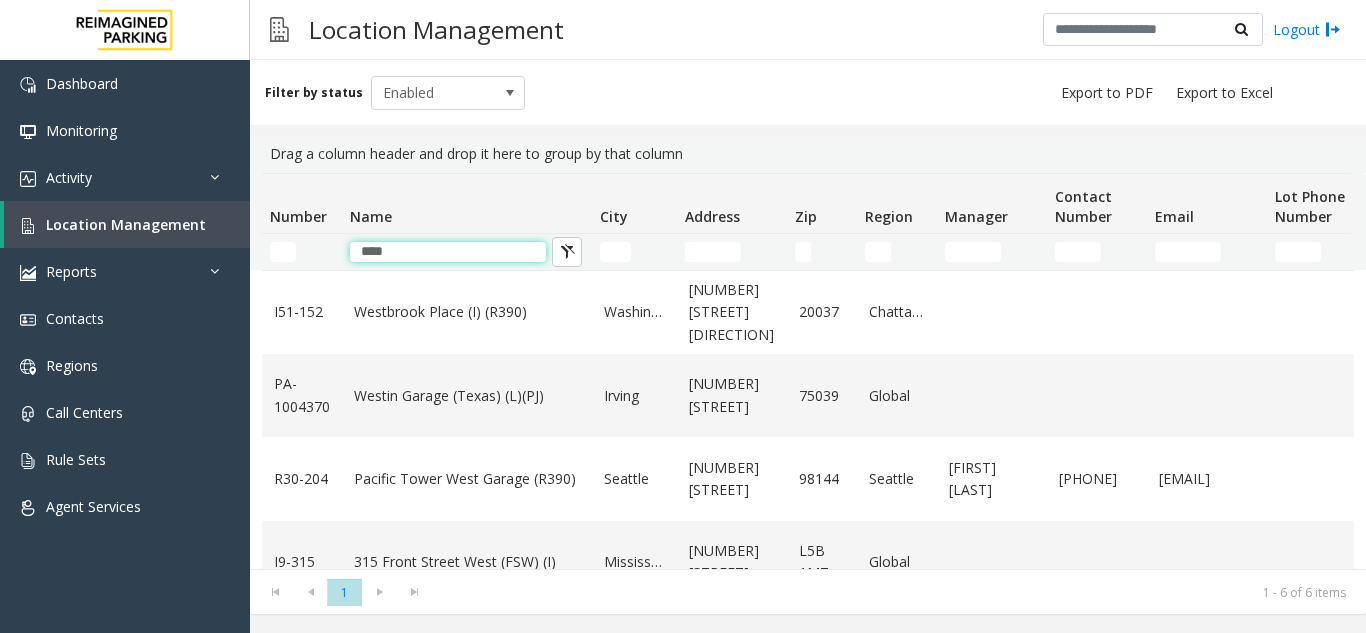 type on "****" 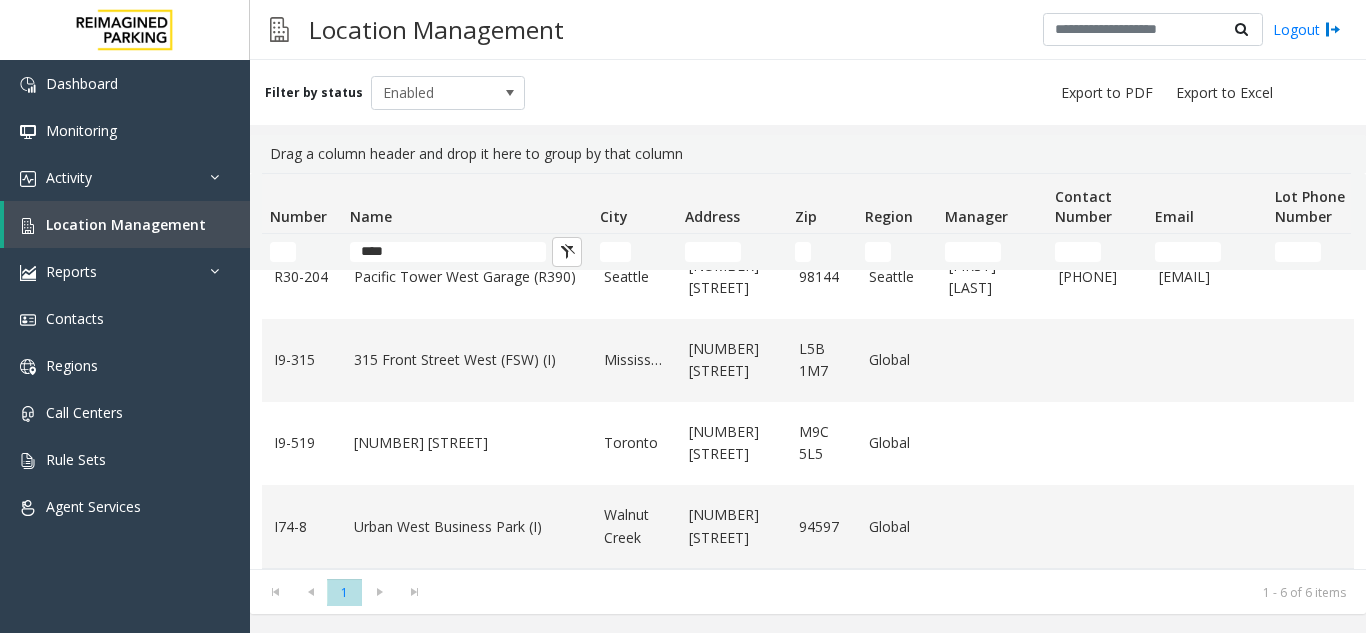 scroll, scrollTop: 217, scrollLeft: 0, axis: vertical 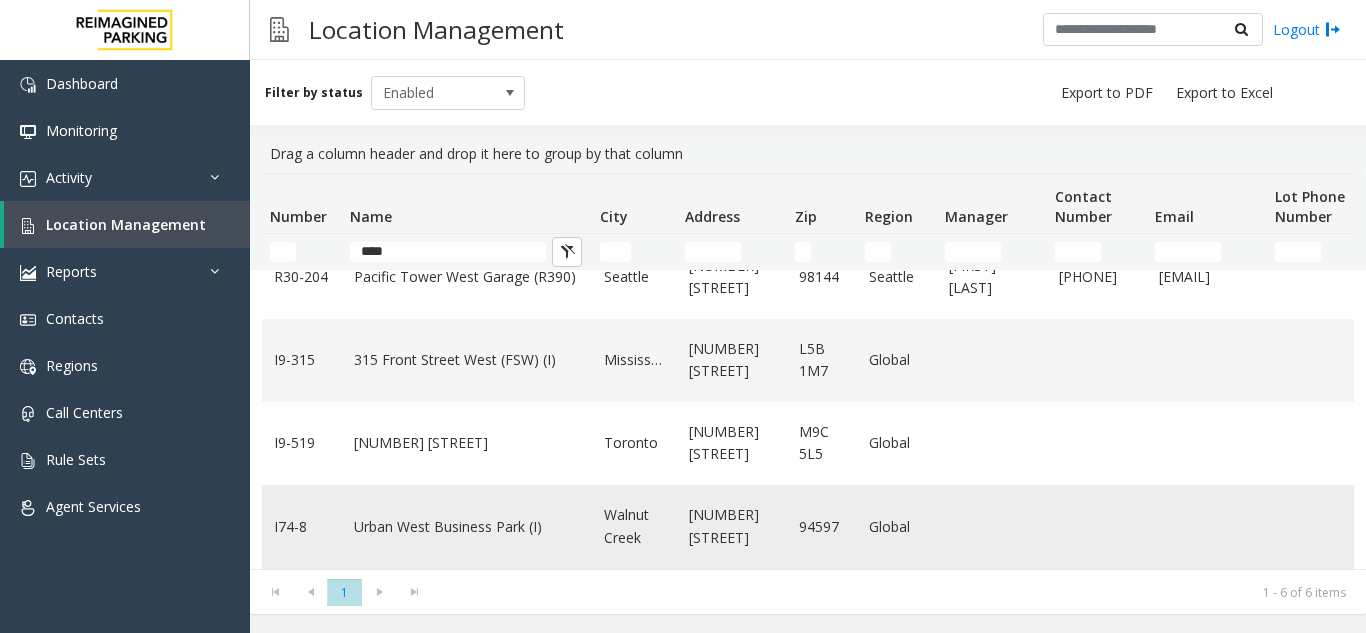 click on "Urban West Business Park (I)" 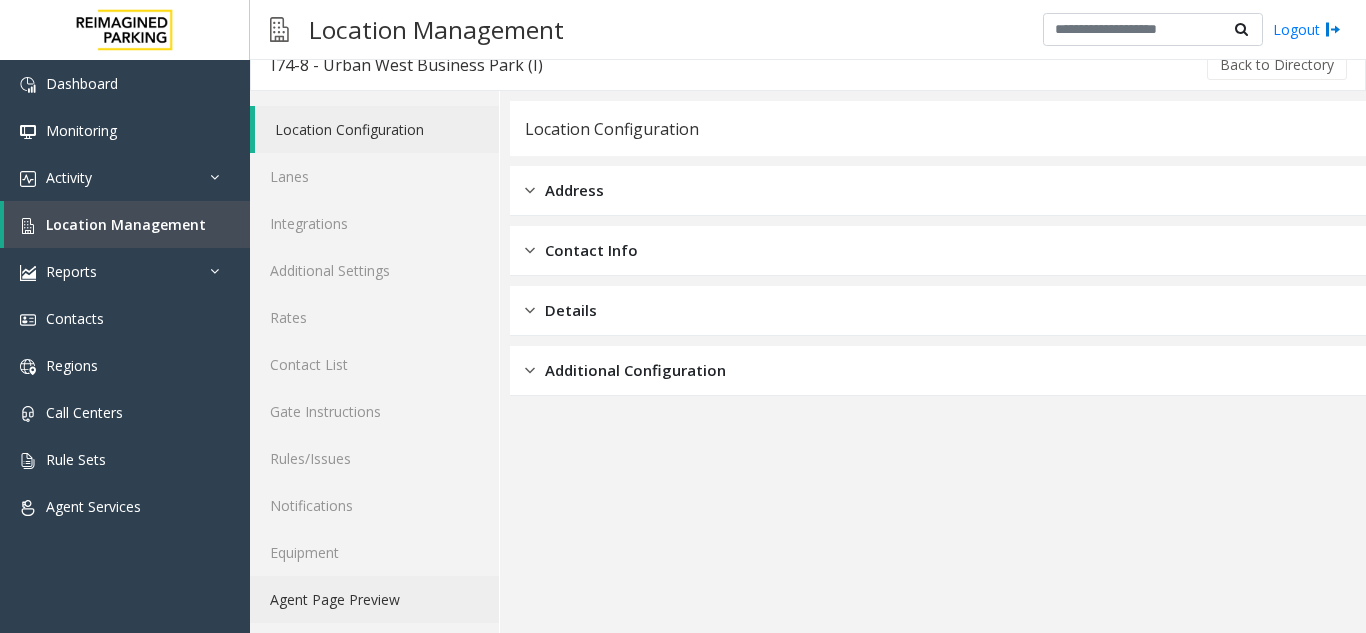 scroll, scrollTop: 26, scrollLeft: 0, axis: vertical 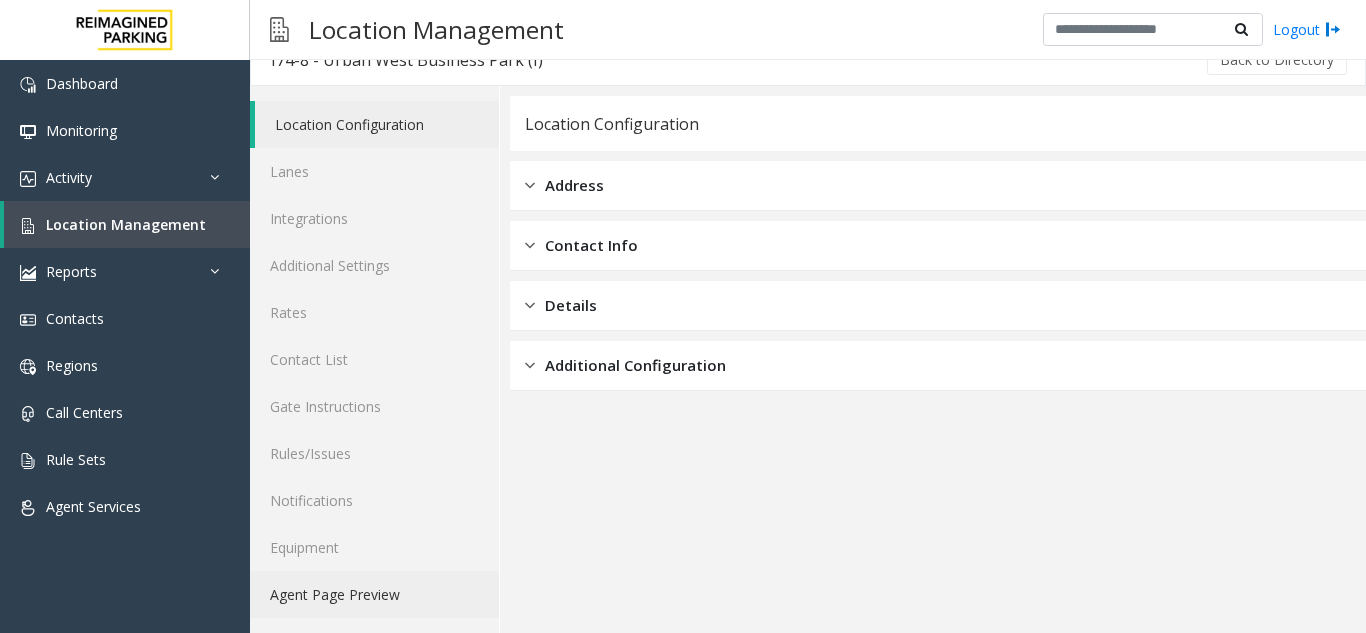 click on "Agent Page Preview" 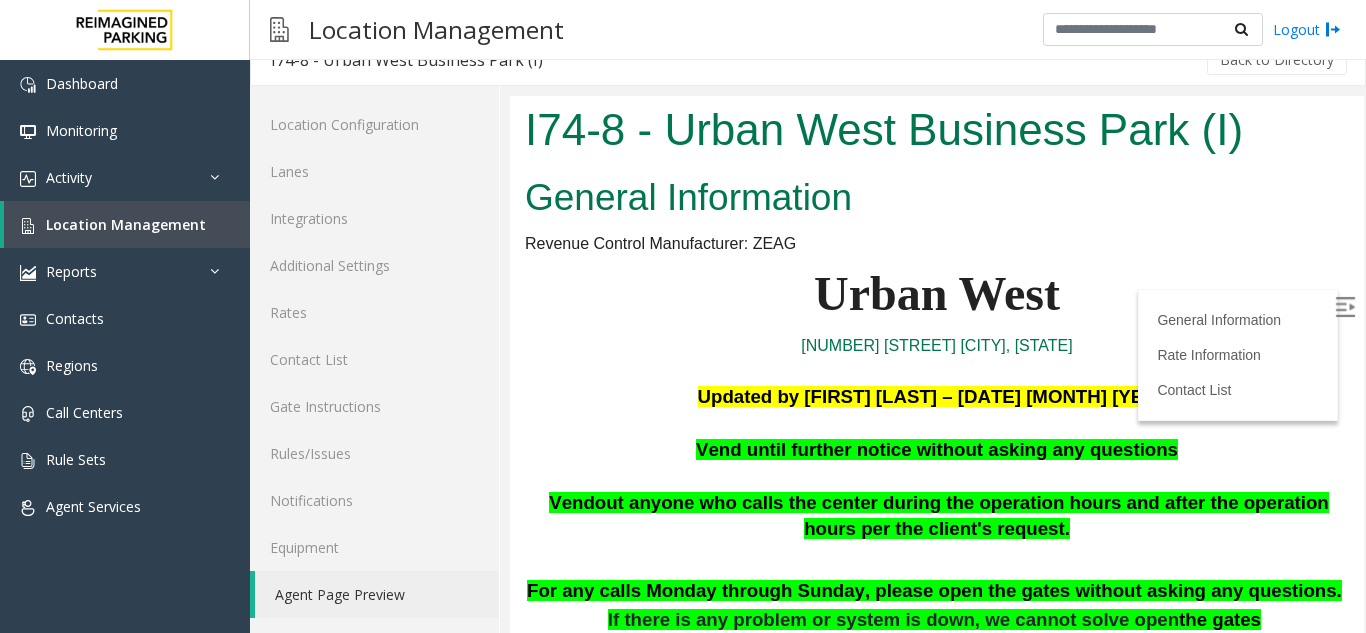 scroll, scrollTop: 357, scrollLeft: 0, axis: vertical 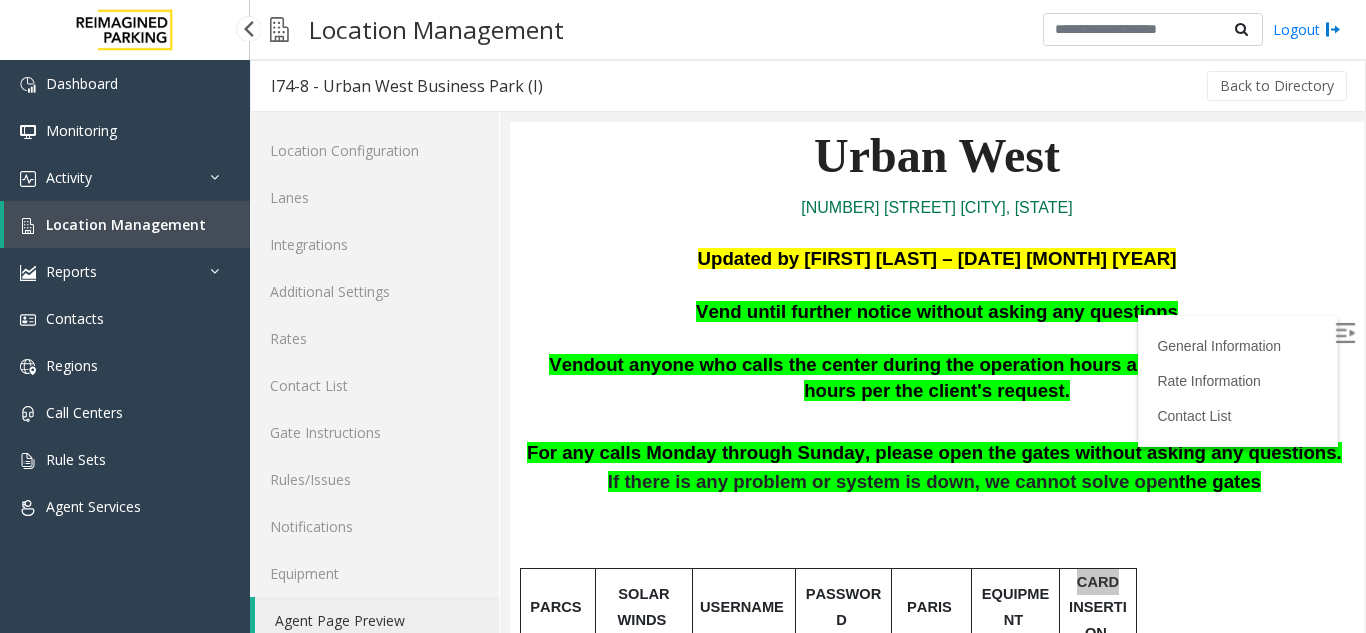 click on "Location Management" at bounding box center [127, 224] 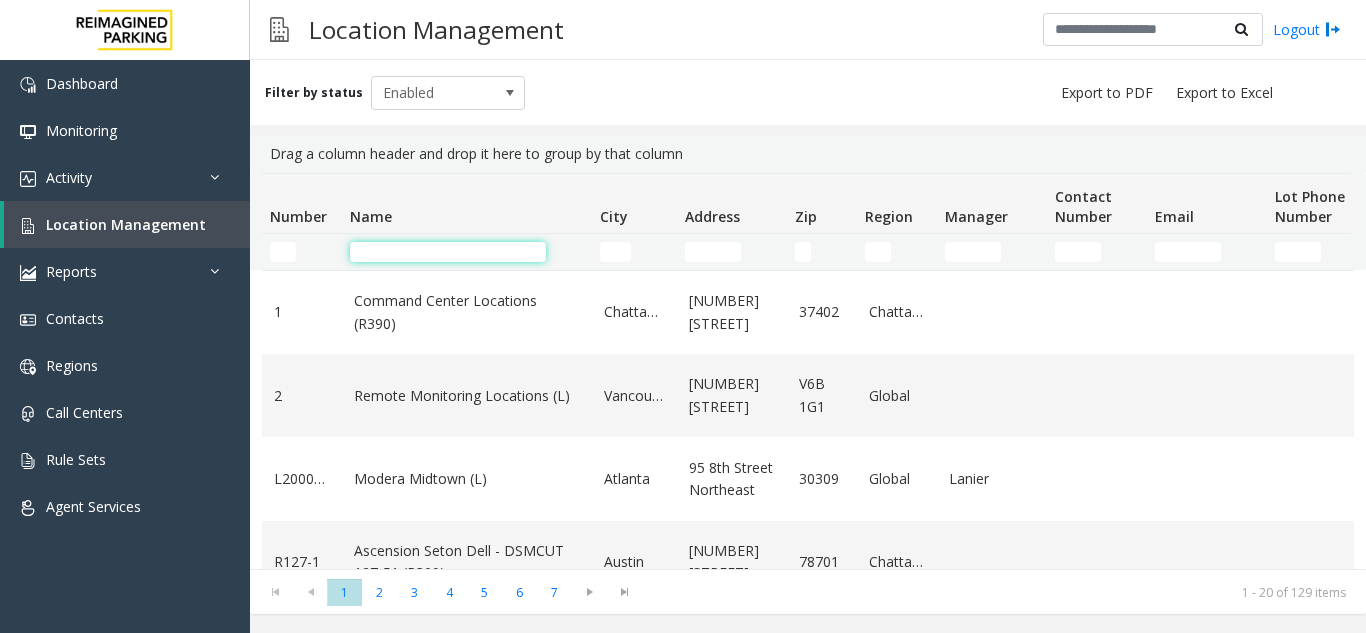 click 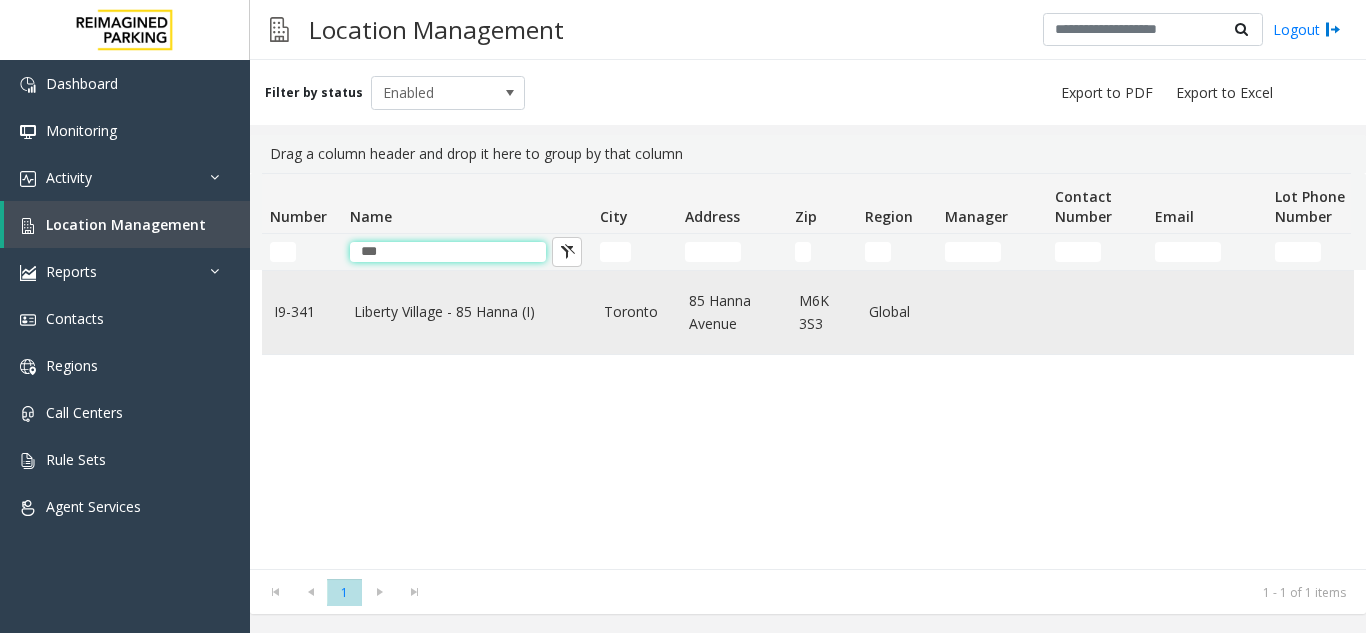 type on "***" 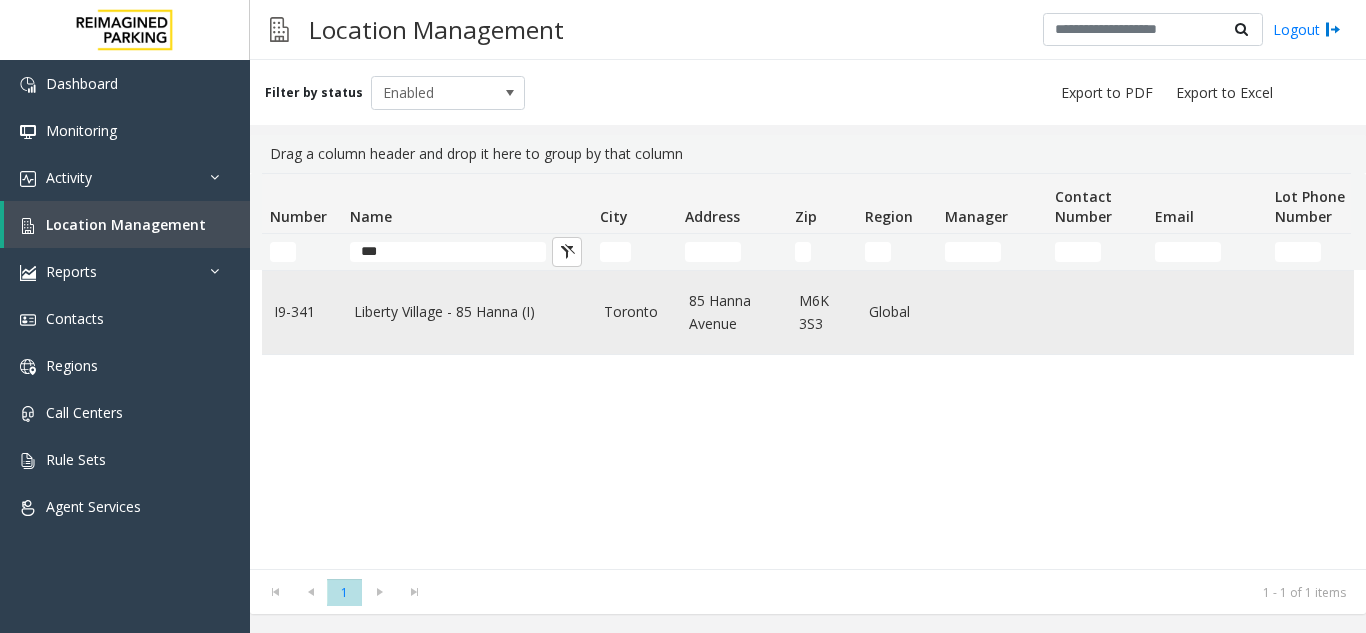 click on "Liberty Village - 85 Hanna (I)" 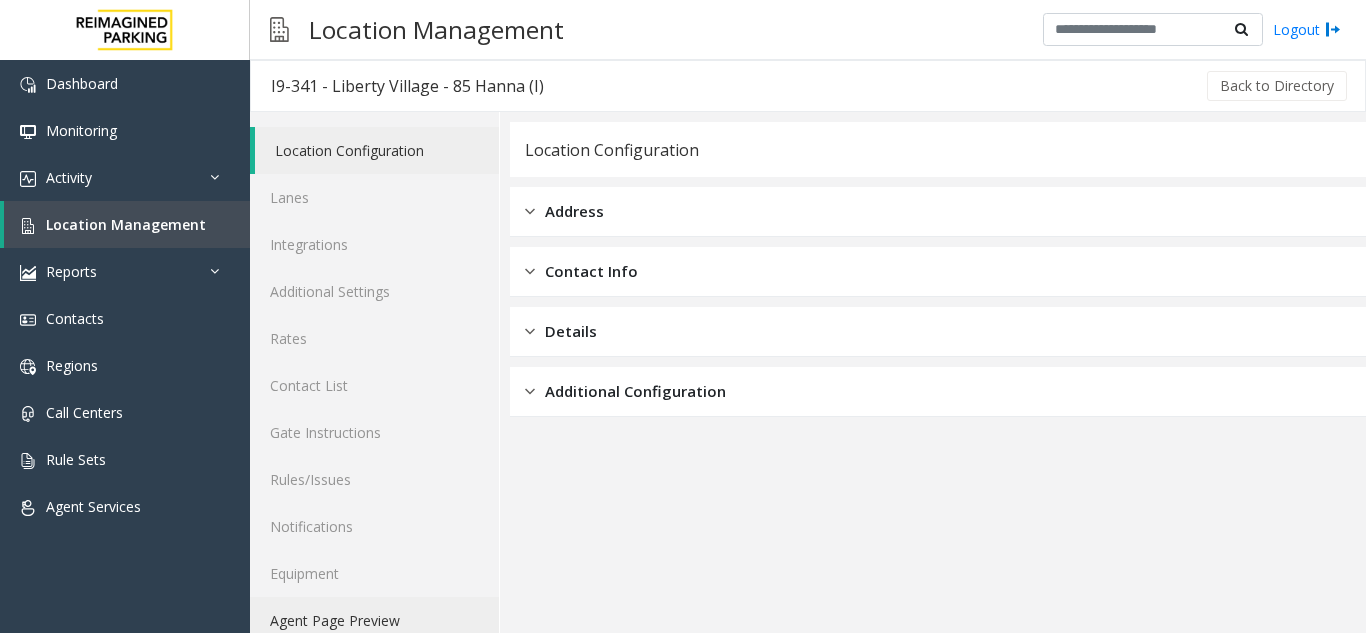 click on "Agent Page Preview" 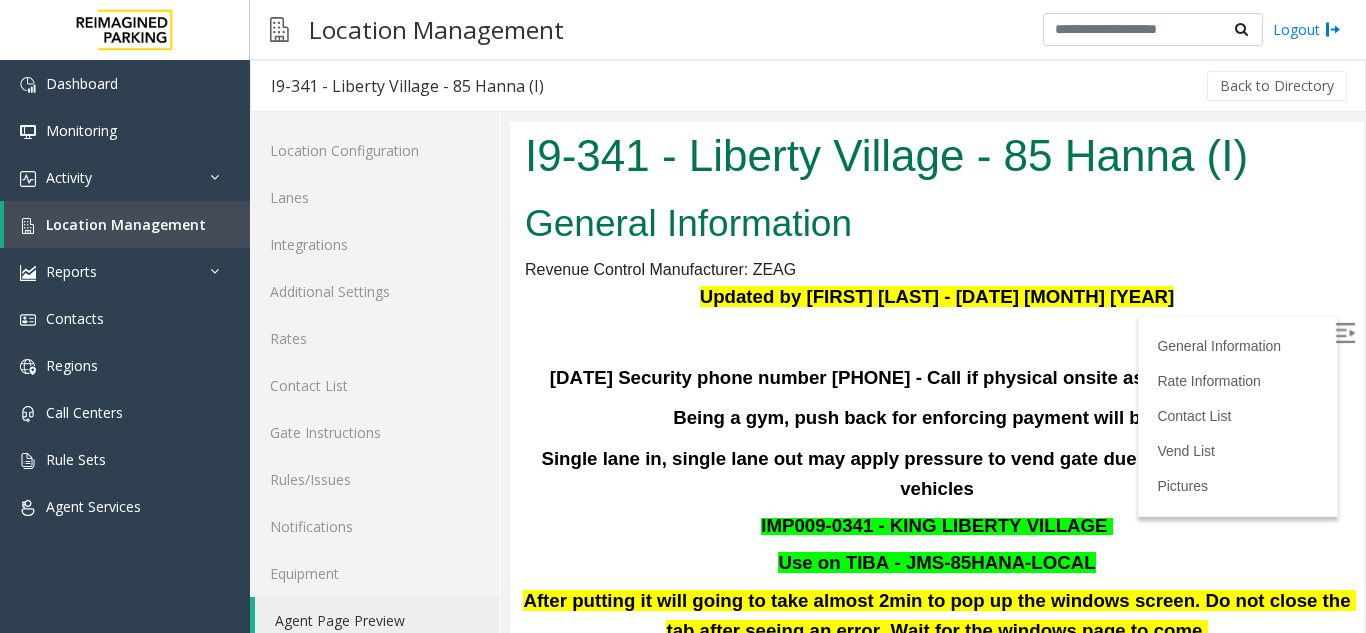 scroll, scrollTop: 0, scrollLeft: 0, axis: both 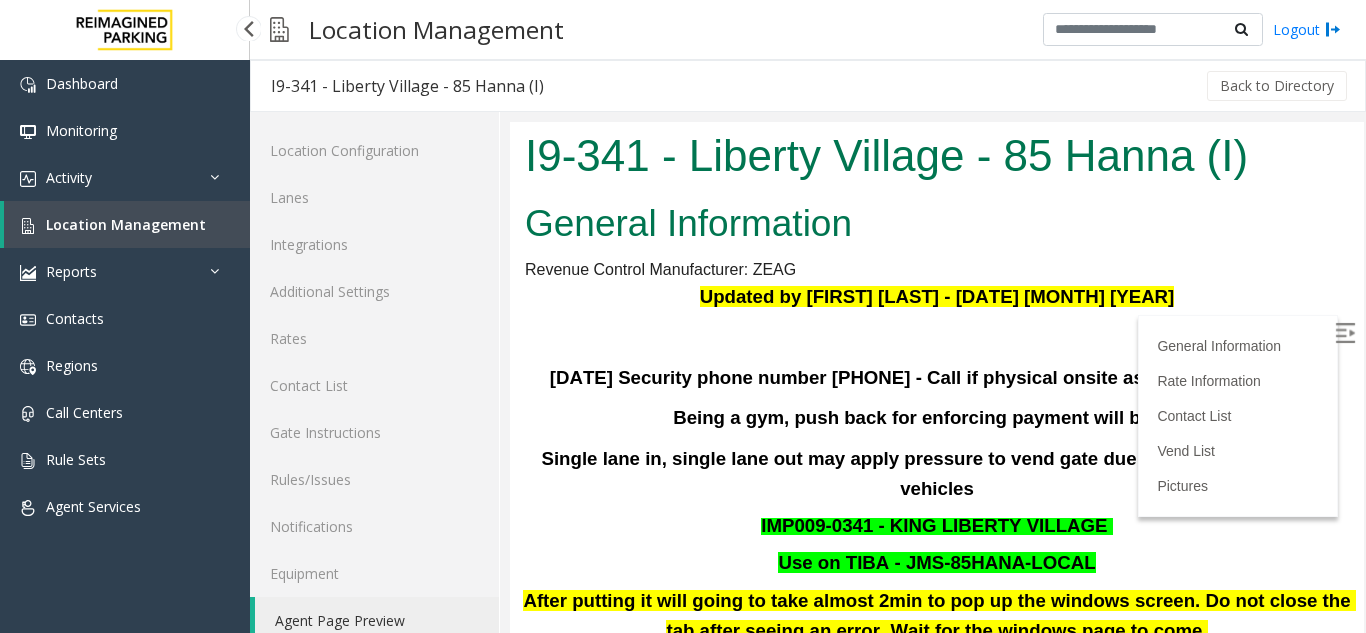 click on "Location Management" at bounding box center [126, 224] 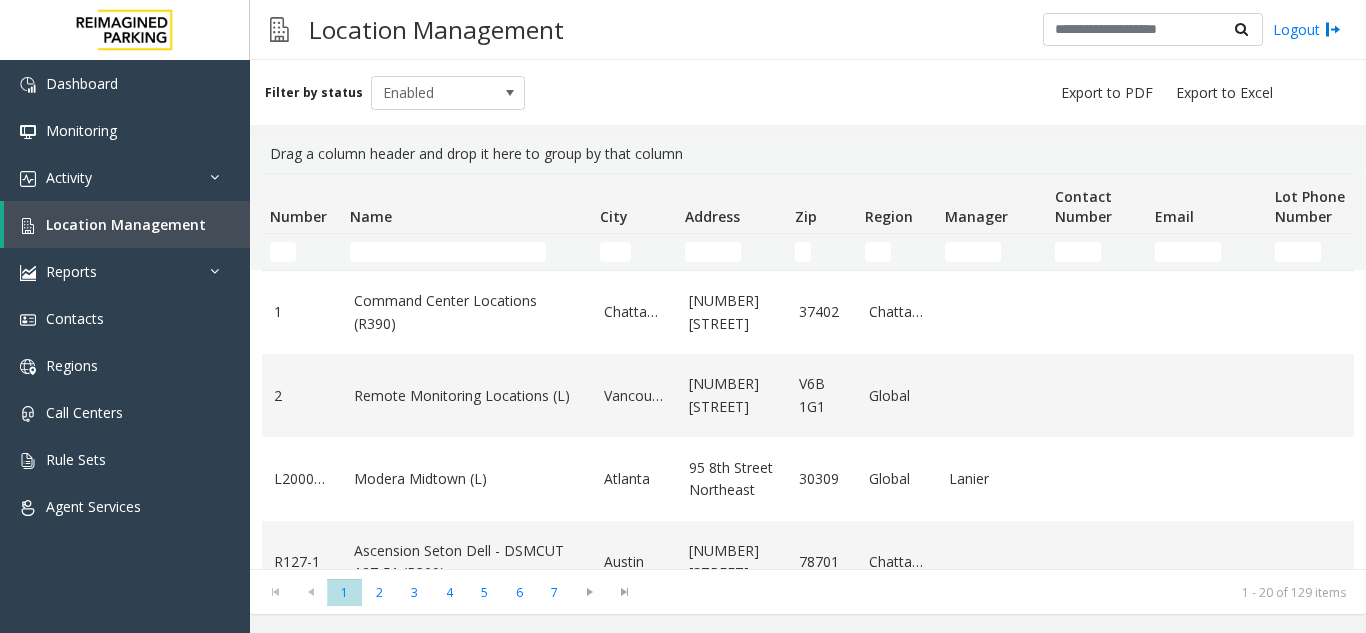 click 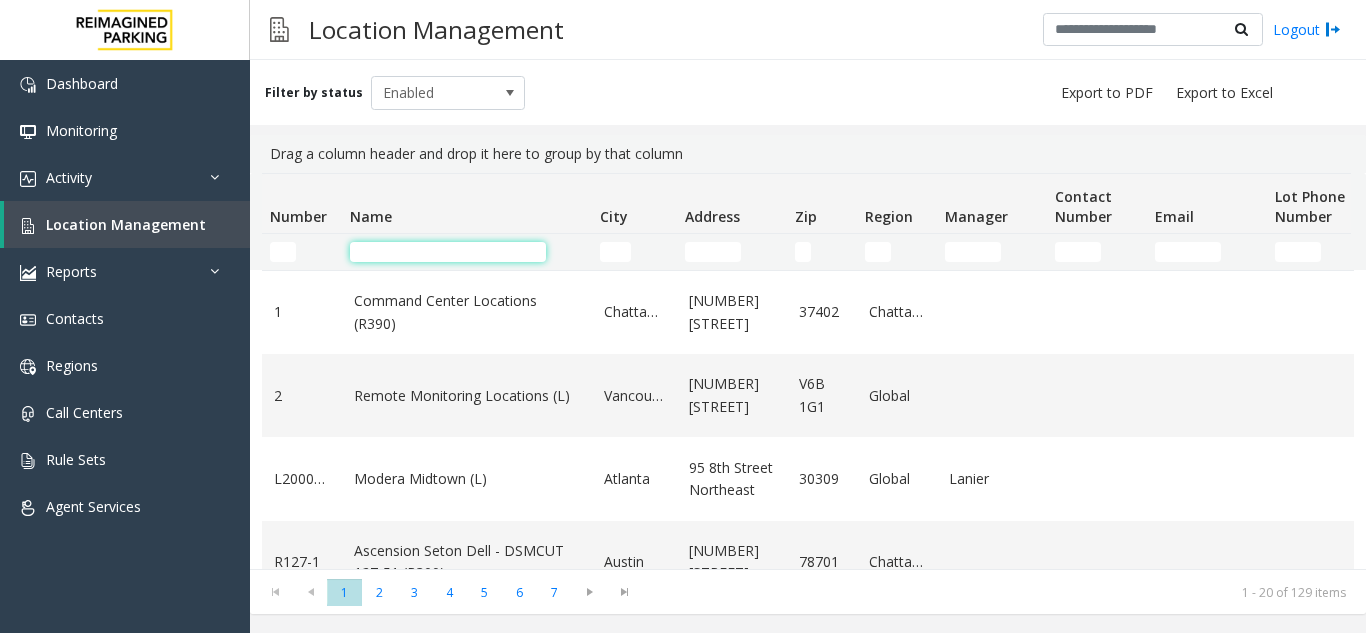 click 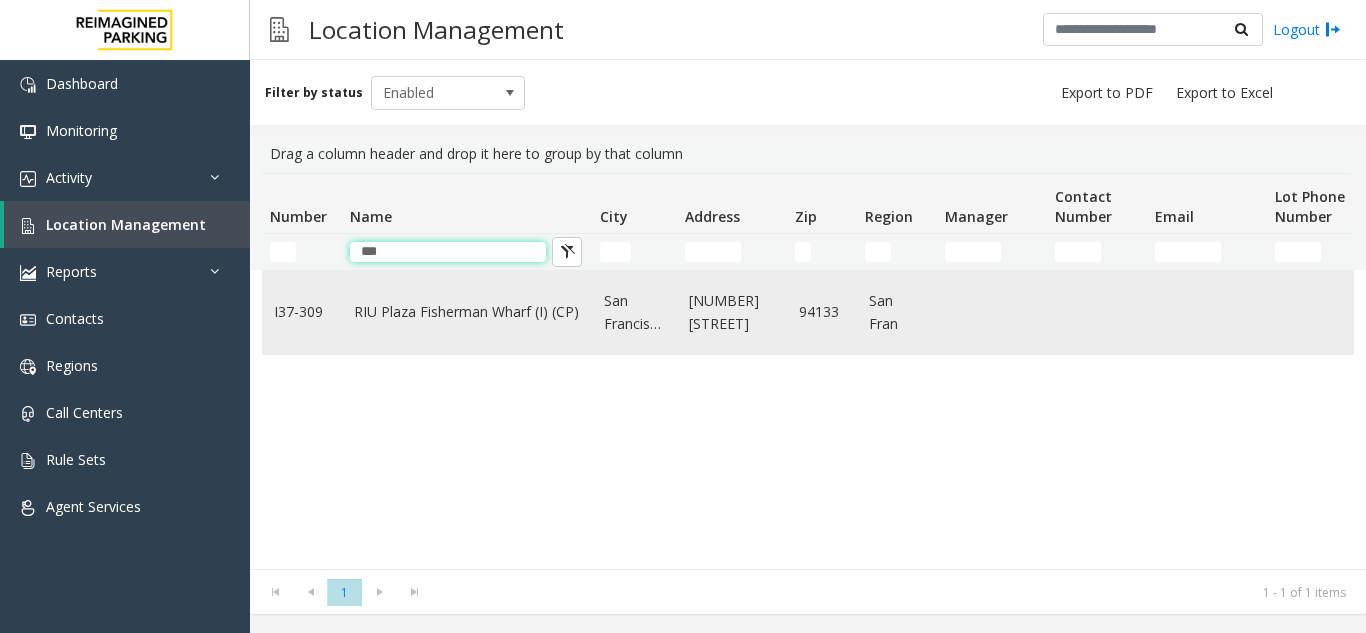 type on "***" 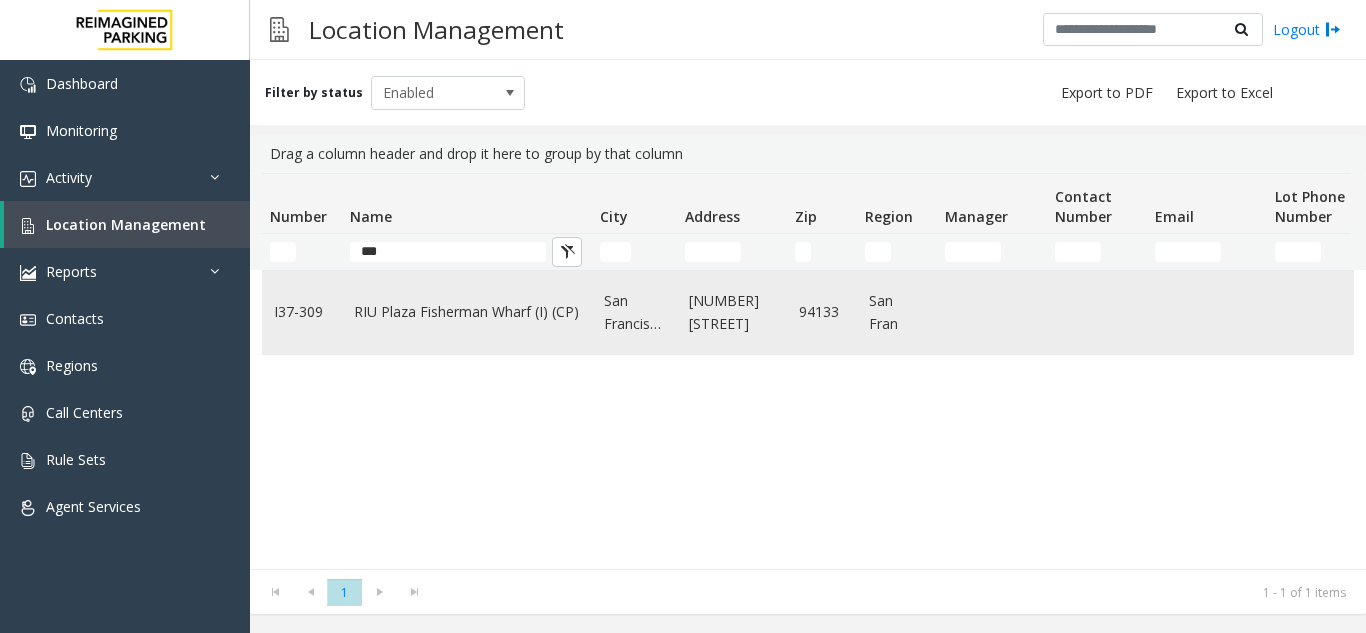 click on "RIU Plaza Fisherman Wharf (I) (CP)" 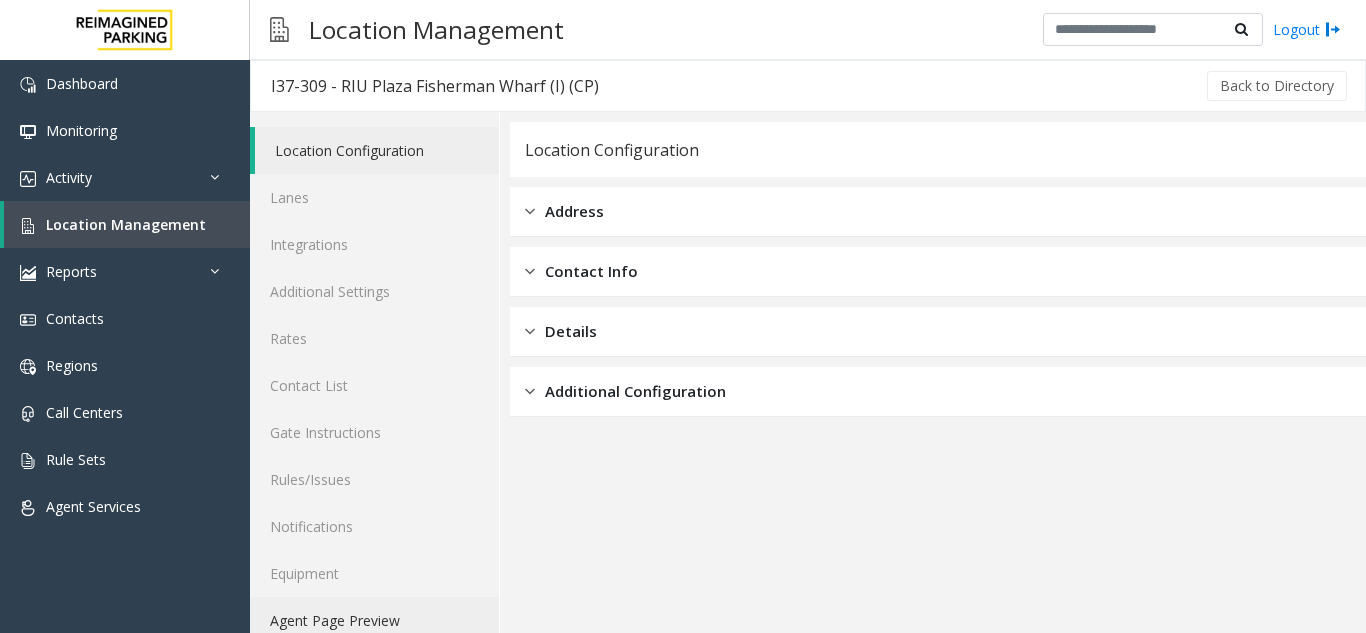click on "Agent Page Preview" 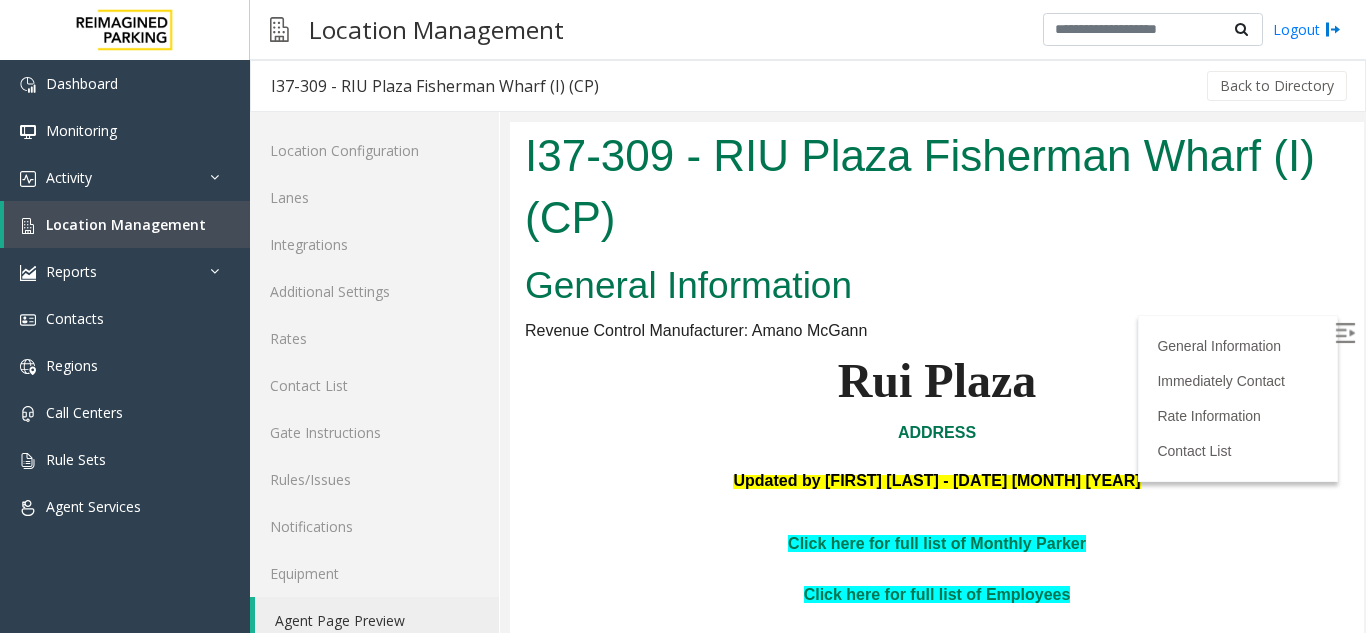scroll, scrollTop: 0, scrollLeft: 0, axis: both 